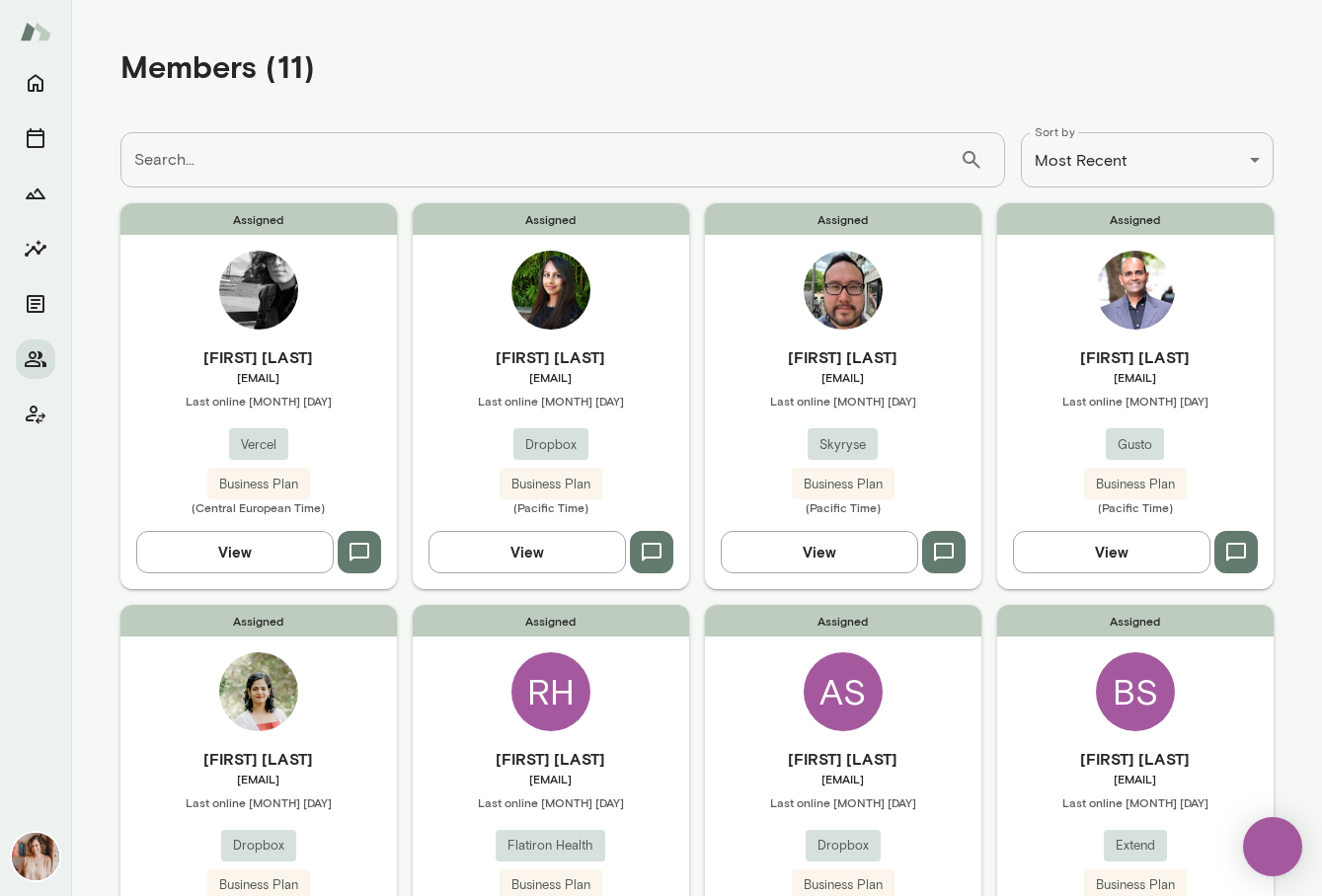 scroll, scrollTop: 0, scrollLeft: 0, axis: both 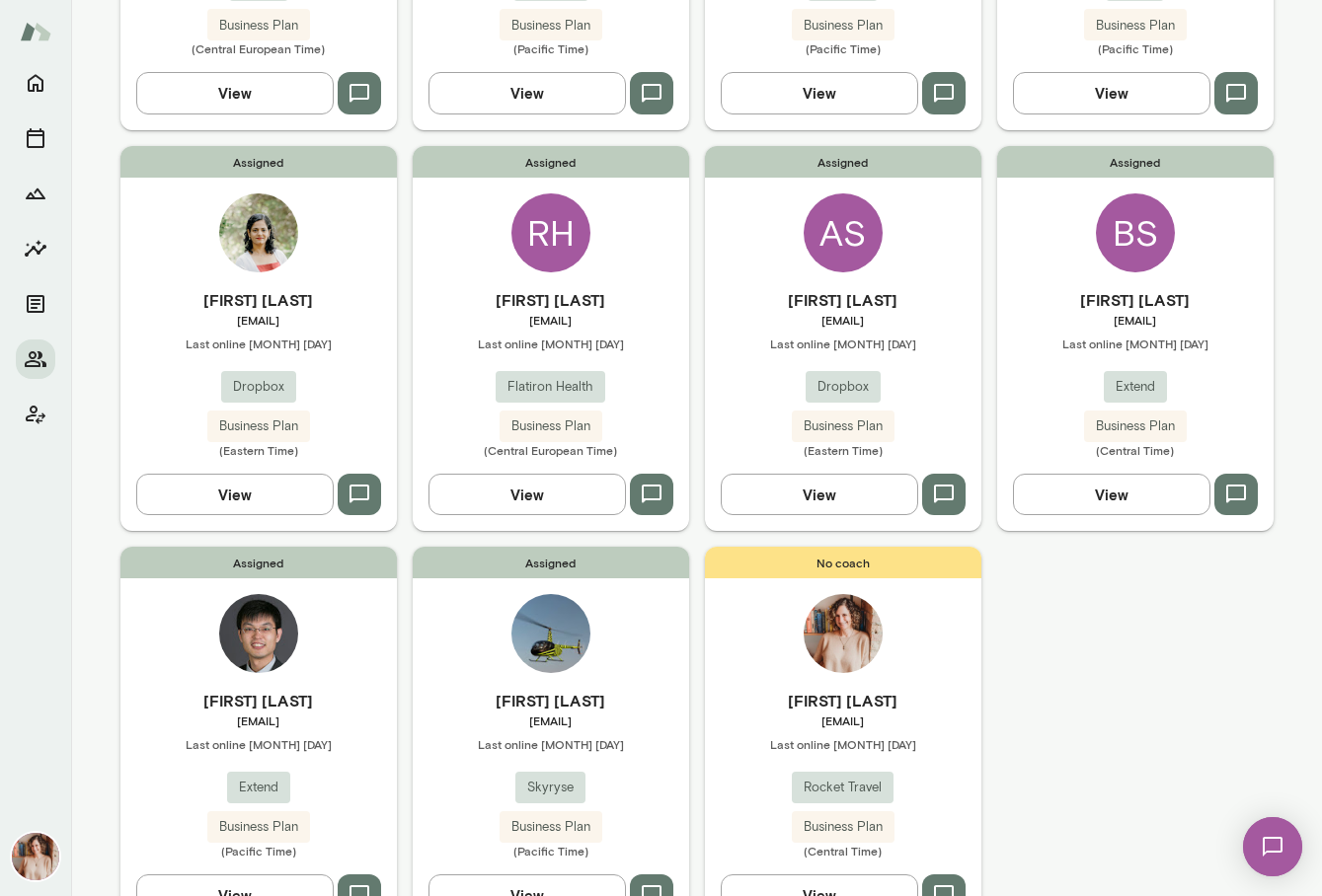 click on "Assigned [FIRST] [LAST] [EMAIL] Last online [MONTH] [DAY] Extend Business Plan (Pacific Time) View" at bounding box center [259, 739] 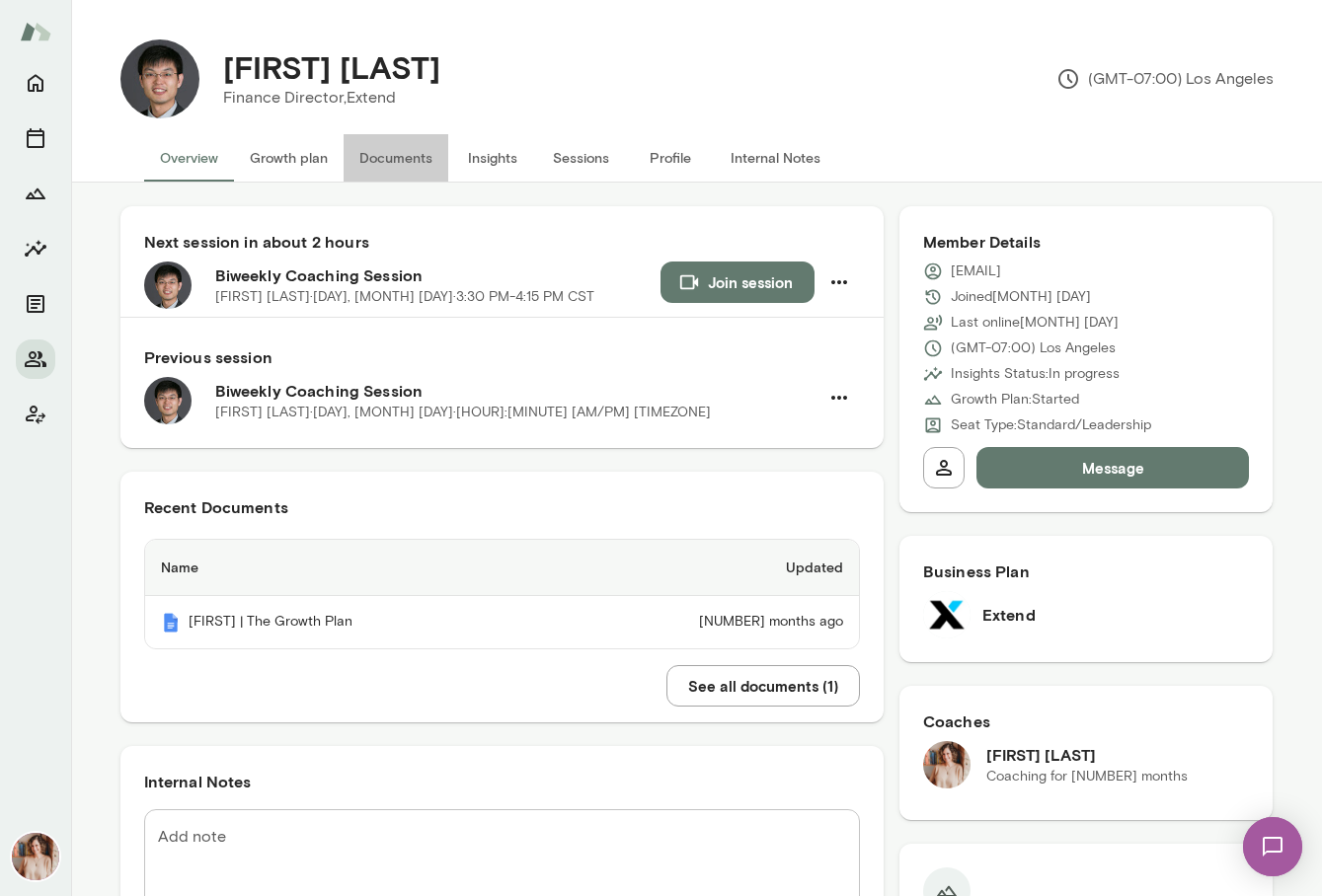 click on "Documents" at bounding box center [396, 158] 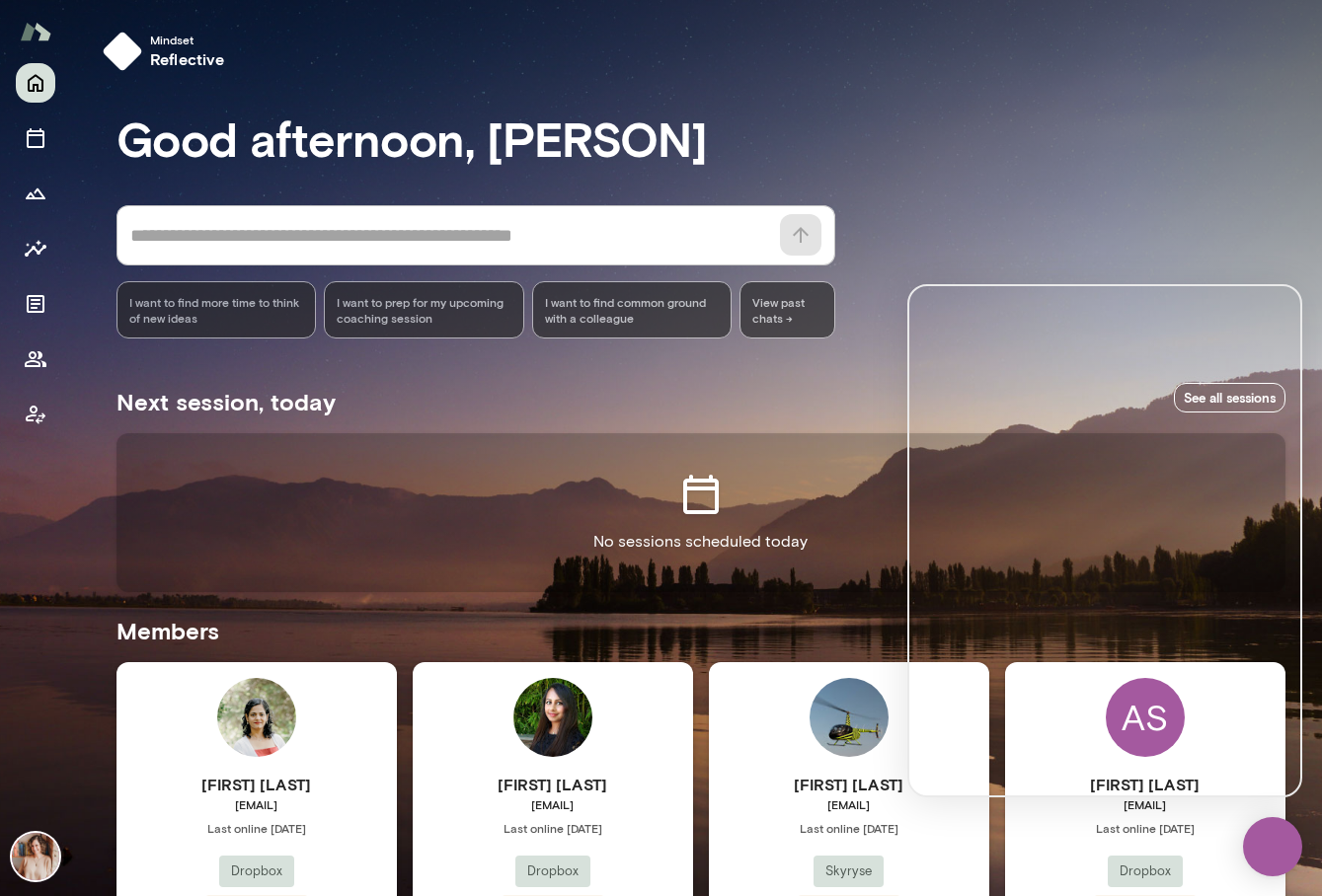 scroll, scrollTop: 0, scrollLeft: 0, axis: both 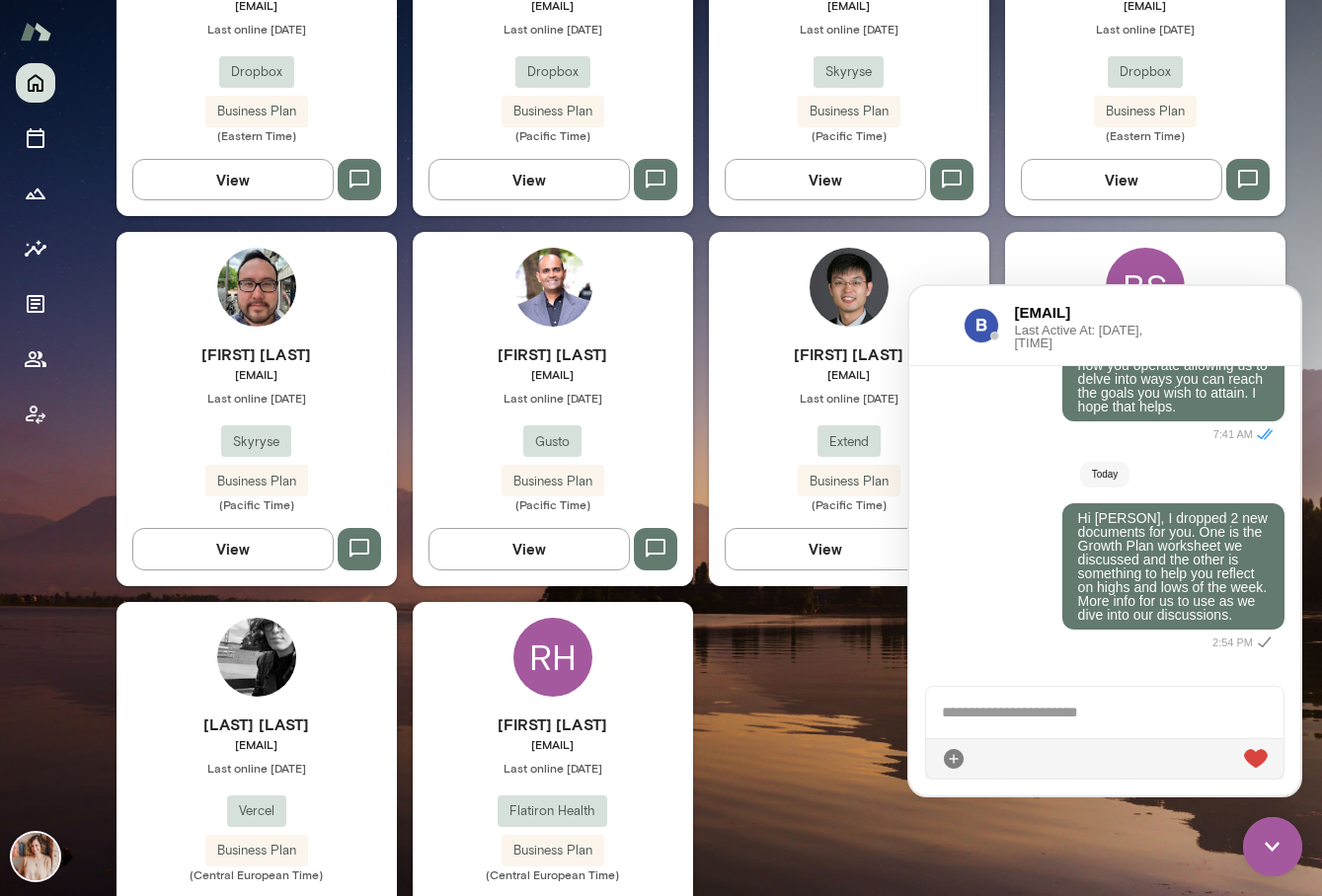 click at bounding box center [1273, 847] 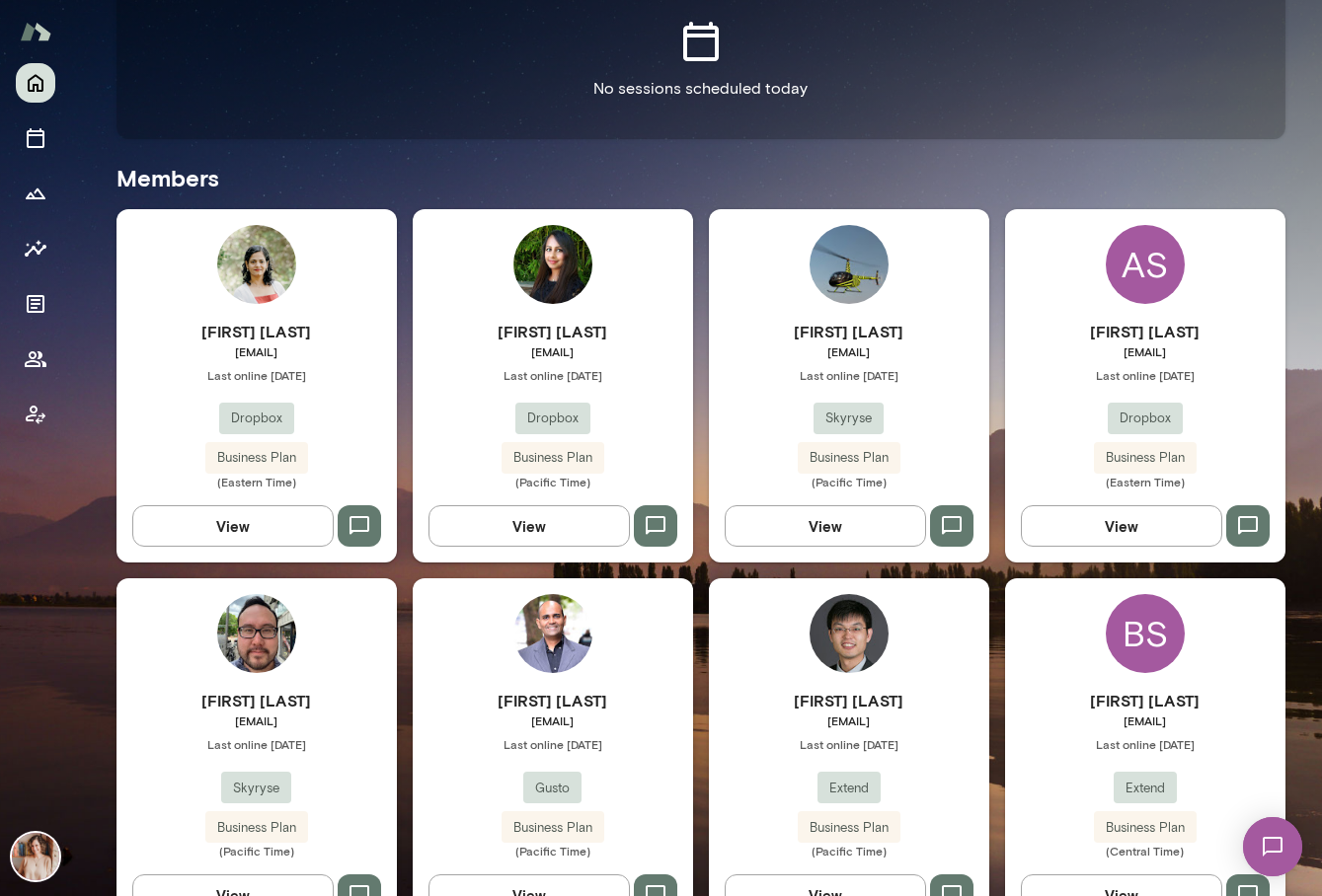 scroll, scrollTop: 0, scrollLeft: 0, axis: both 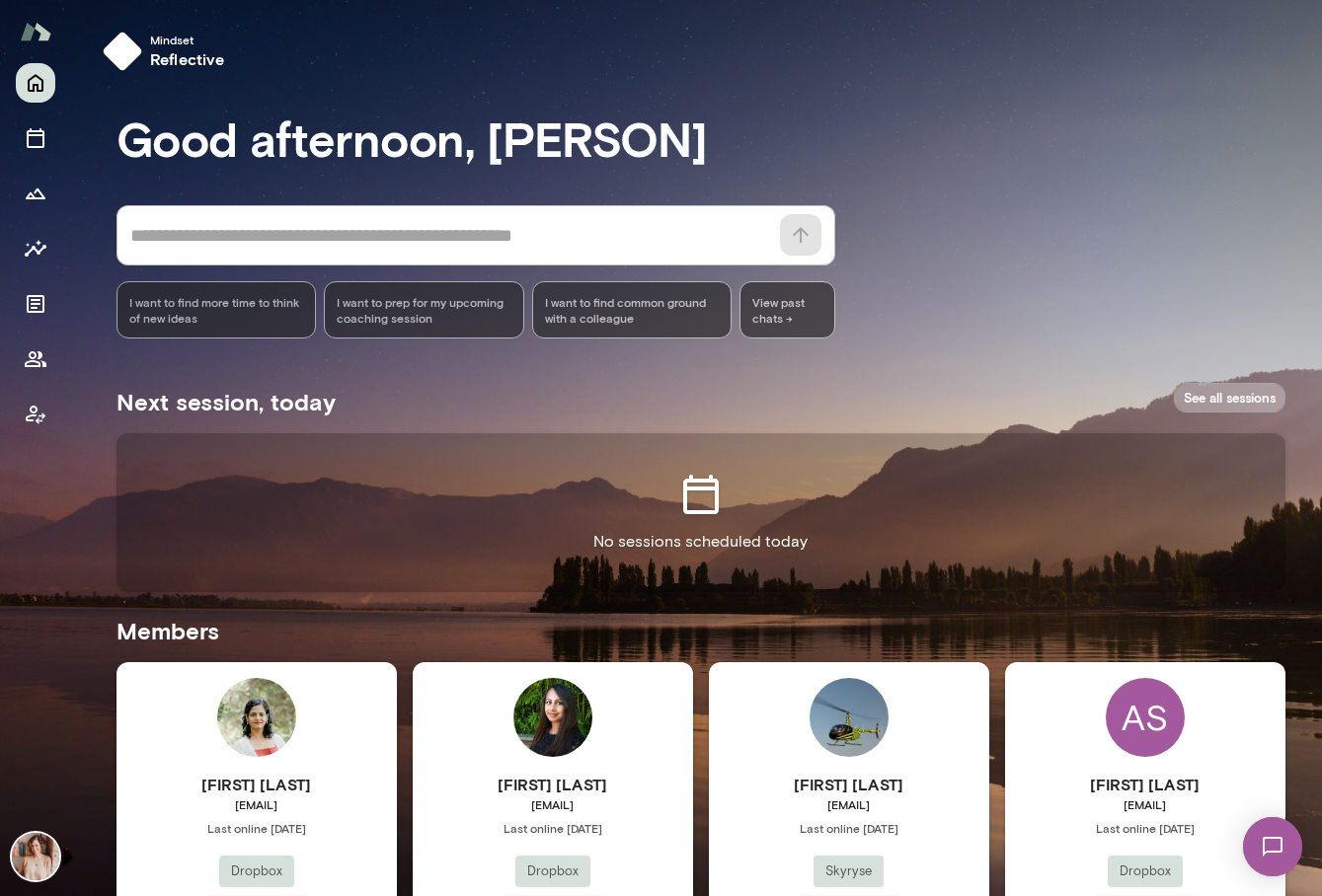 click on "See all sessions" at bounding box center (1229, 398) 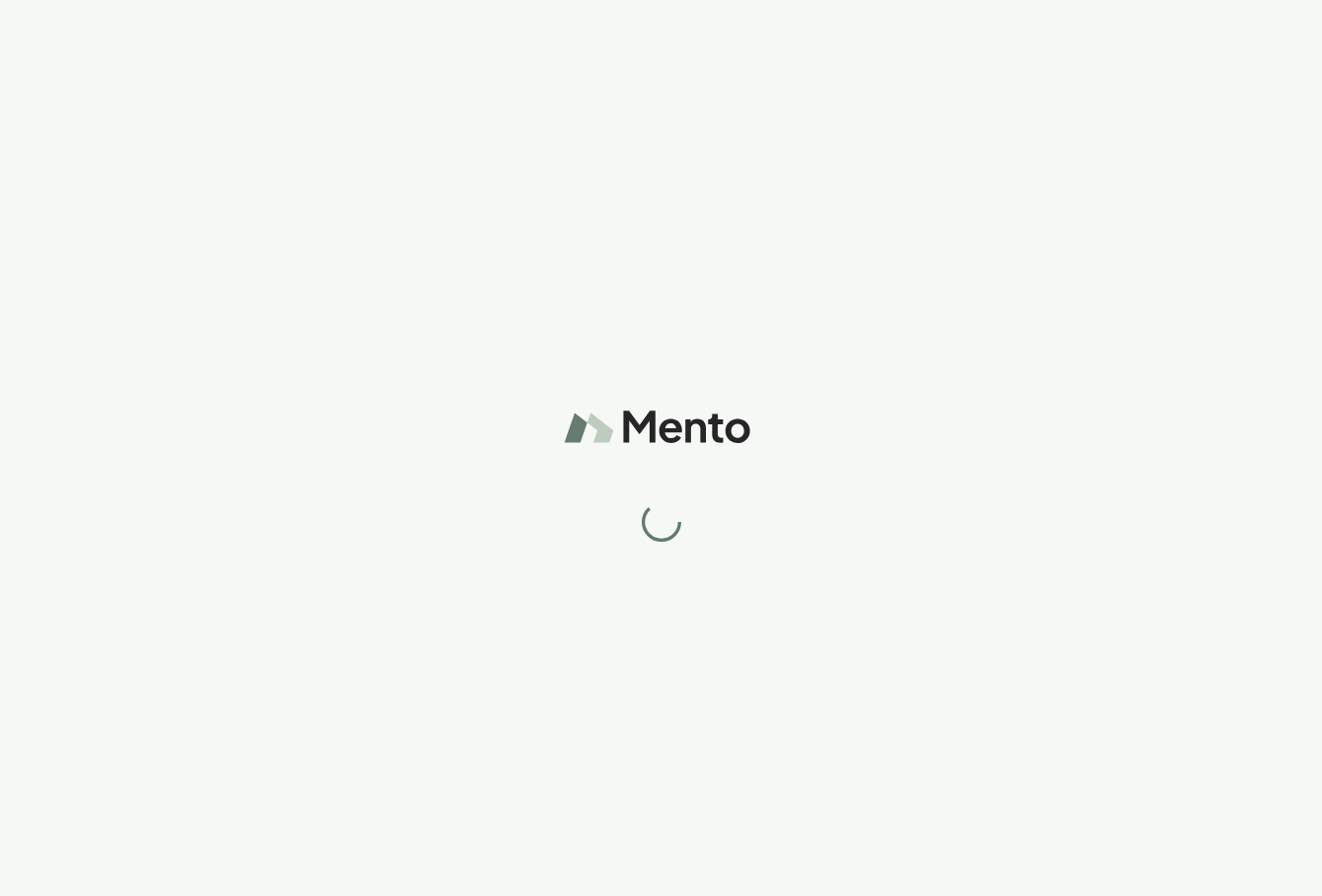 scroll, scrollTop: 0, scrollLeft: 0, axis: both 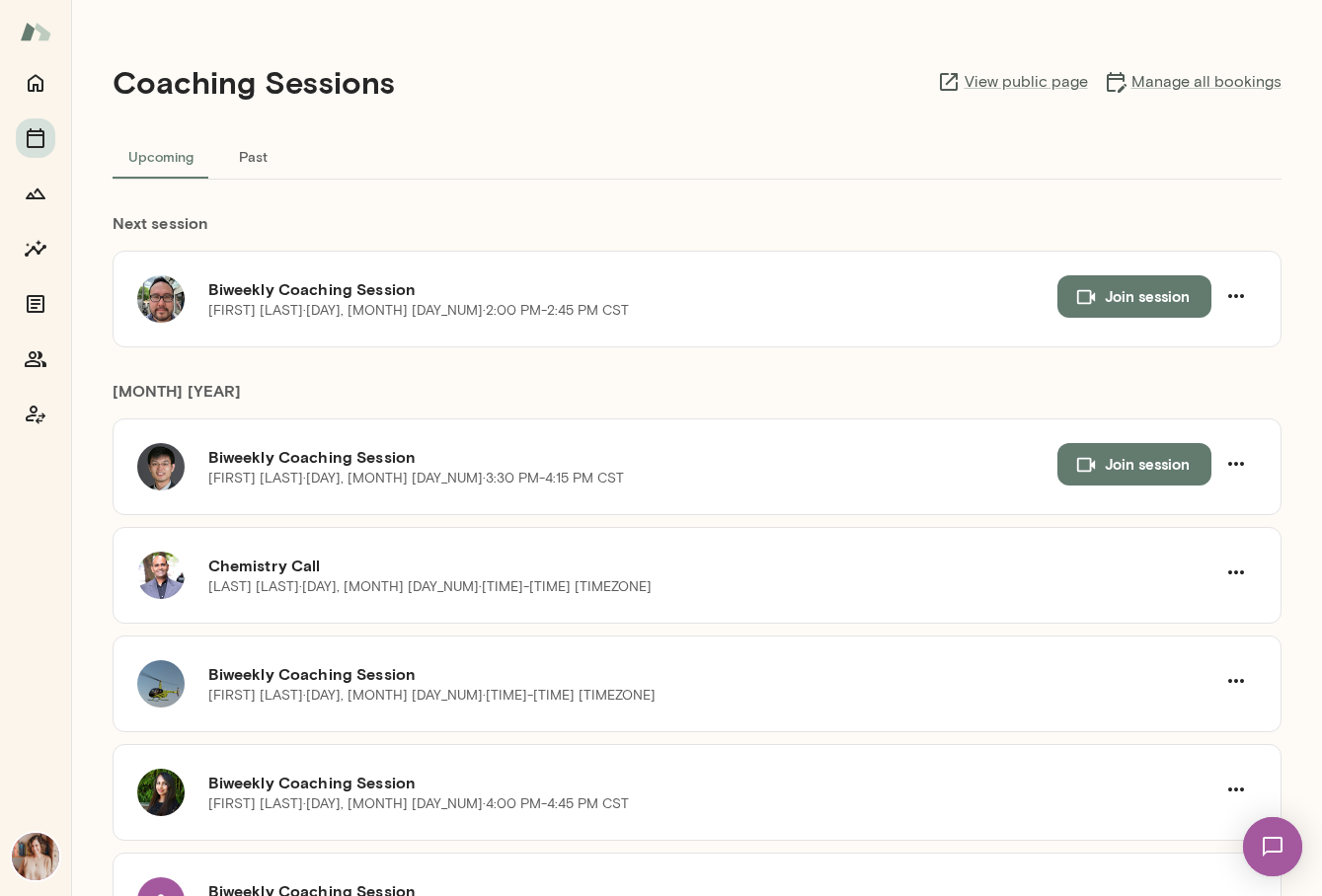 click at bounding box center [36, 480] 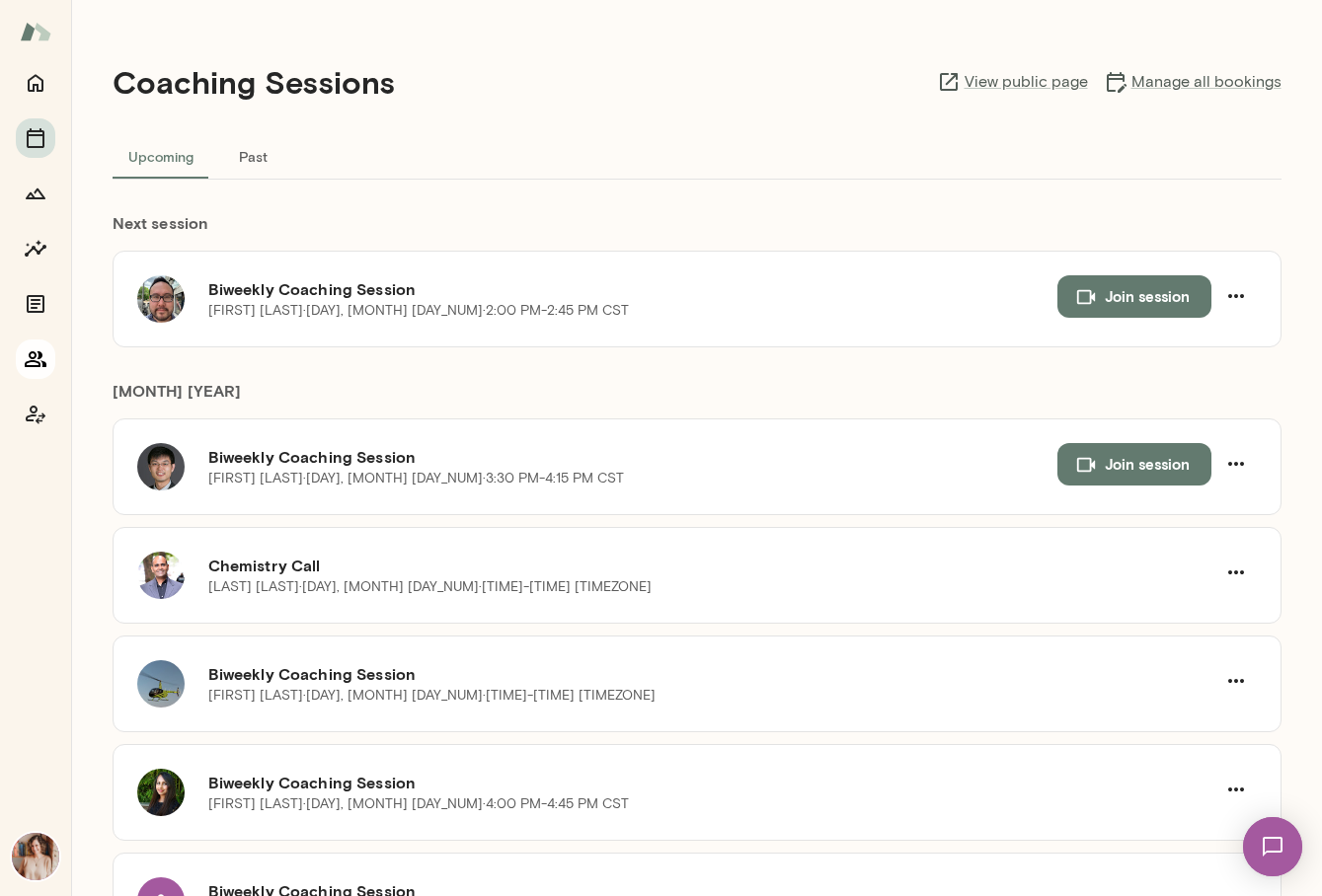 click 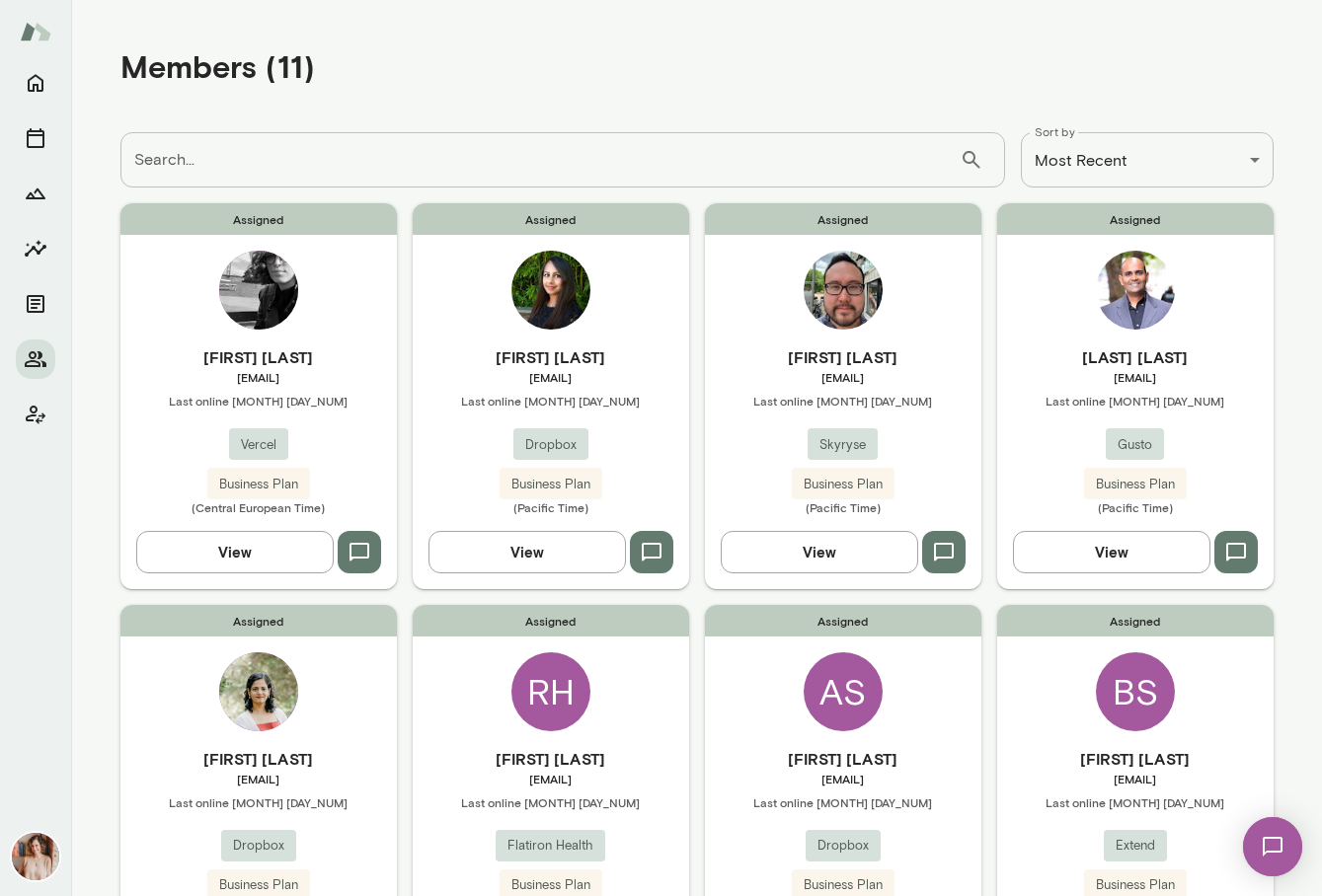 click on "[FIRST] [LAST]" at bounding box center [843, 357] 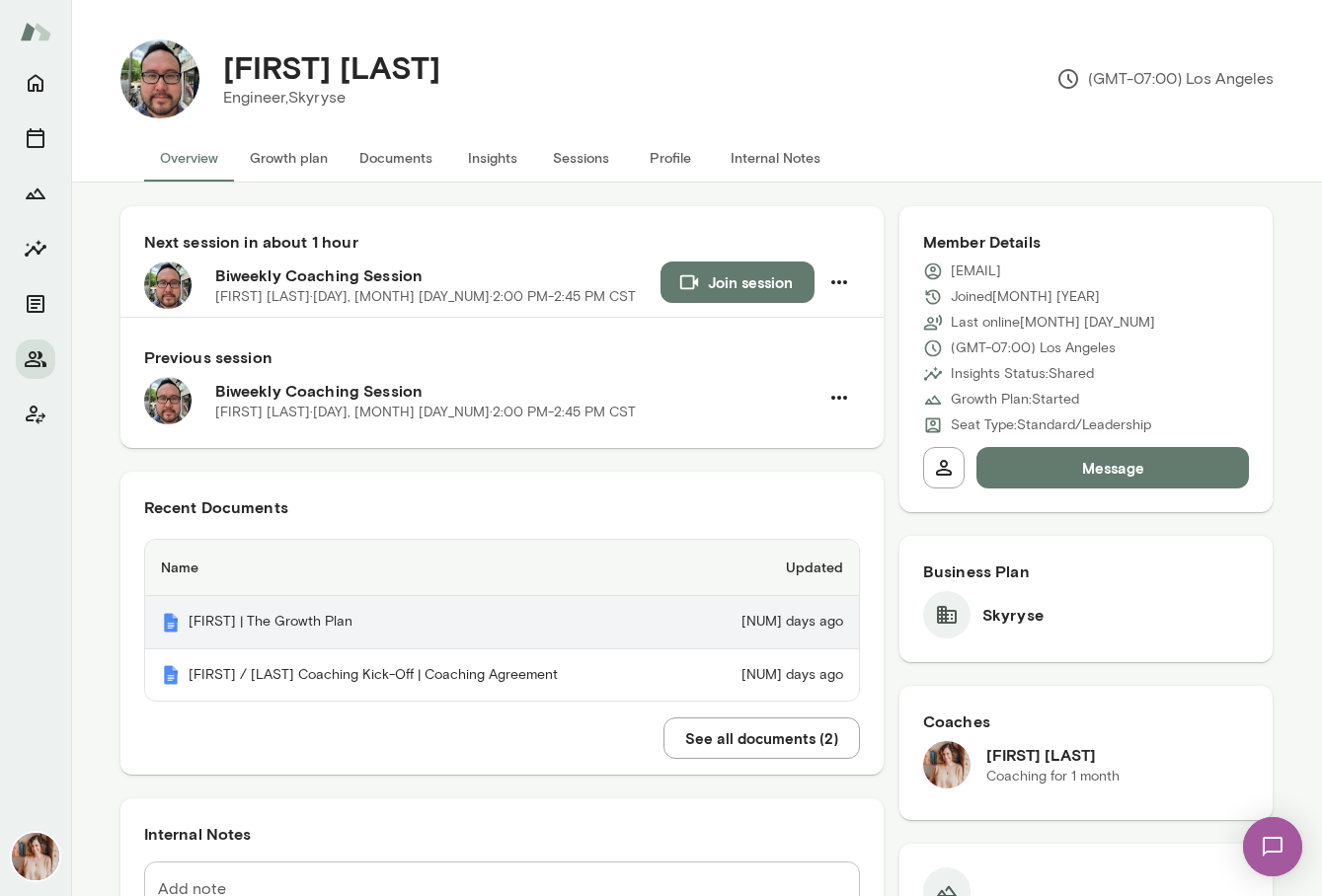 click on "[NUM] days ago" at bounding box center (774, 623) 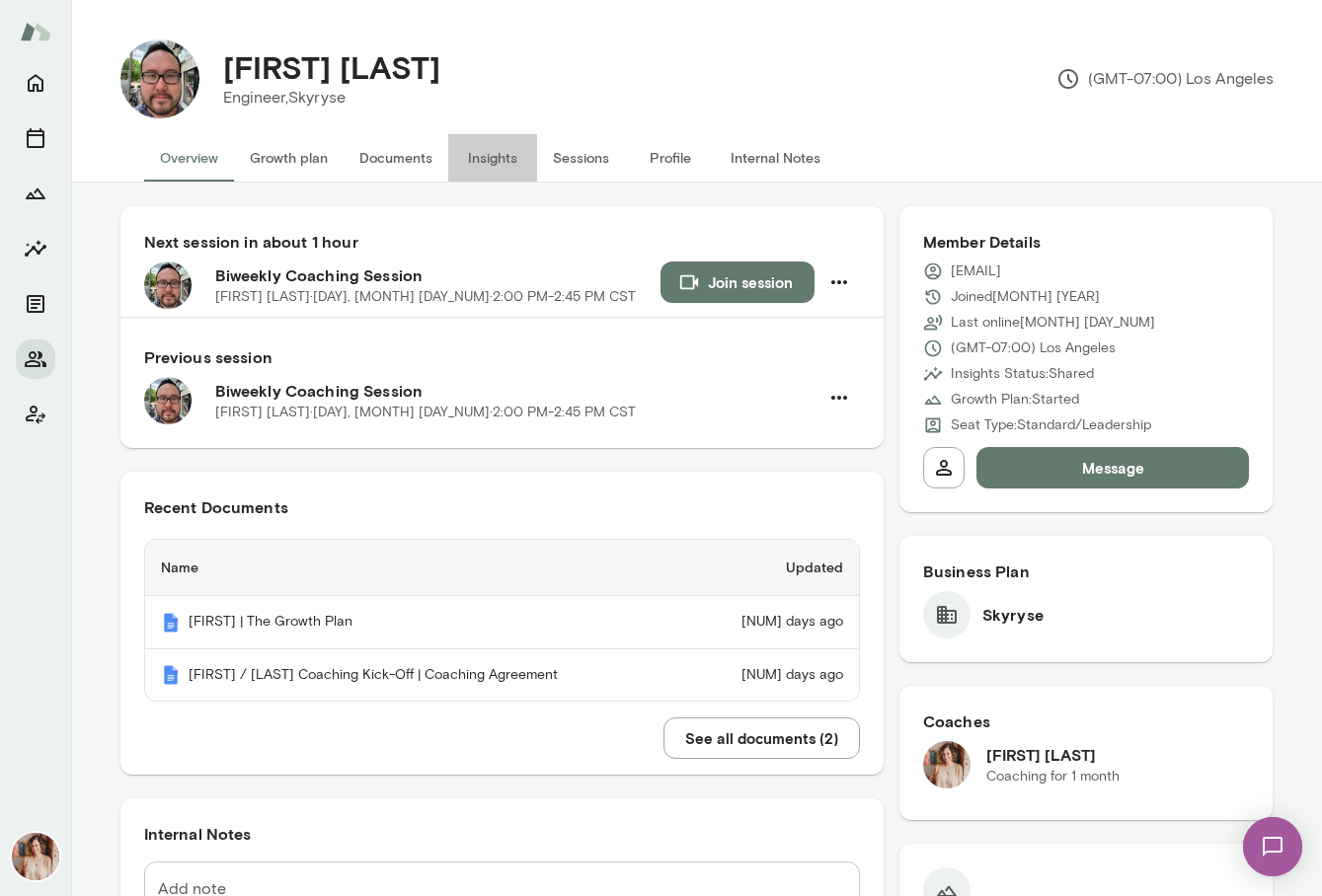 click on "Insights" at bounding box center (493, 158) 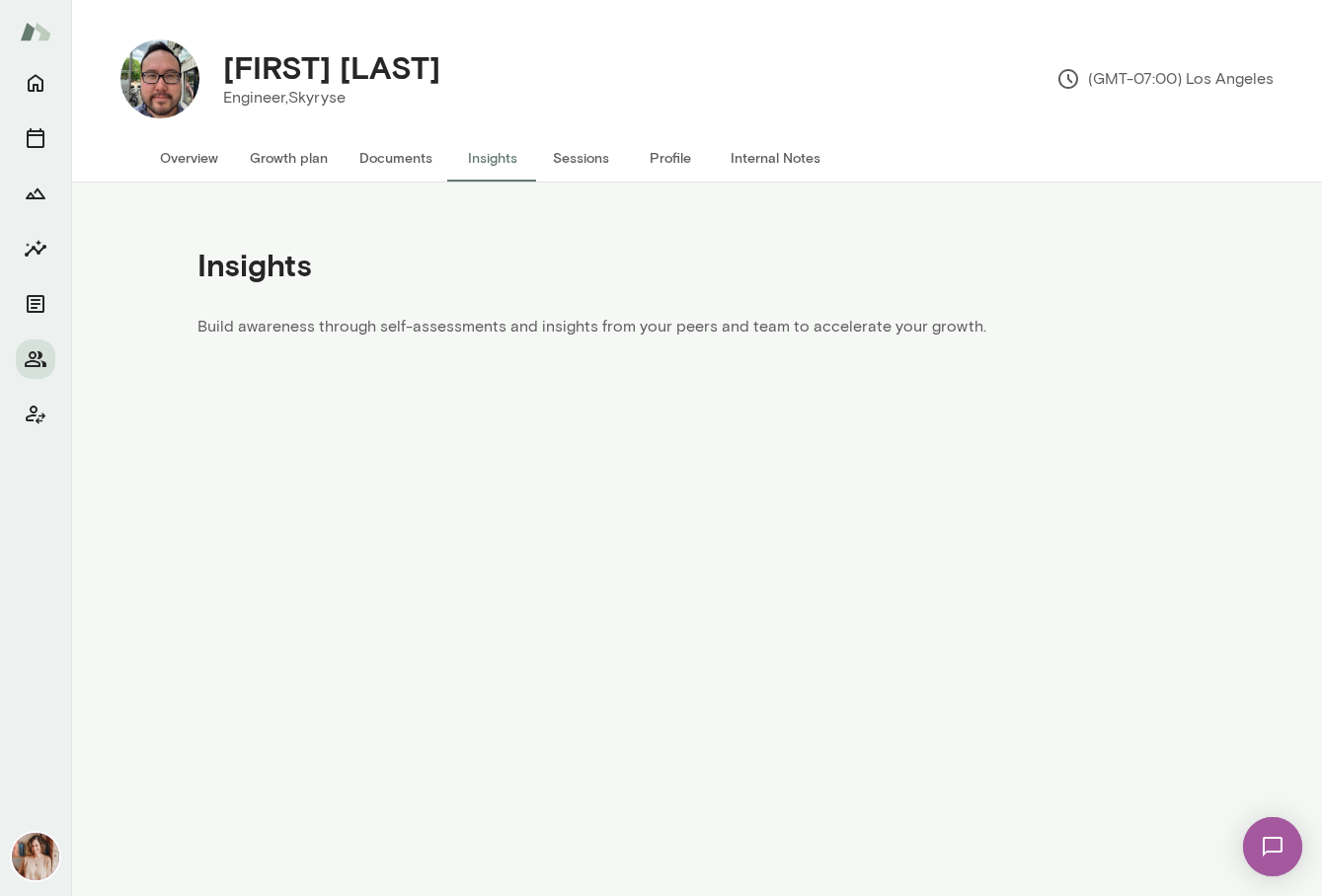 click on "Growth plan" at bounding box center [288, 158] 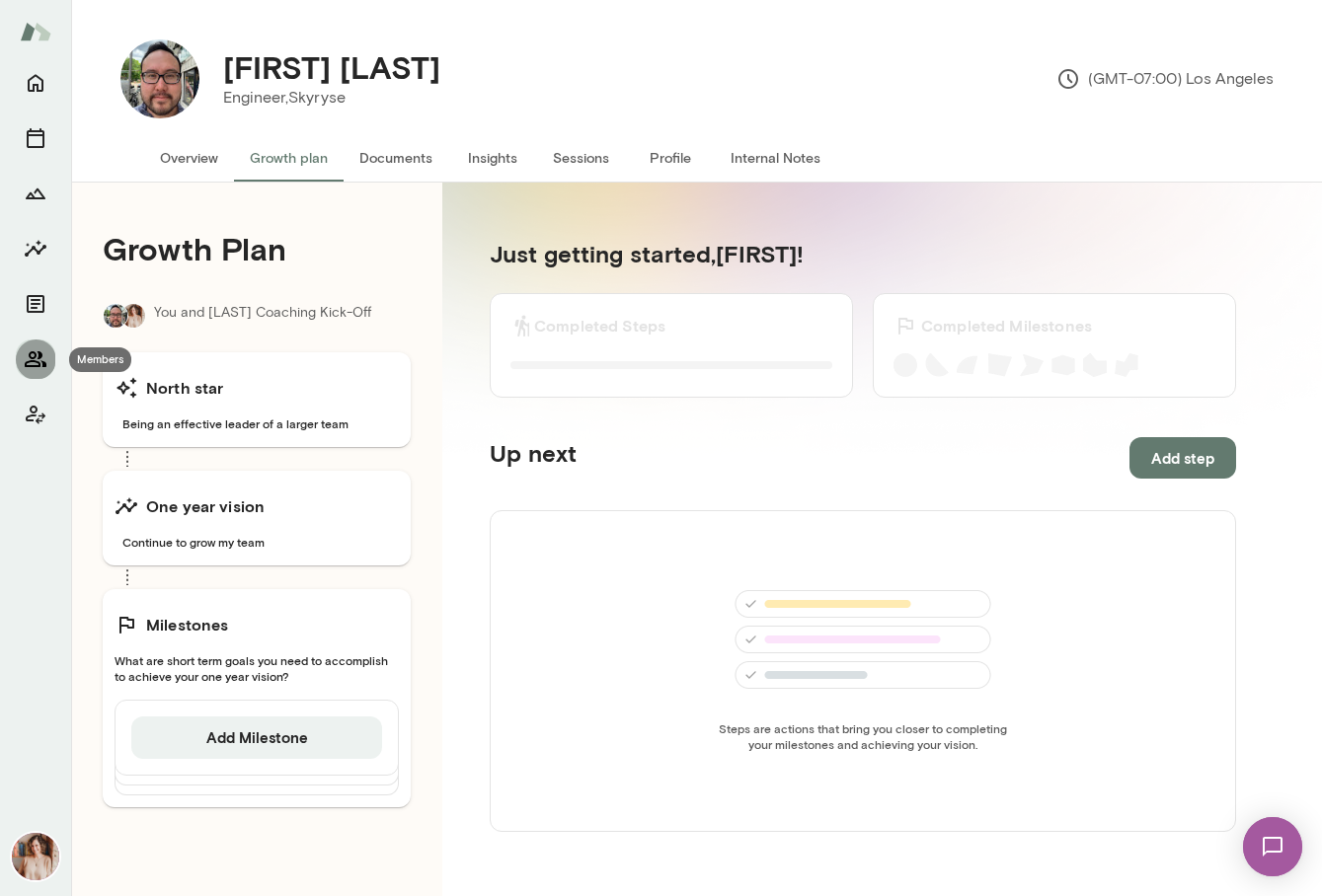 click at bounding box center [36, 359] 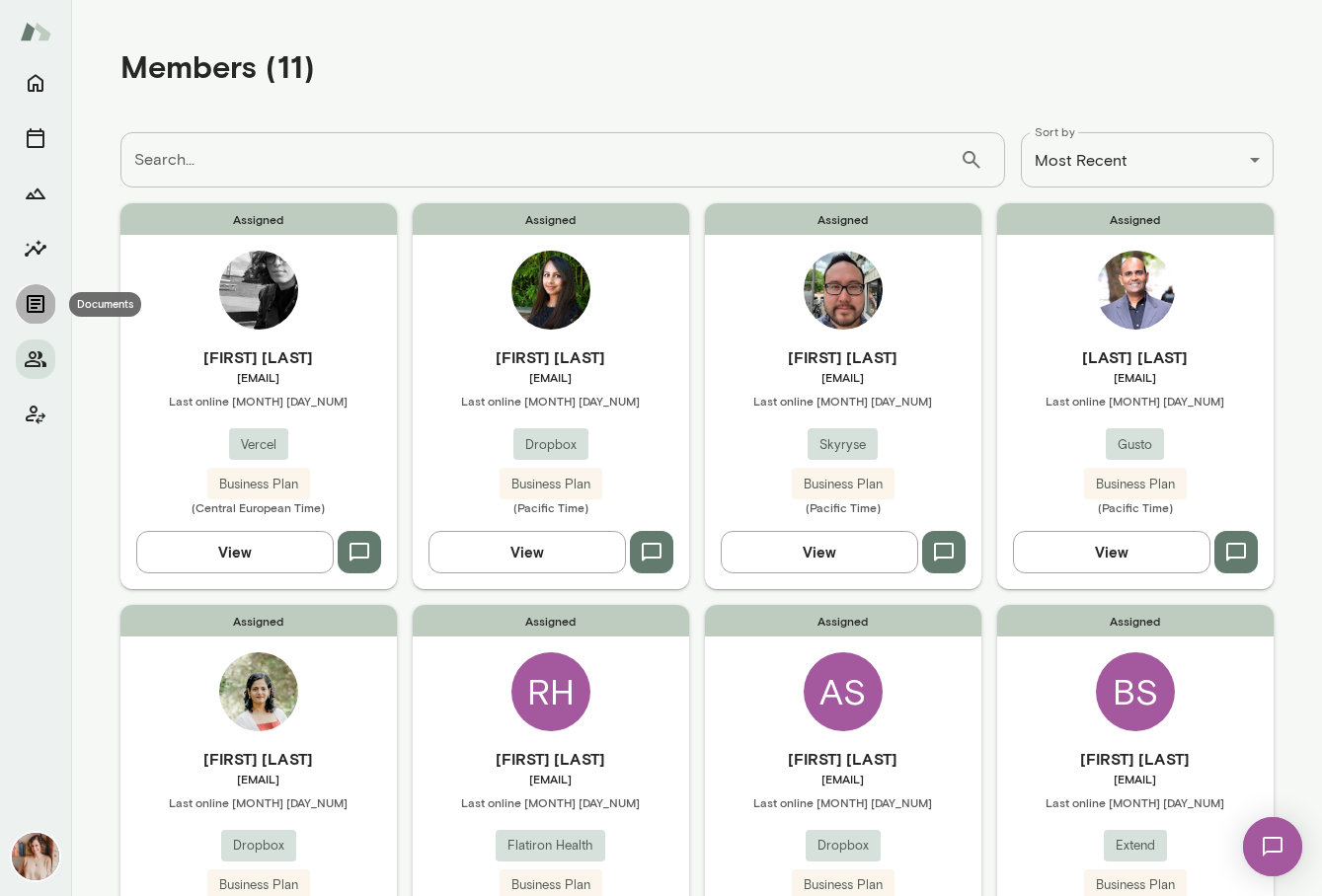 click 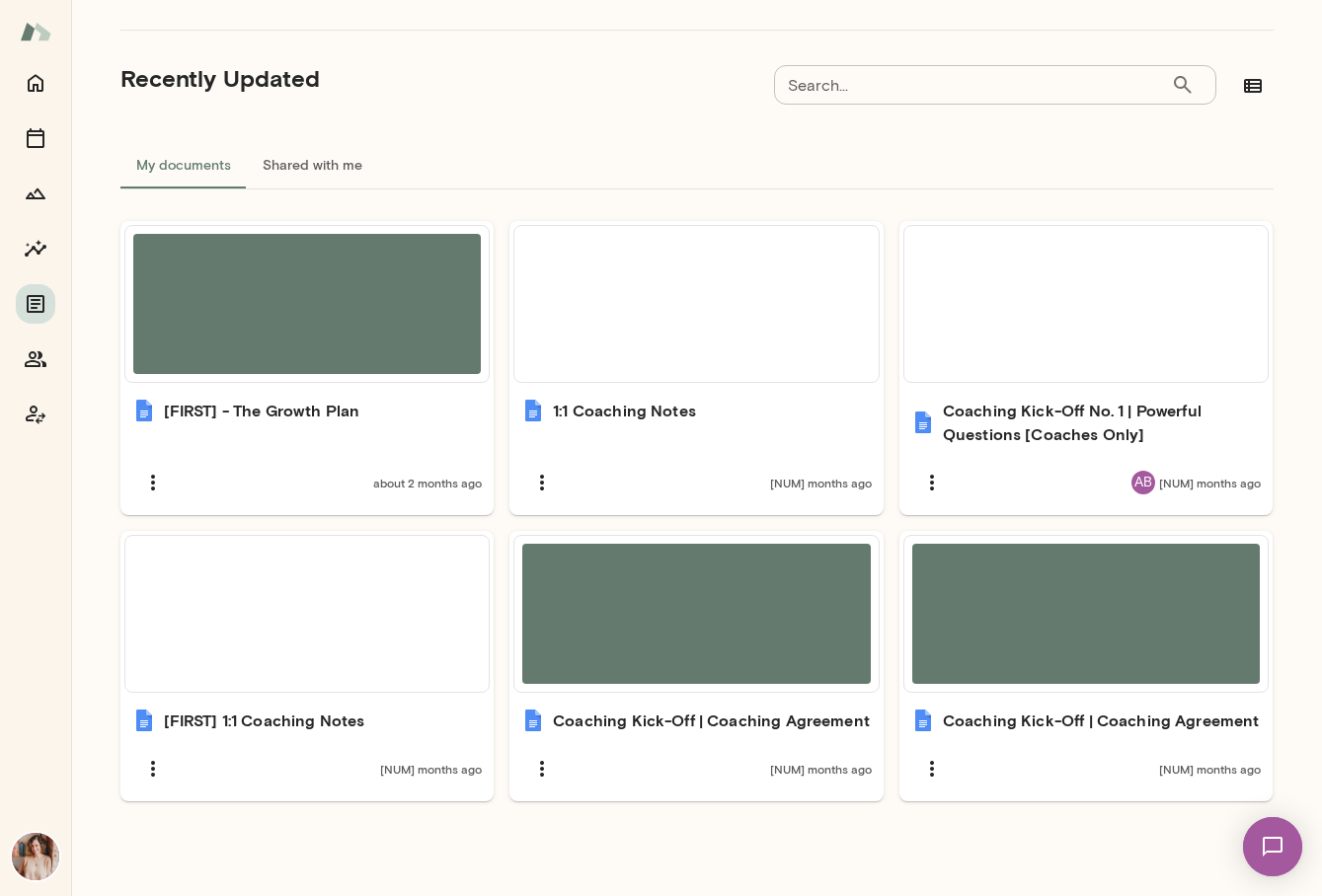 scroll, scrollTop: 0, scrollLeft: 0, axis: both 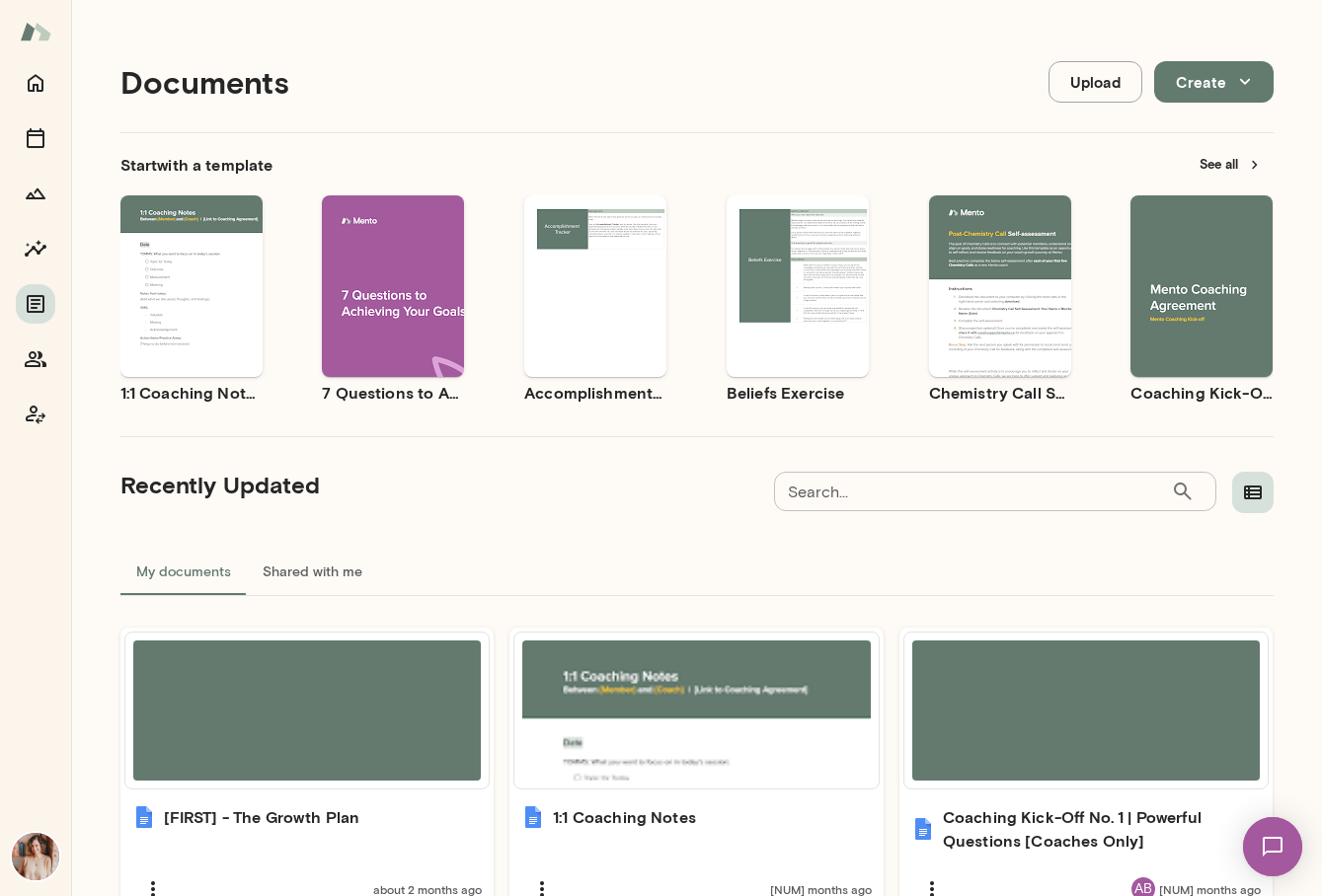 click 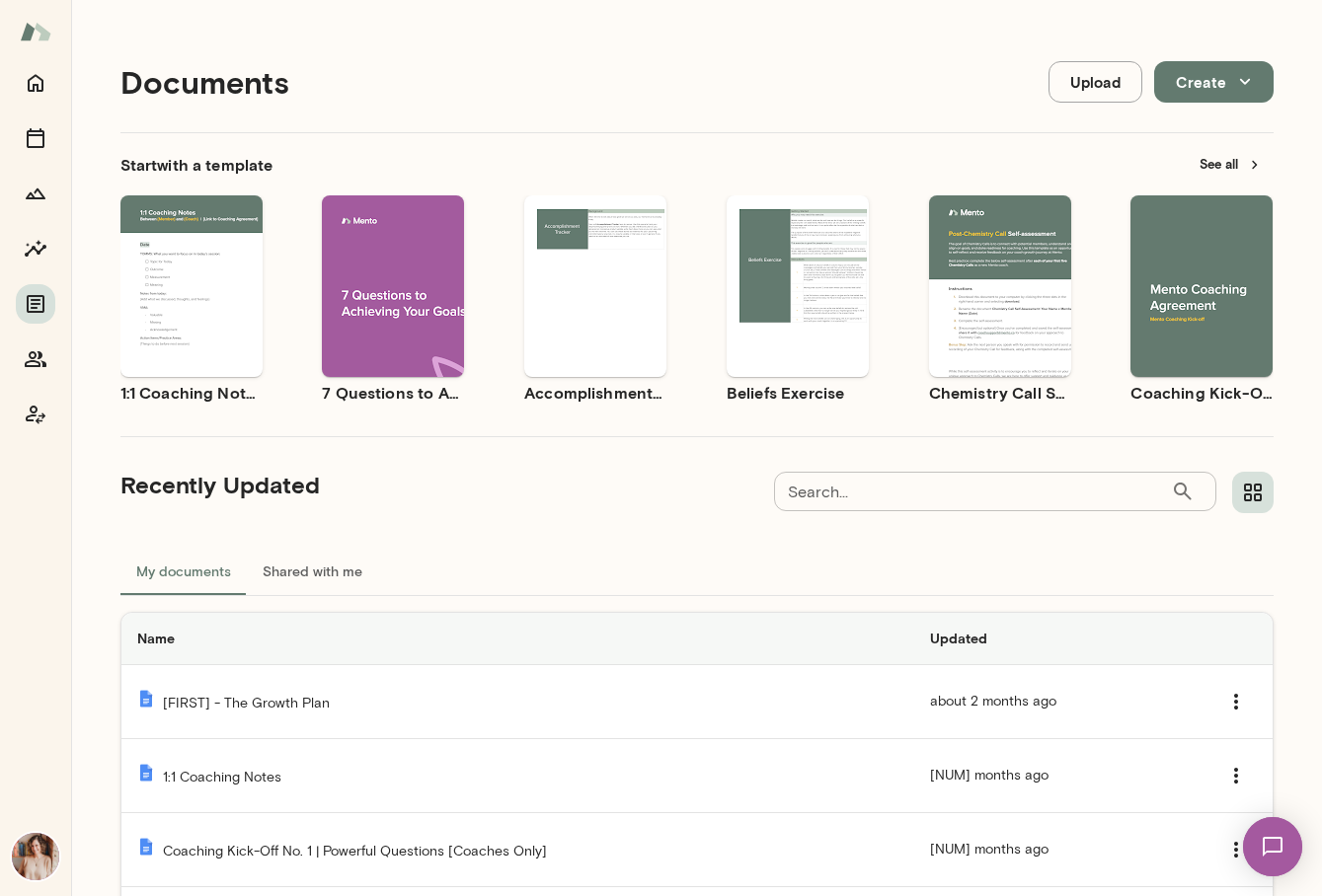 click 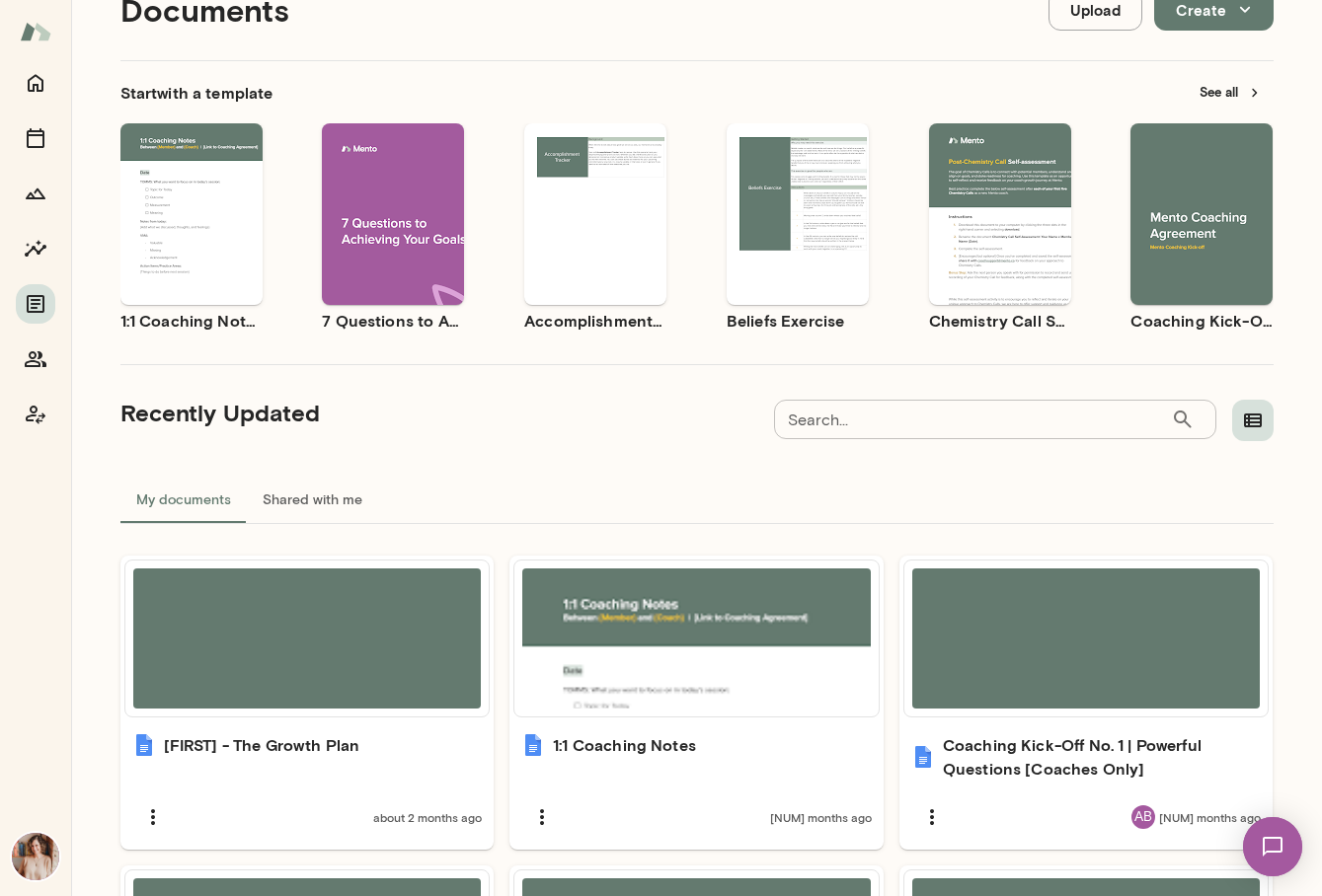 scroll, scrollTop: 53, scrollLeft: 0, axis: vertical 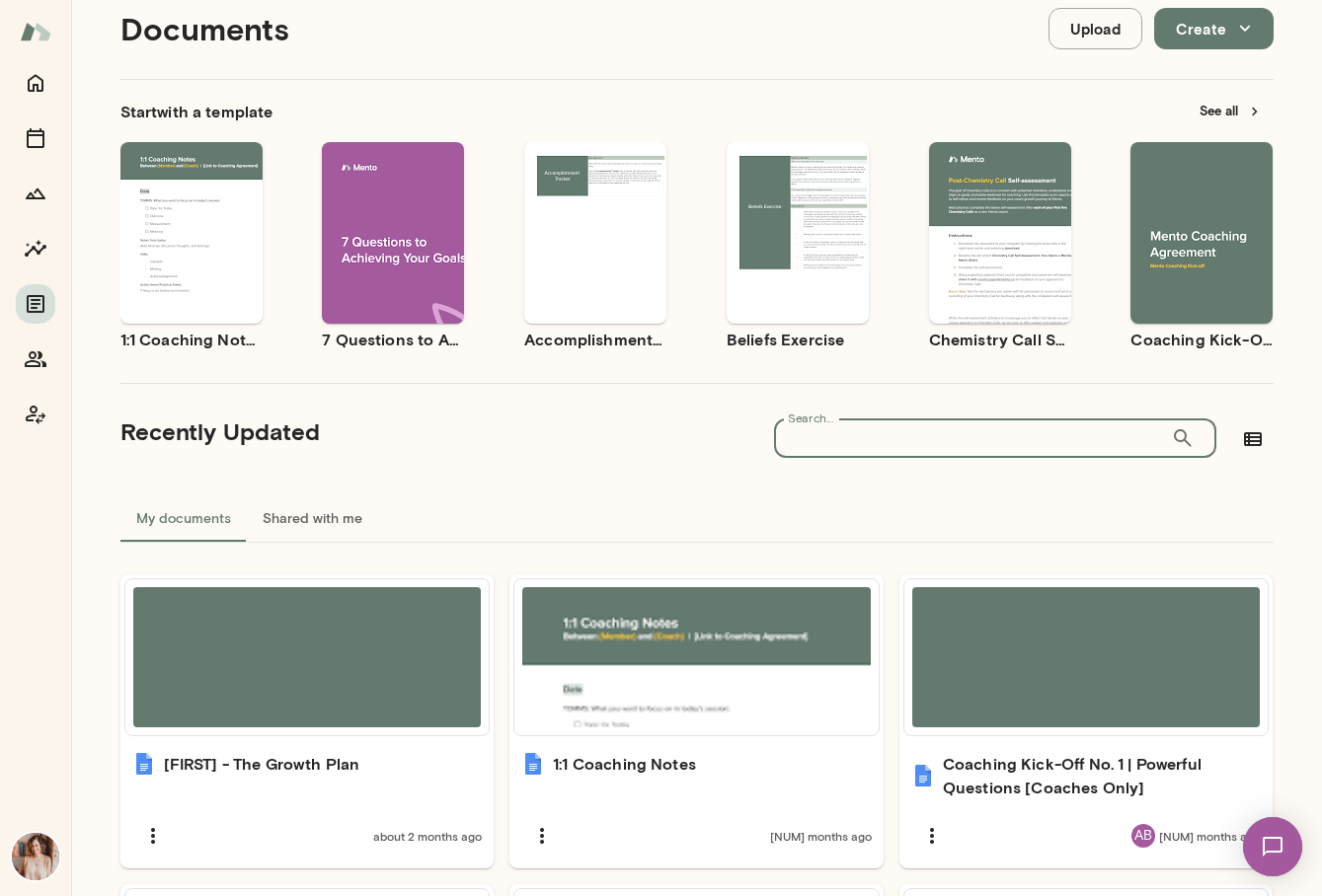 click on "Search..." at bounding box center (972, 438) 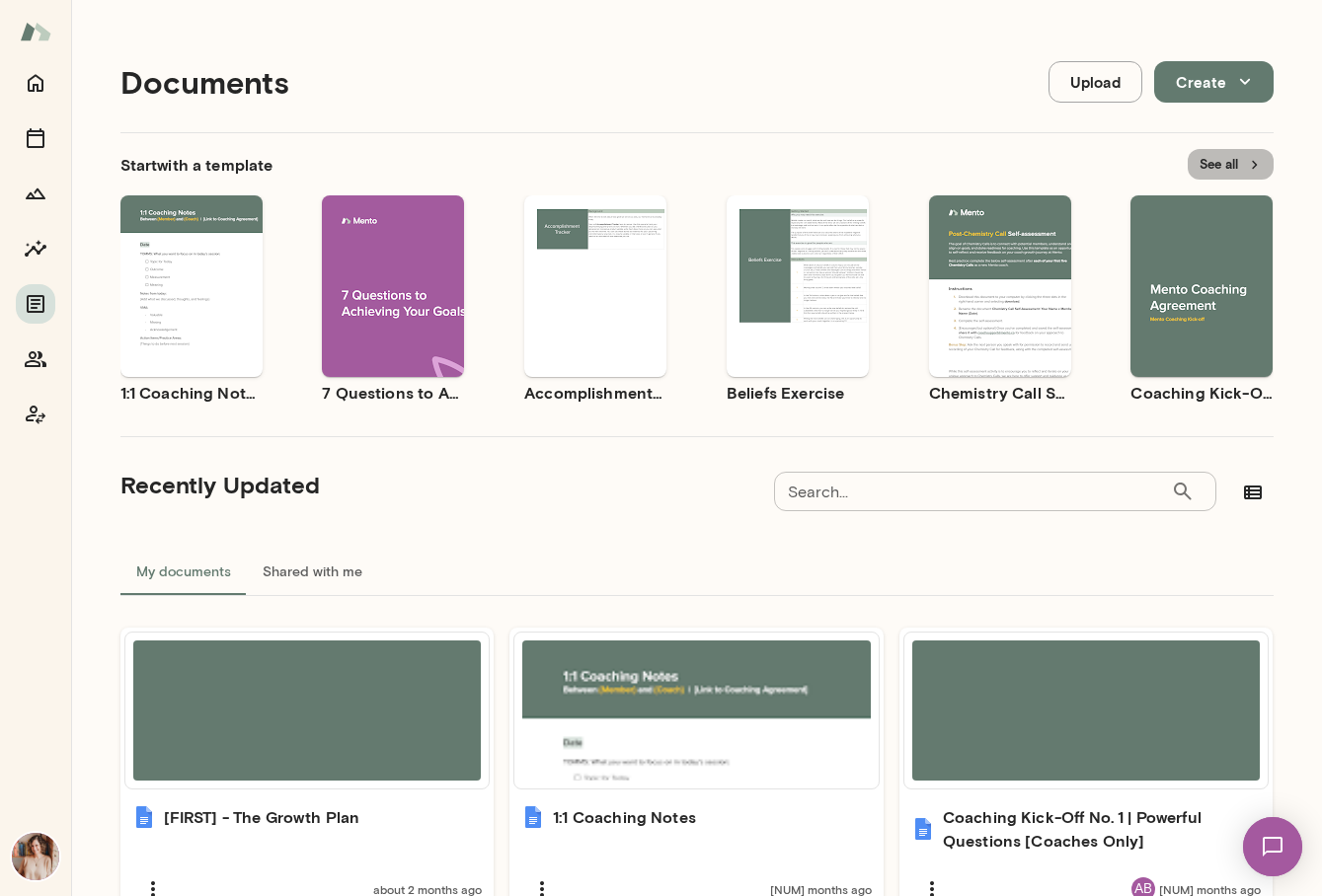 click on "See all" at bounding box center (1230, 164) 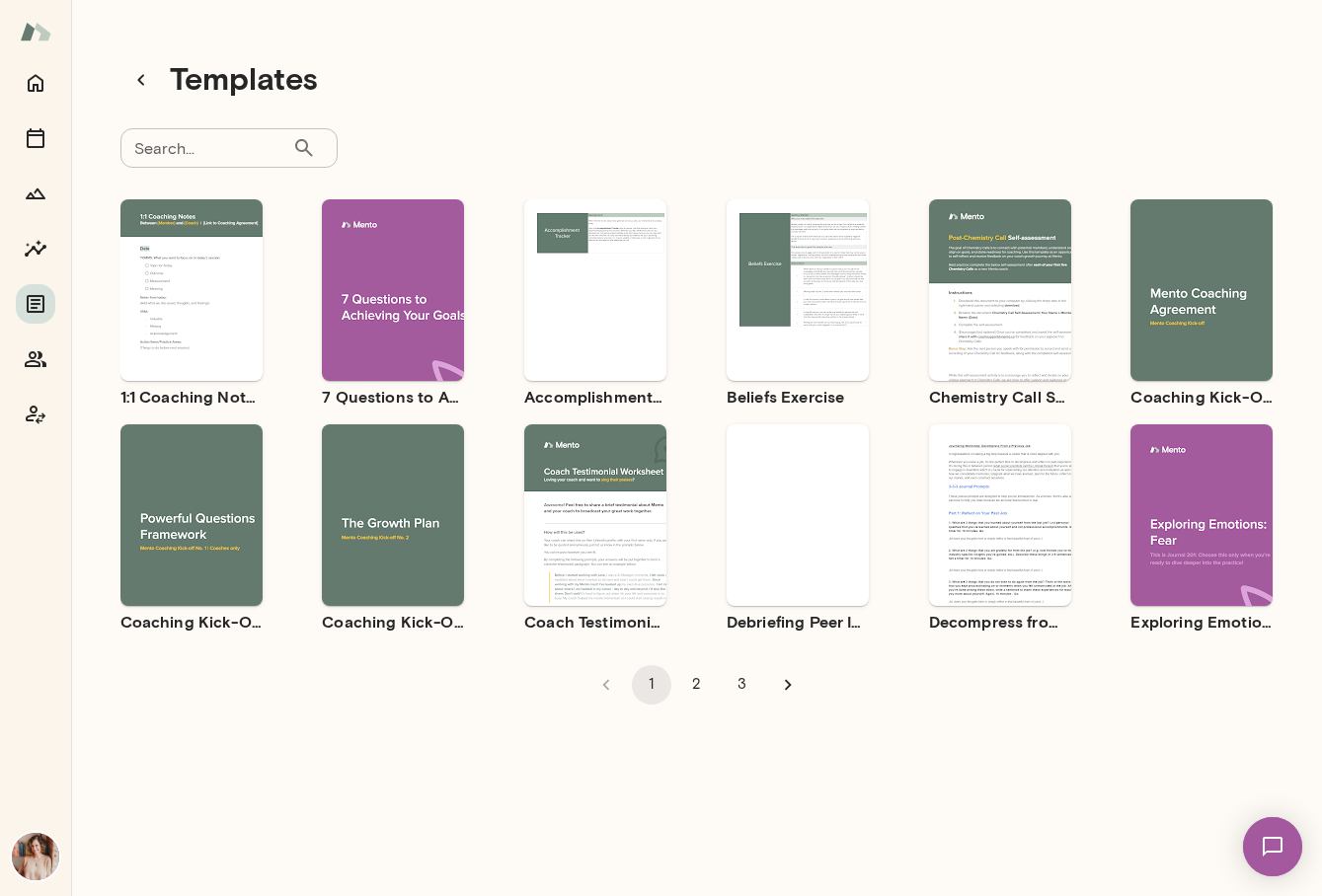 click on "Search..." at bounding box center (206, 148) 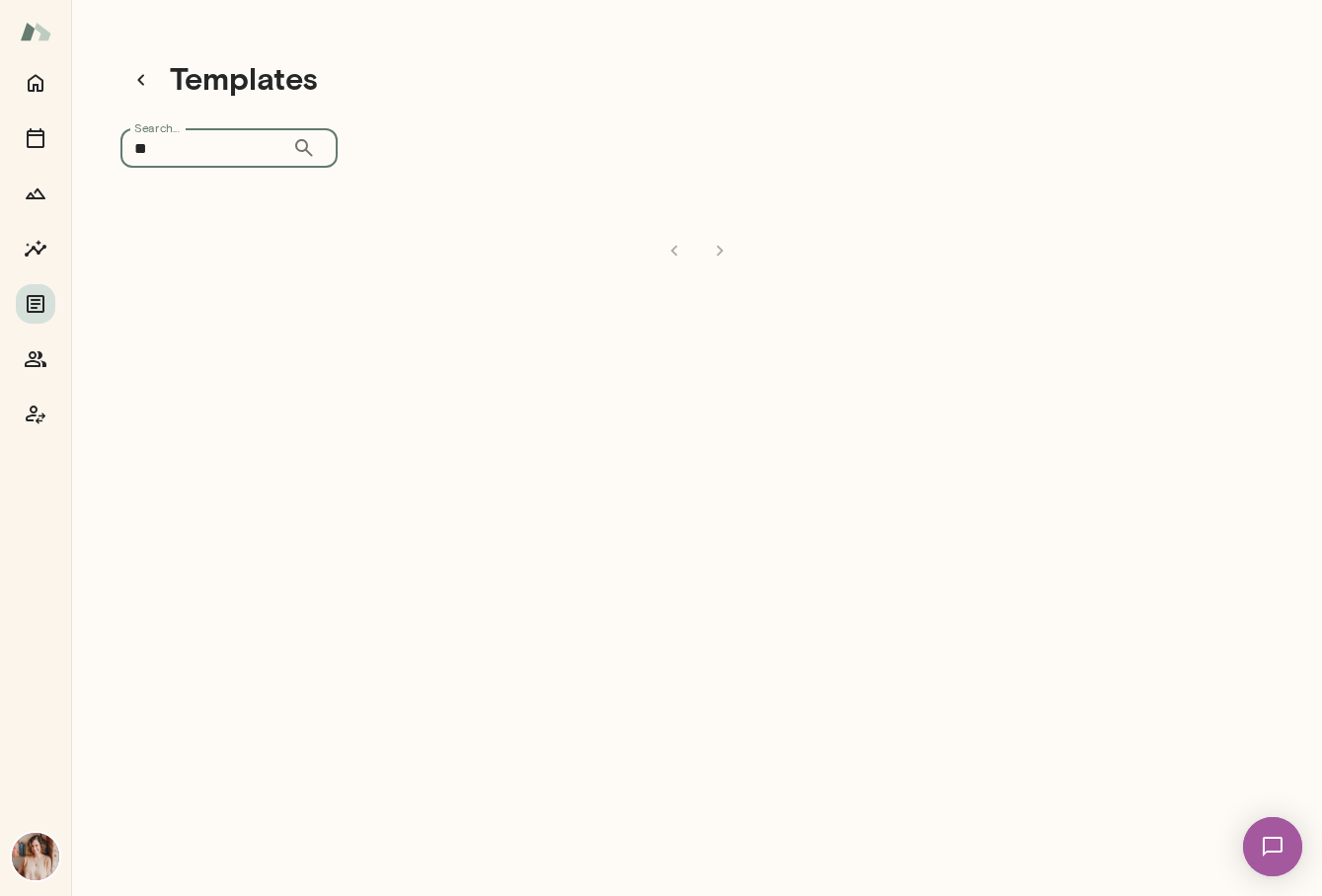 type on "*" 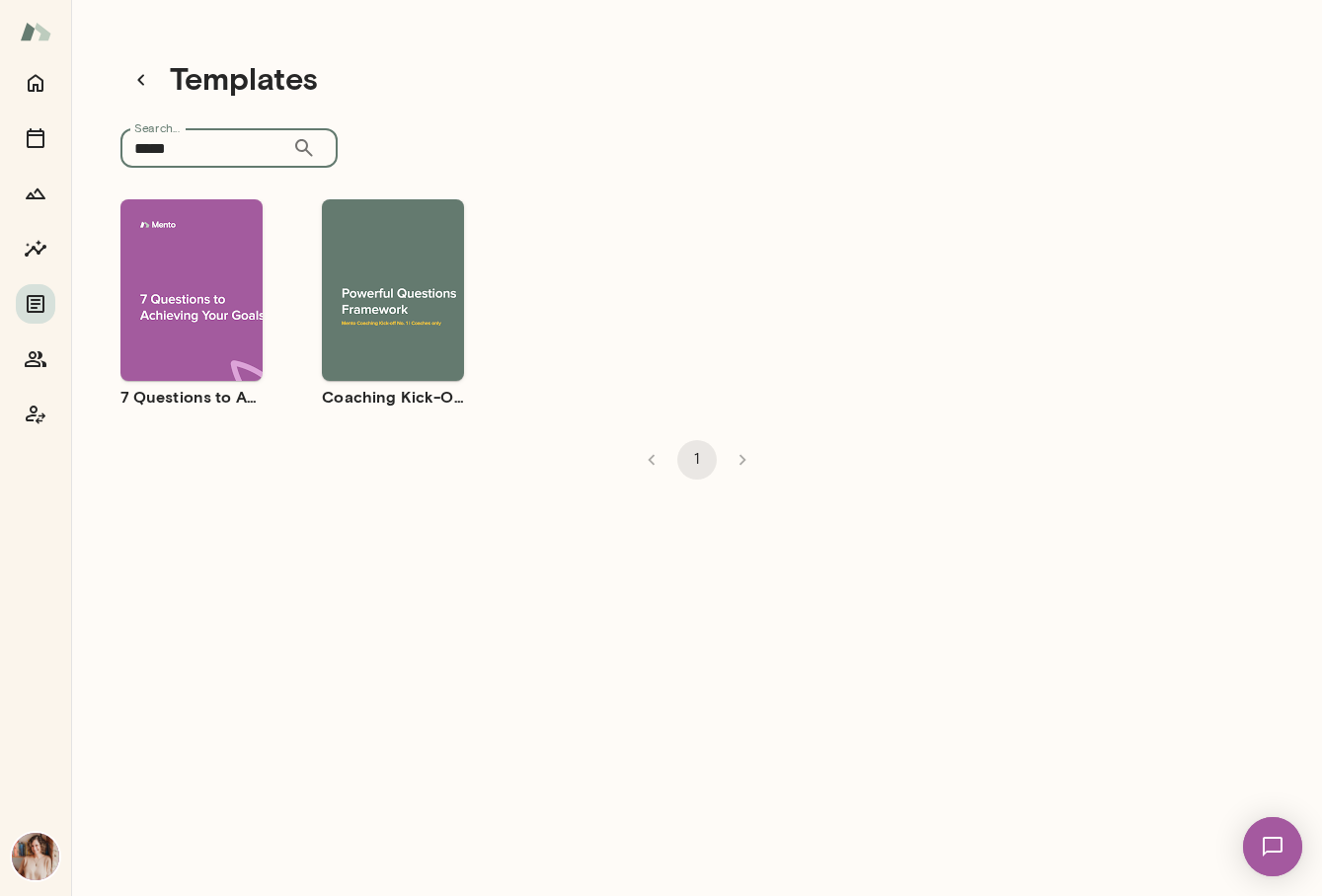 type on "*****" 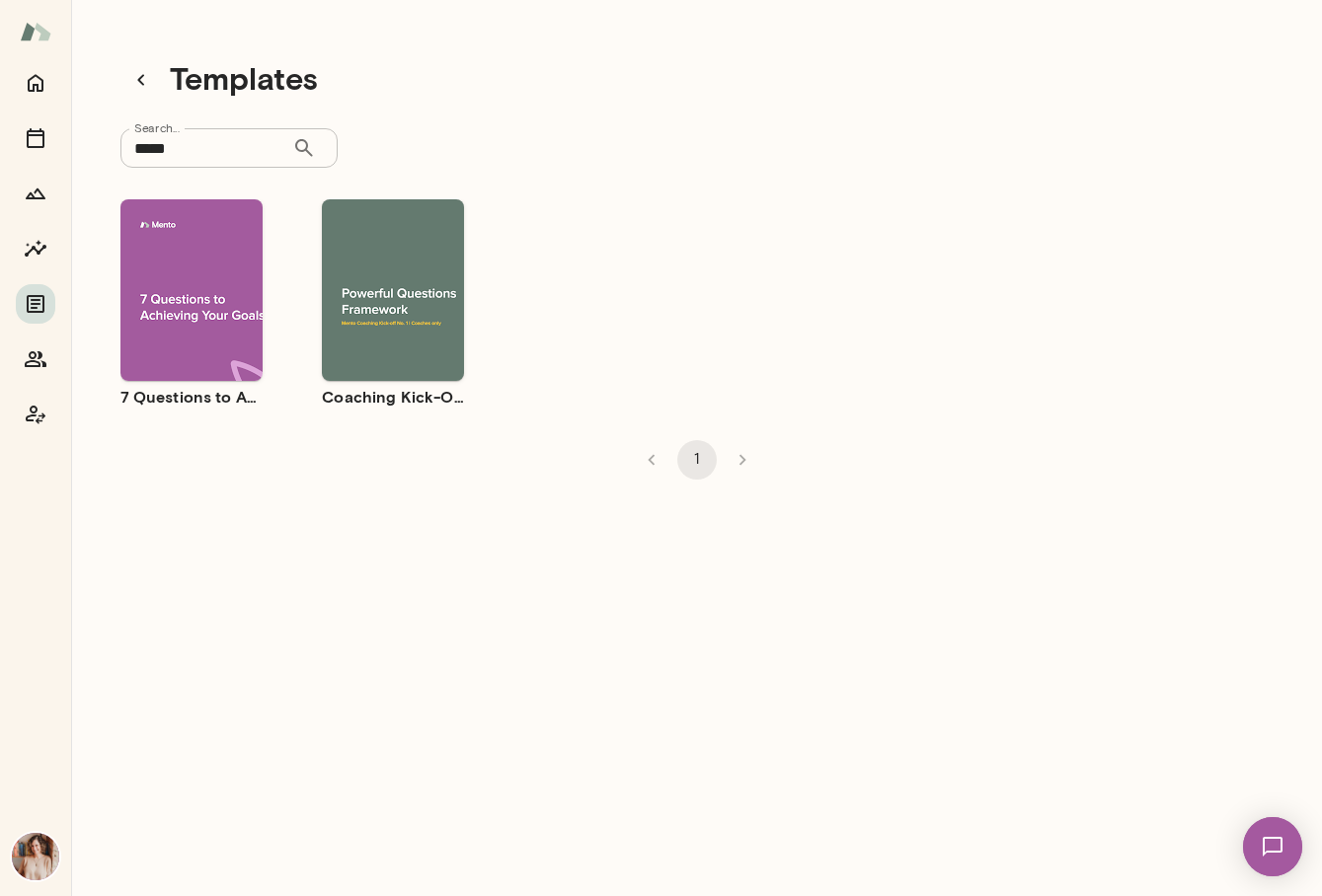 click on "Use template Preview" at bounding box center [192, 290] 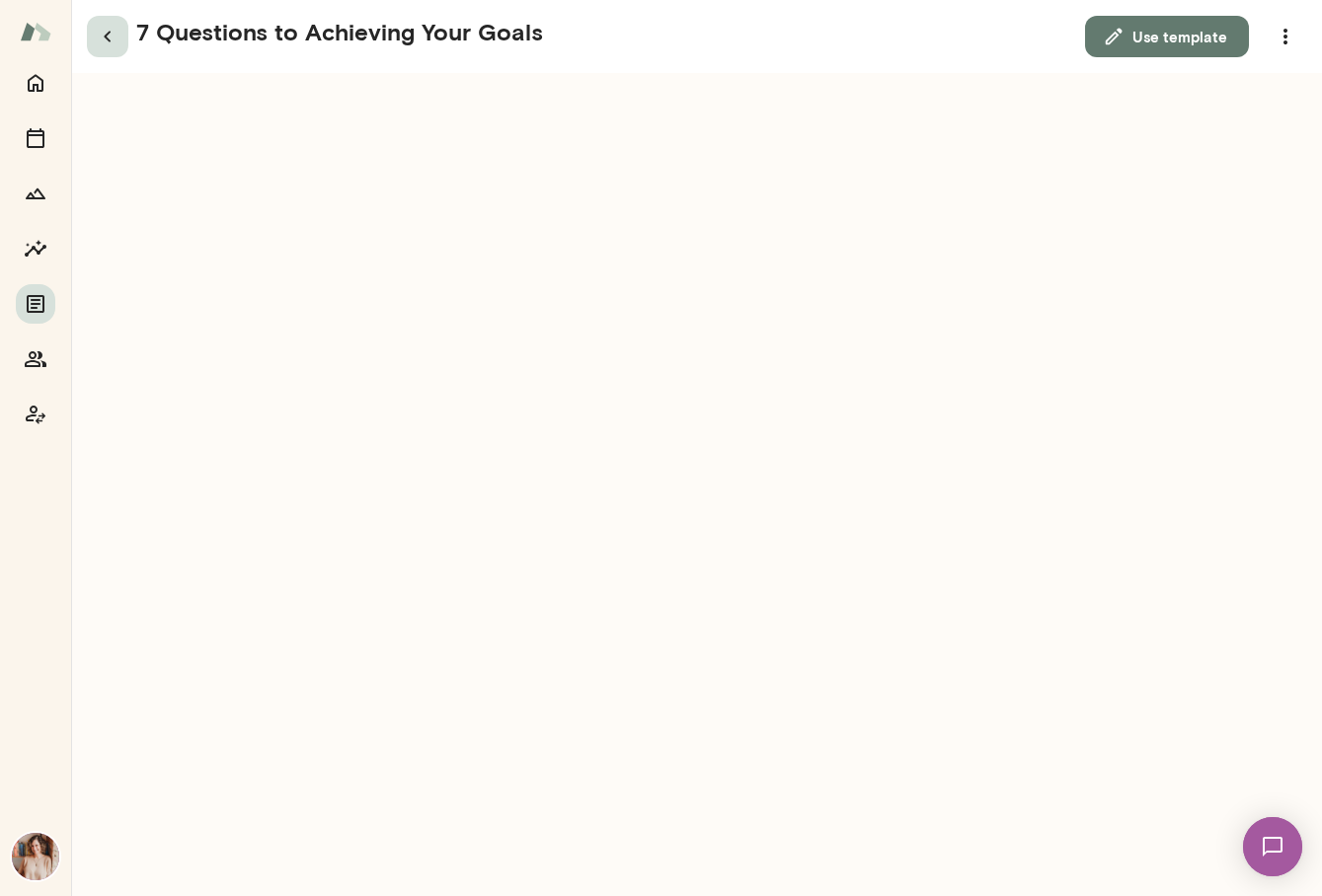 click 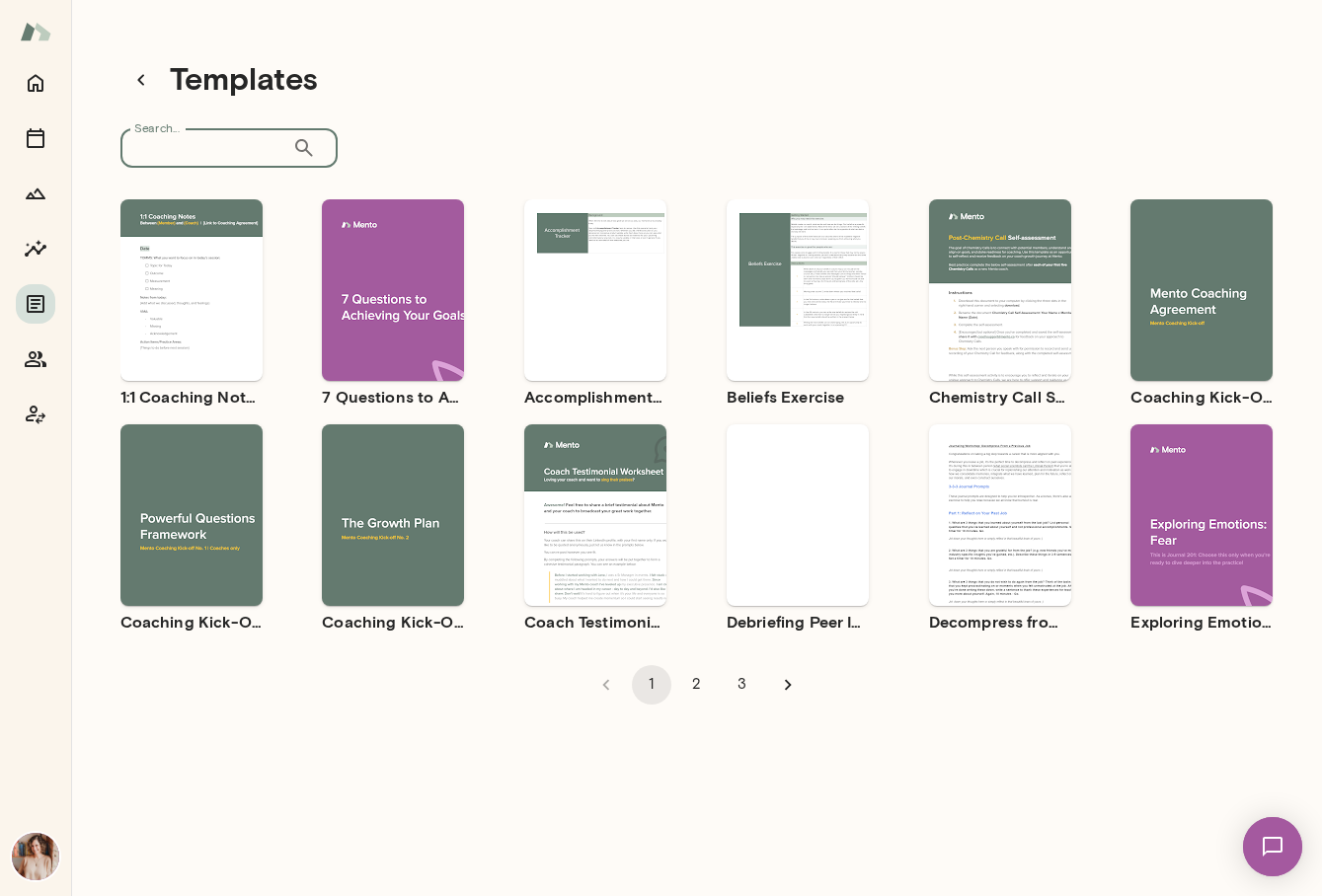 click on "Search..." at bounding box center (206, 148) 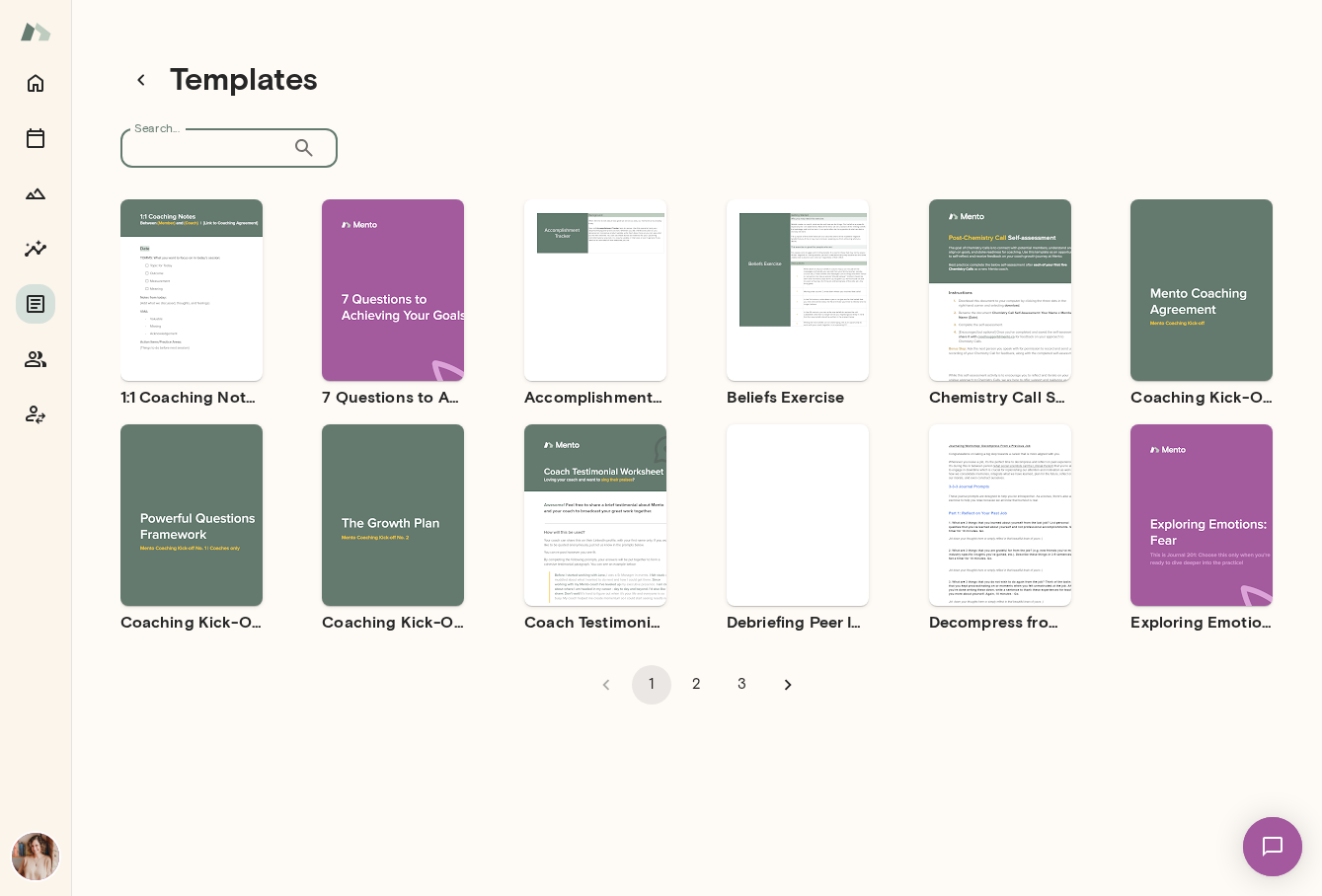 click on "Use template Preview" at bounding box center (595, 290) 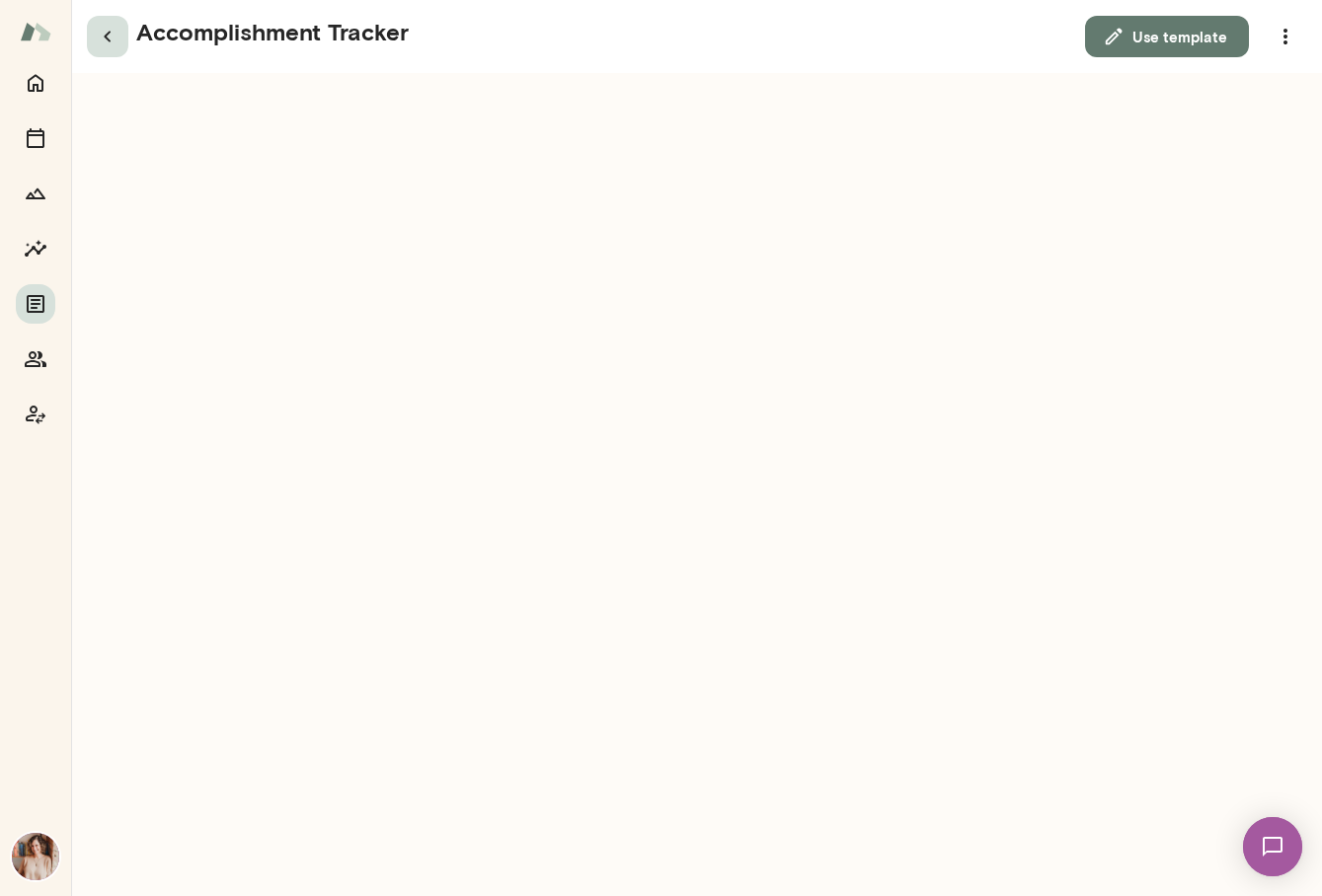 click 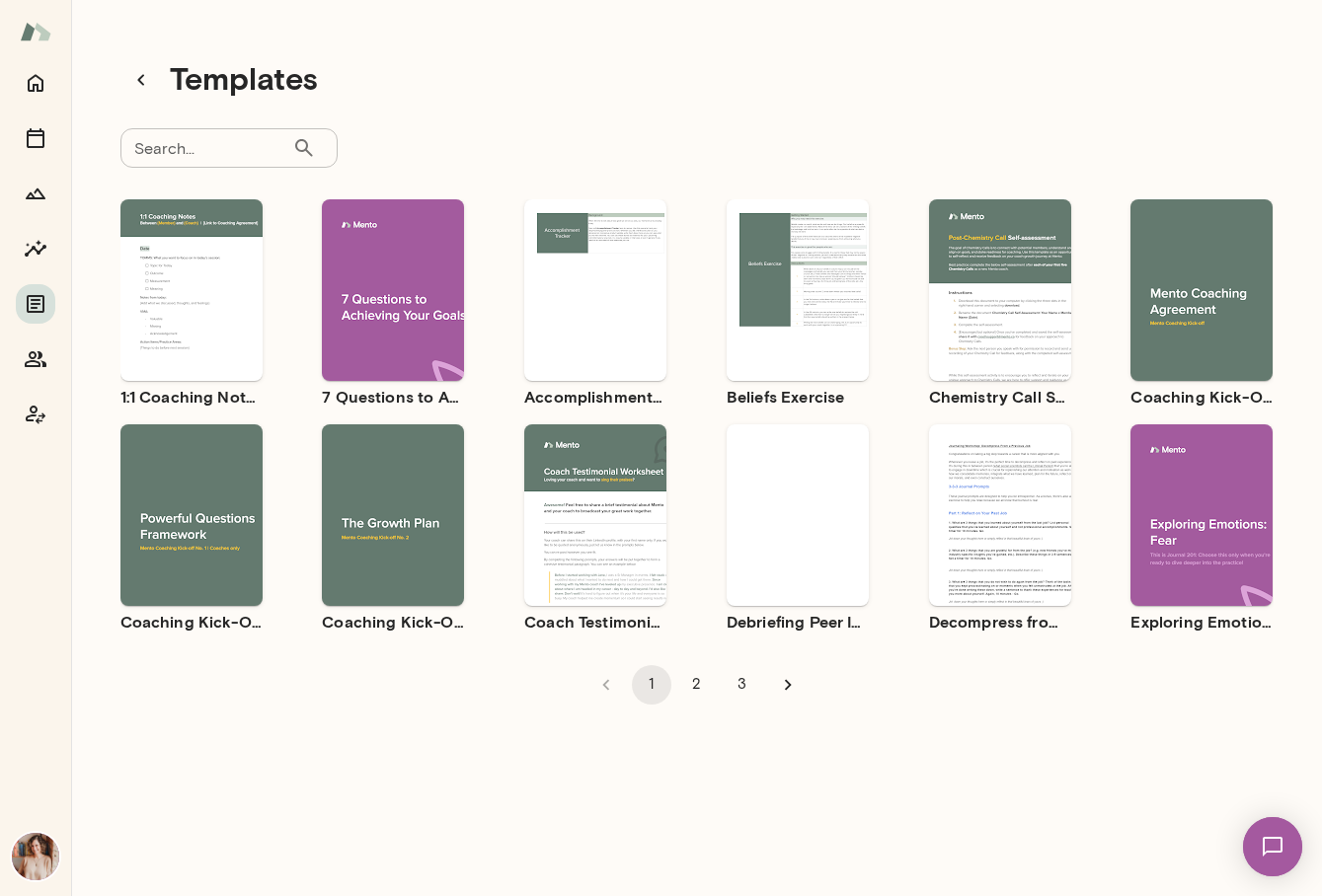 click on "Preview" at bounding box center [809, 307] 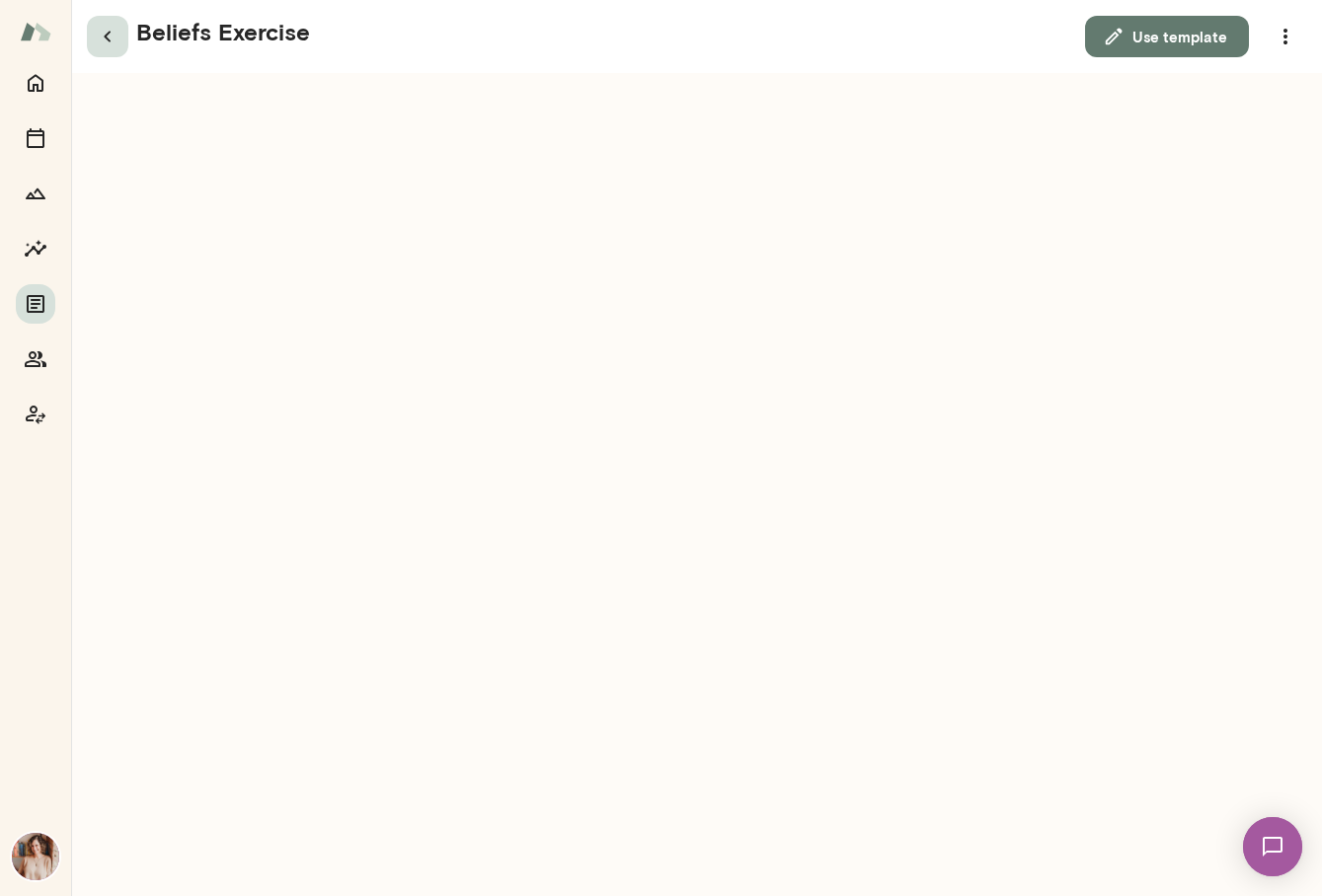 click 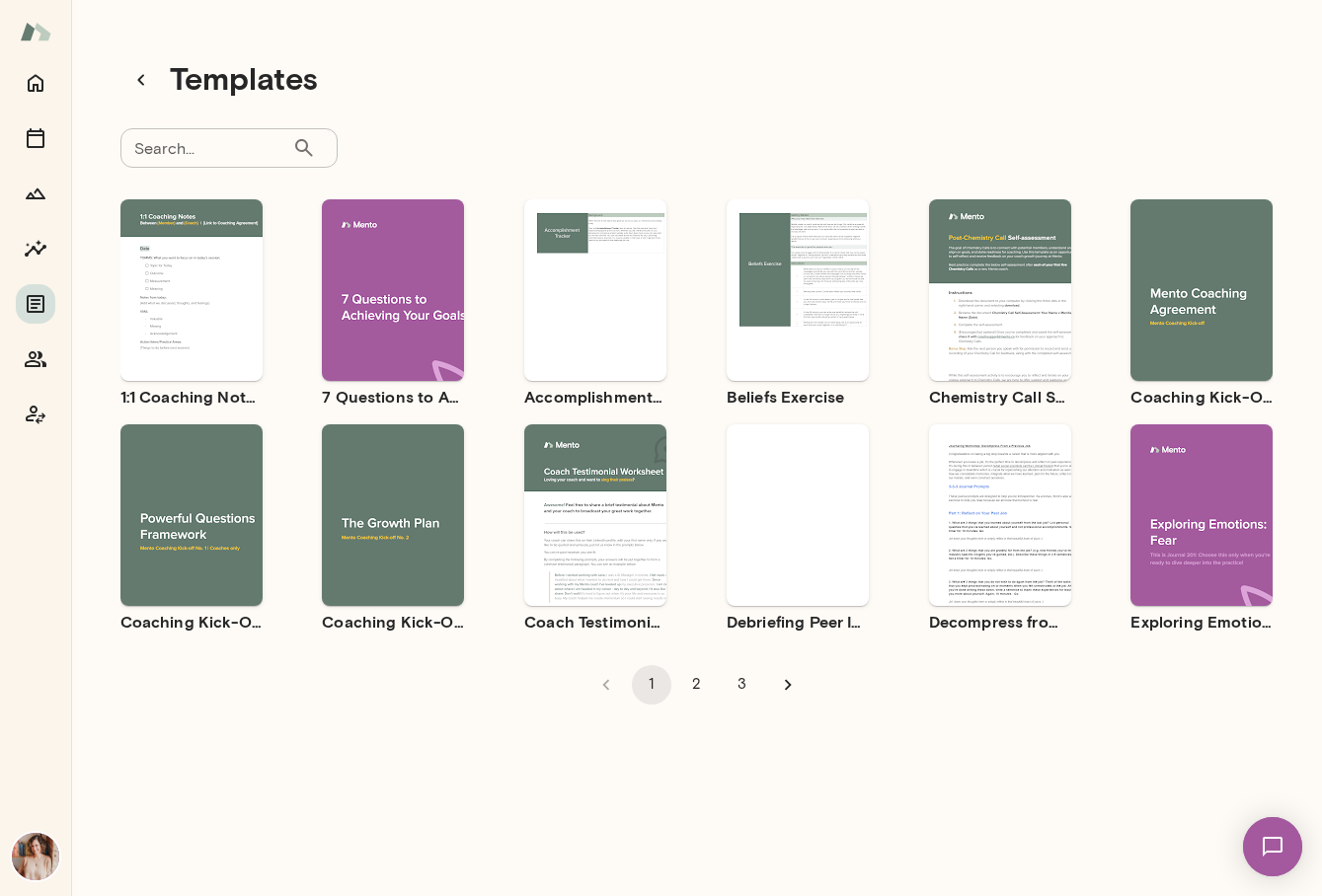 click on "Preview" at bounding box center [202, 532] 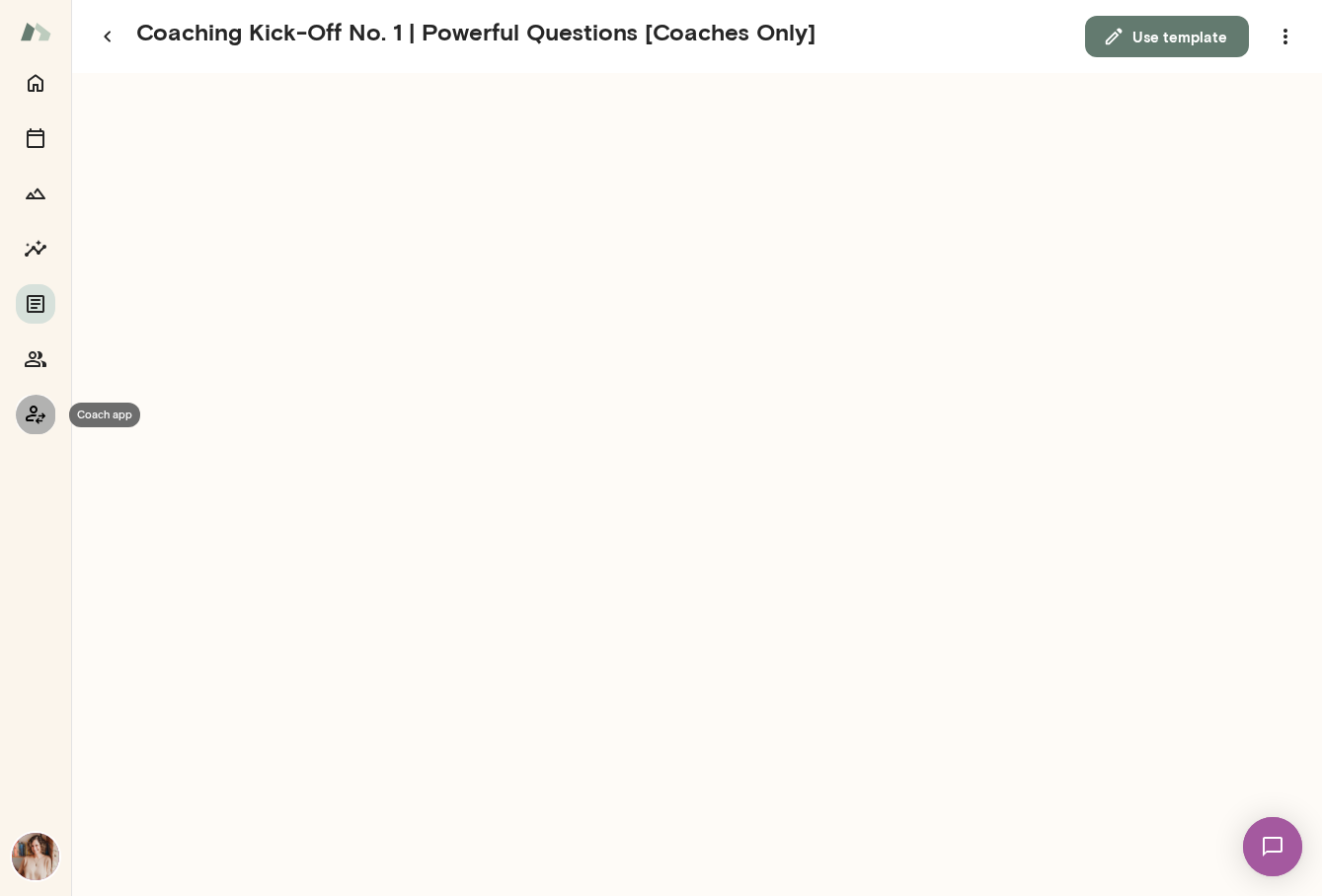 click at bounding box center [36, 414] 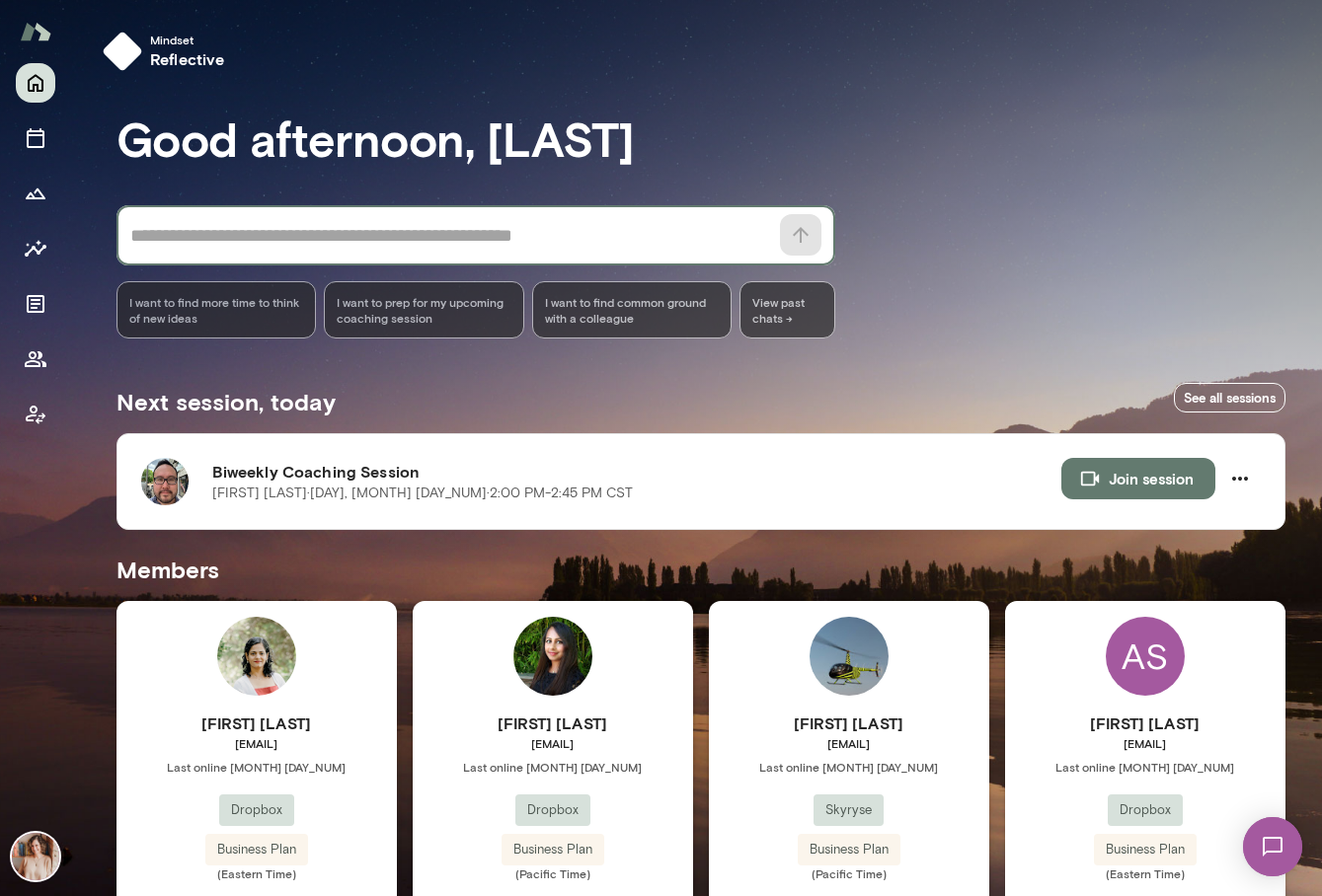 click at bounding box center (449, 236) 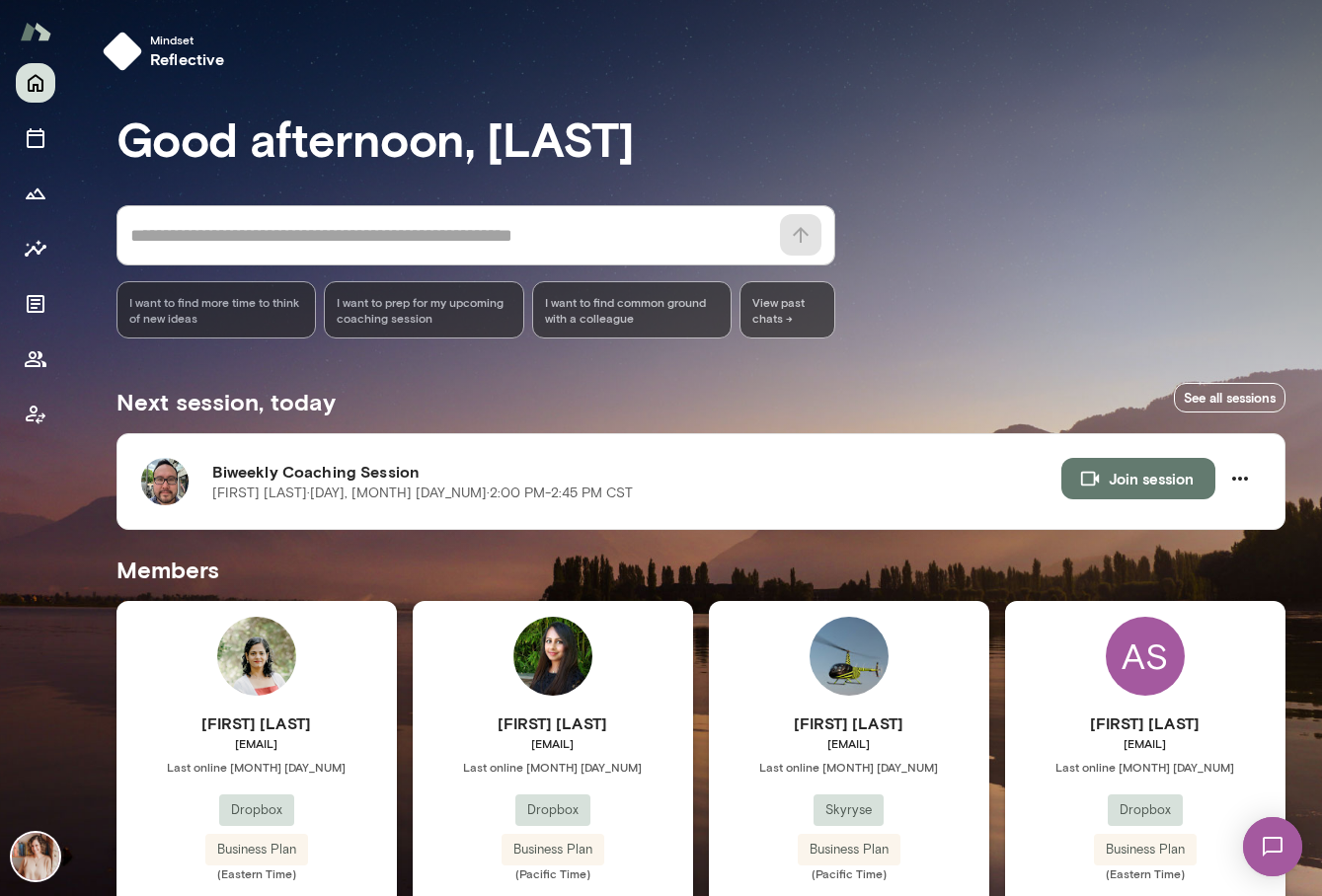 click on "I want to prep for my upcoming coaching session" at bounding box center (424, 310) 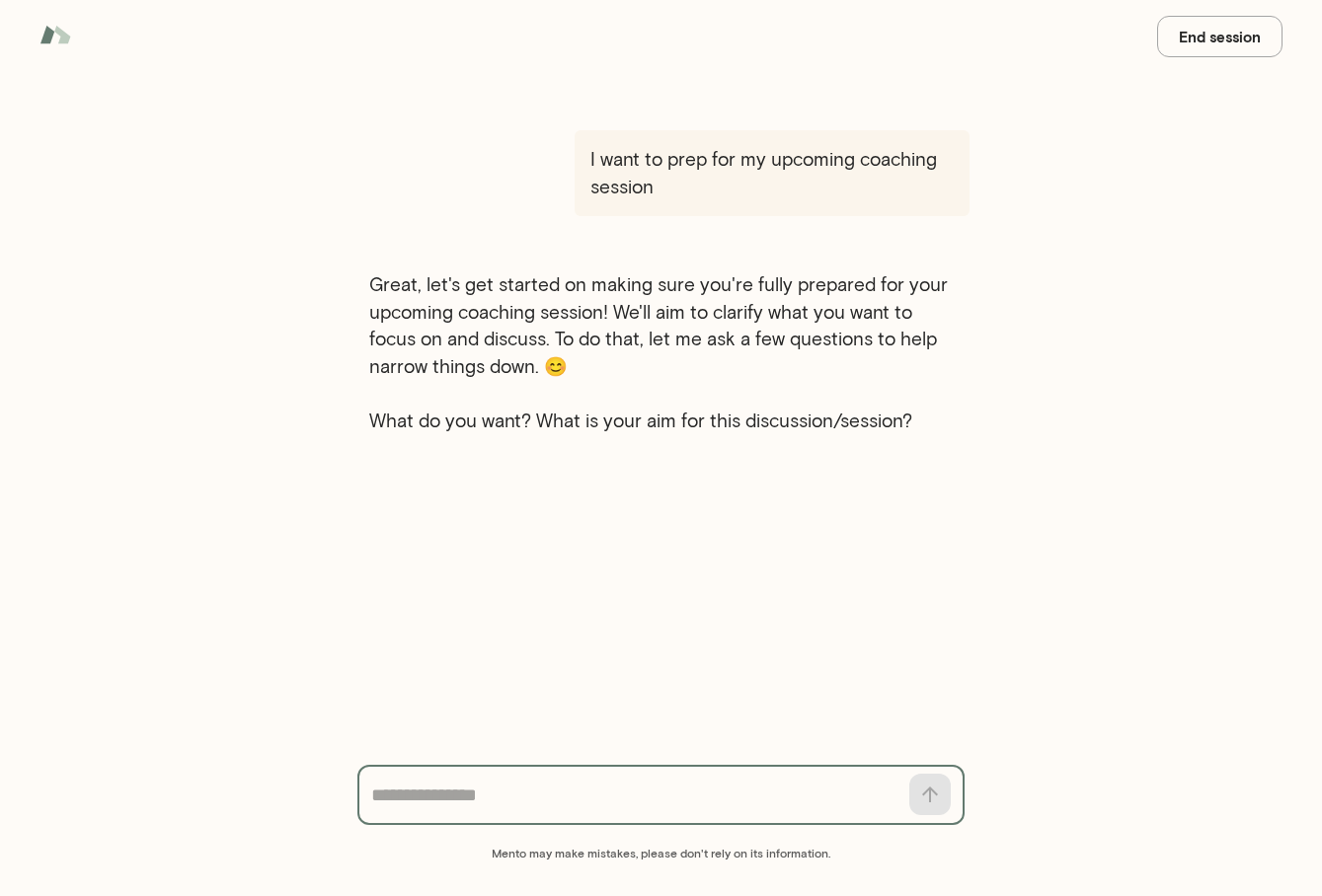 scroll, scrollTop: 0, scrollLeft: 0, axis: both 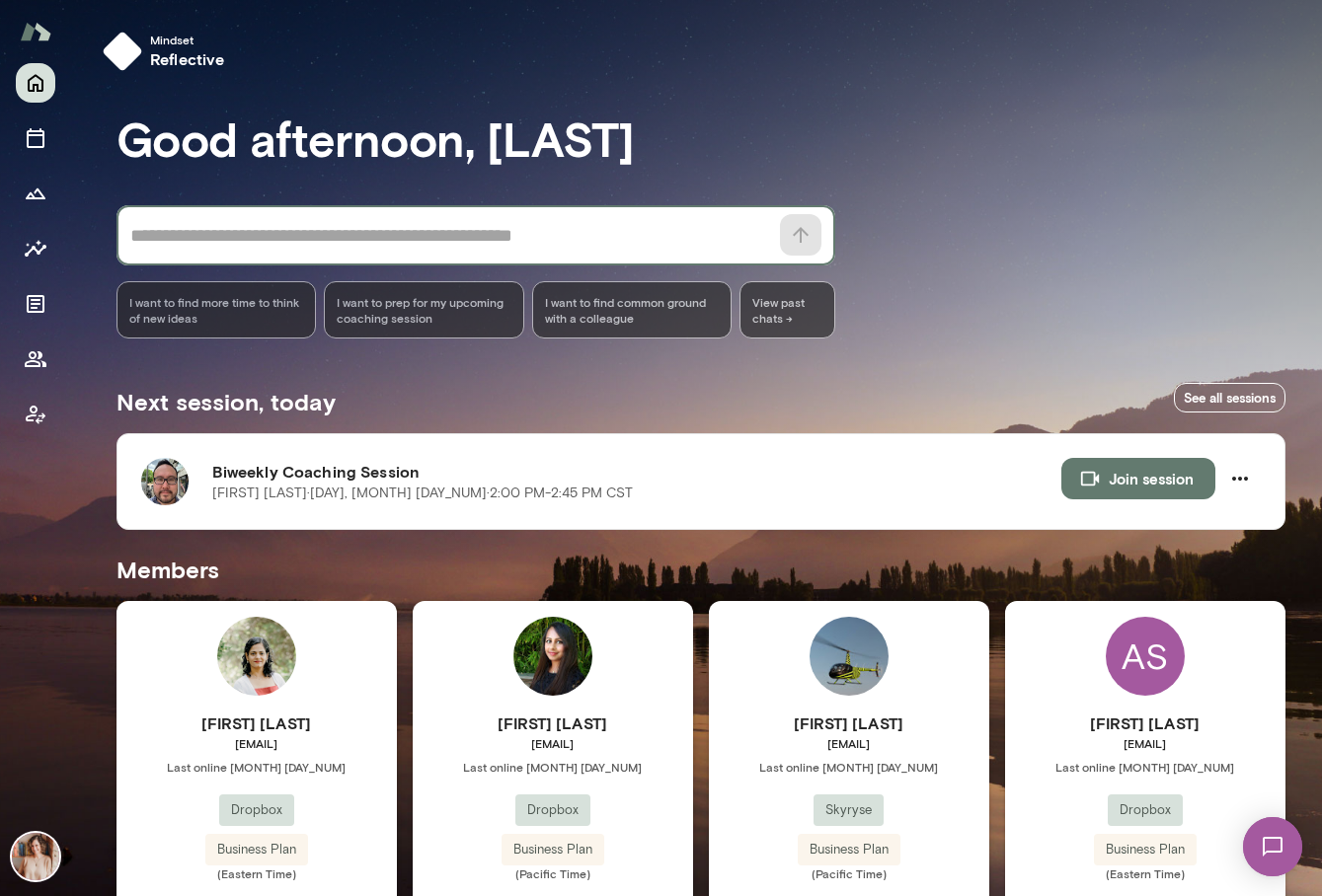click at bounding box center (449, 236) 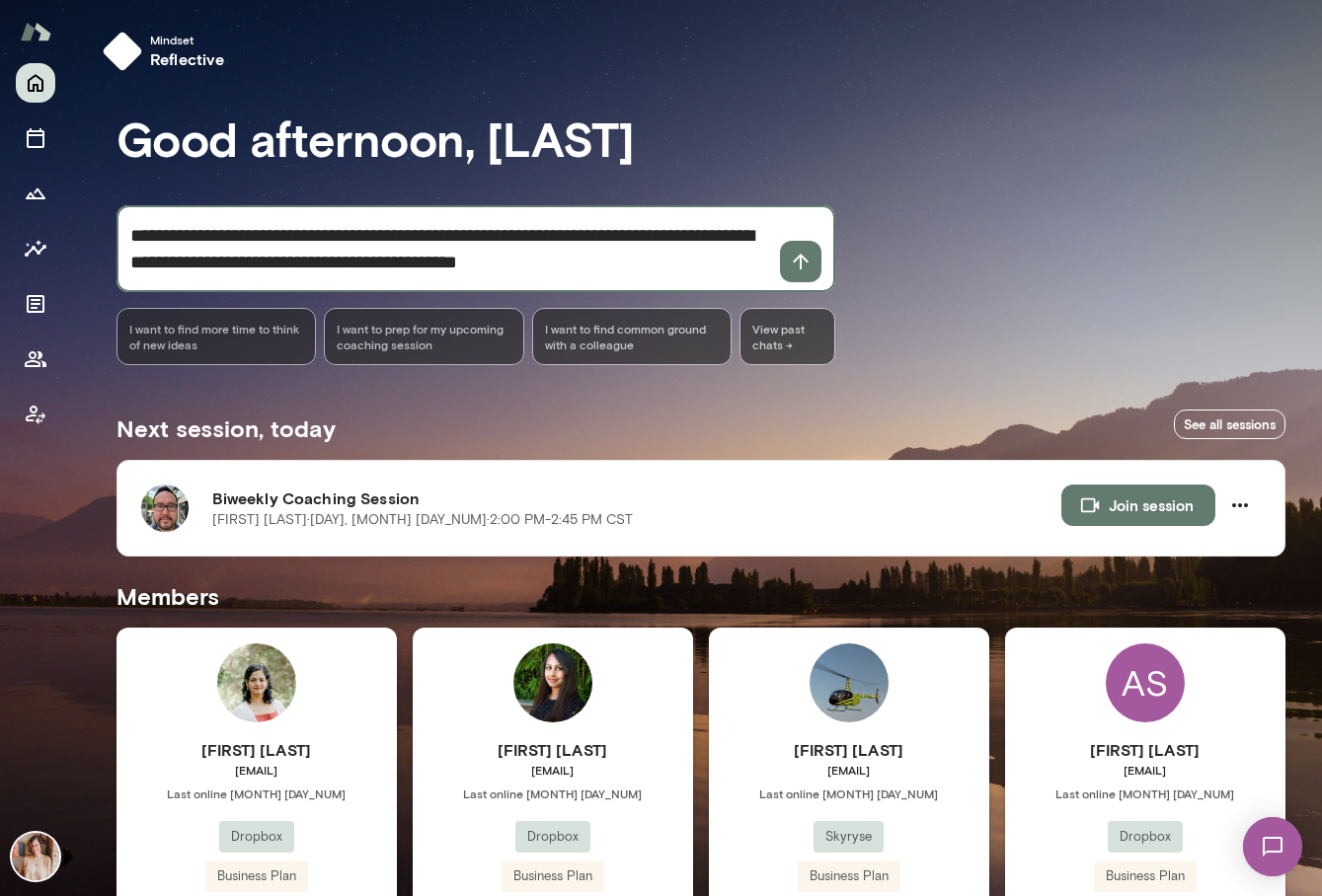 type on "**********" 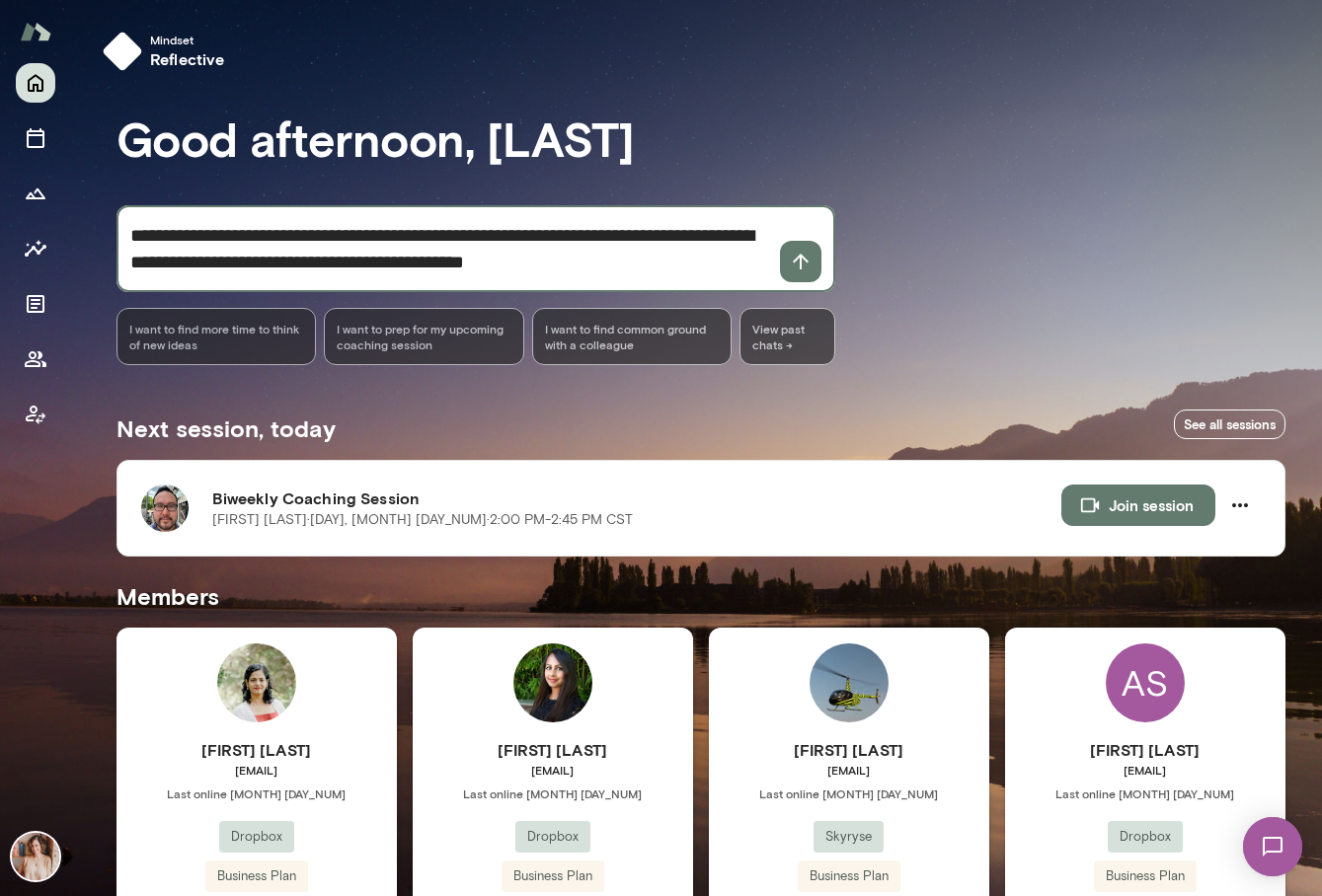 type 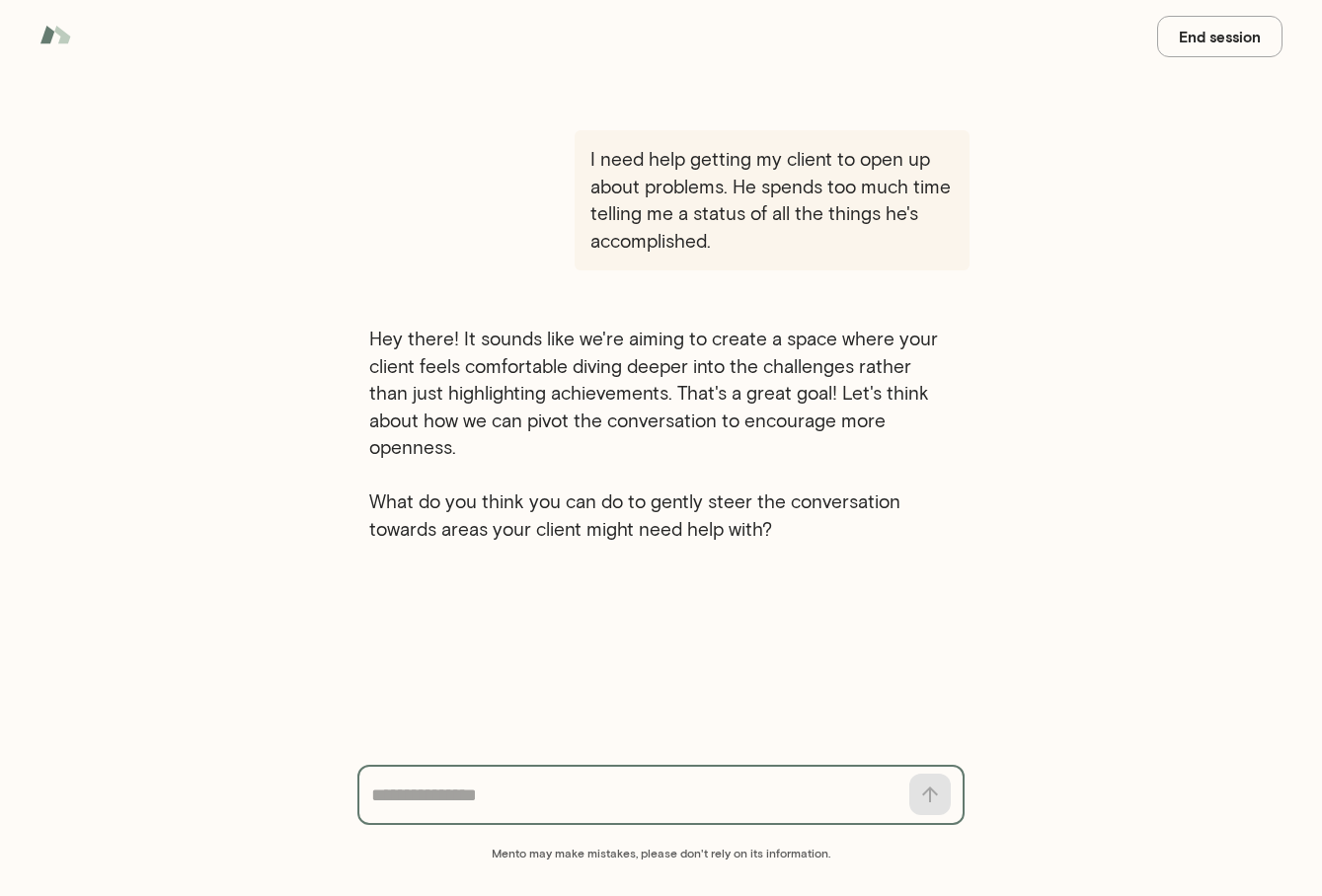 scroll, scrollTop: 0, scrollLeft: 0, axis: both 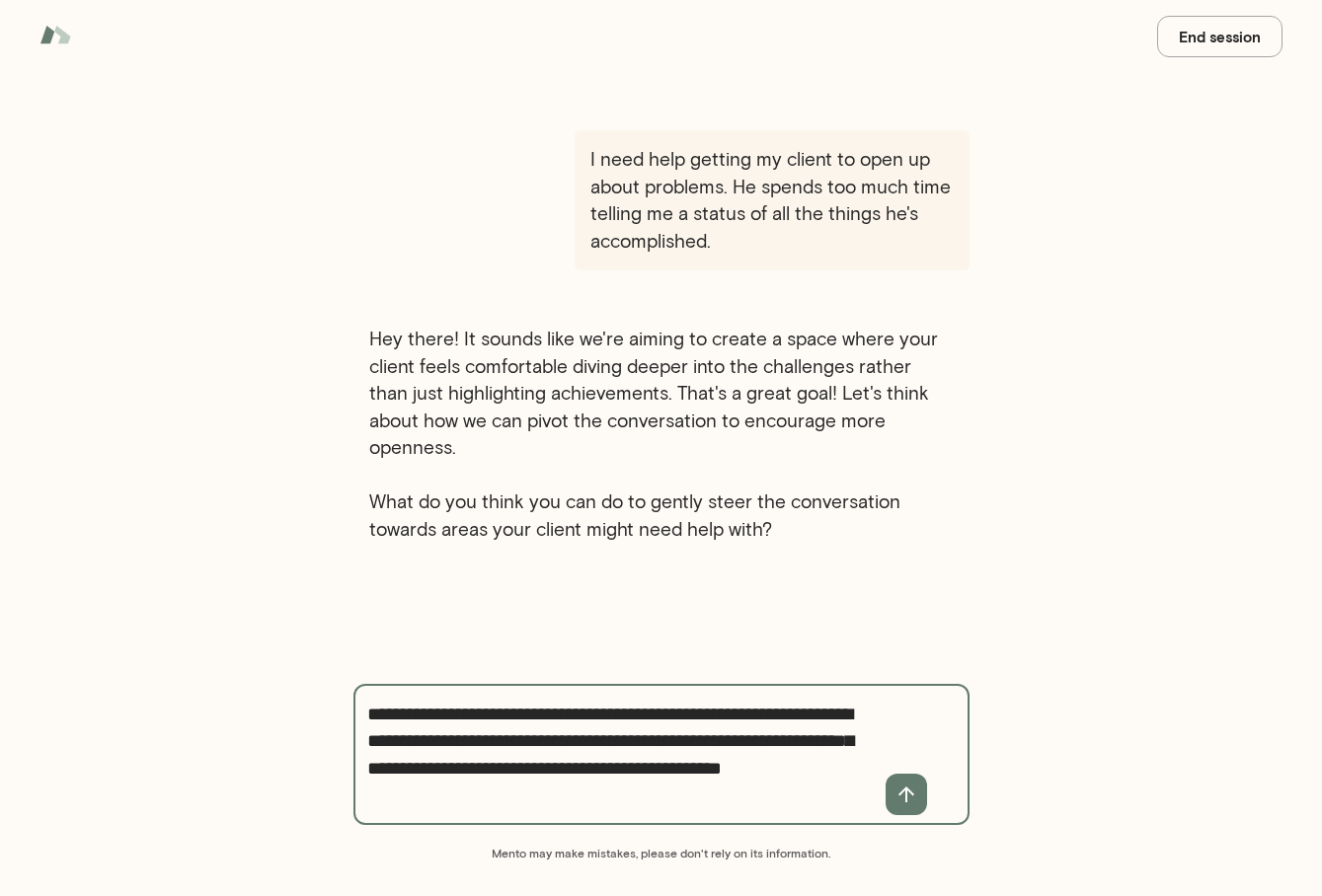 type on "**********" 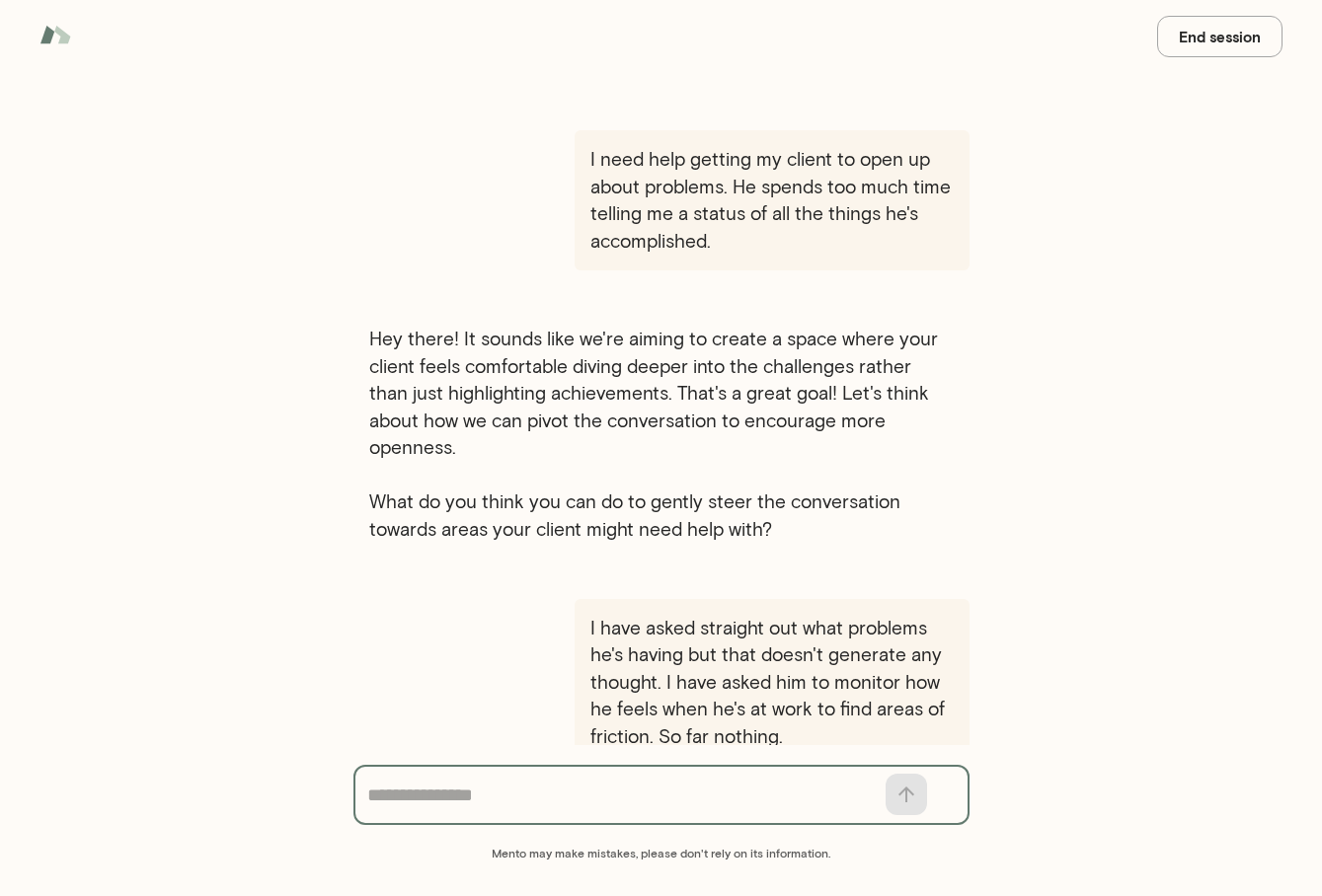 scroll, scrollTop: 14, scrollLeft: 0, axis: vertical 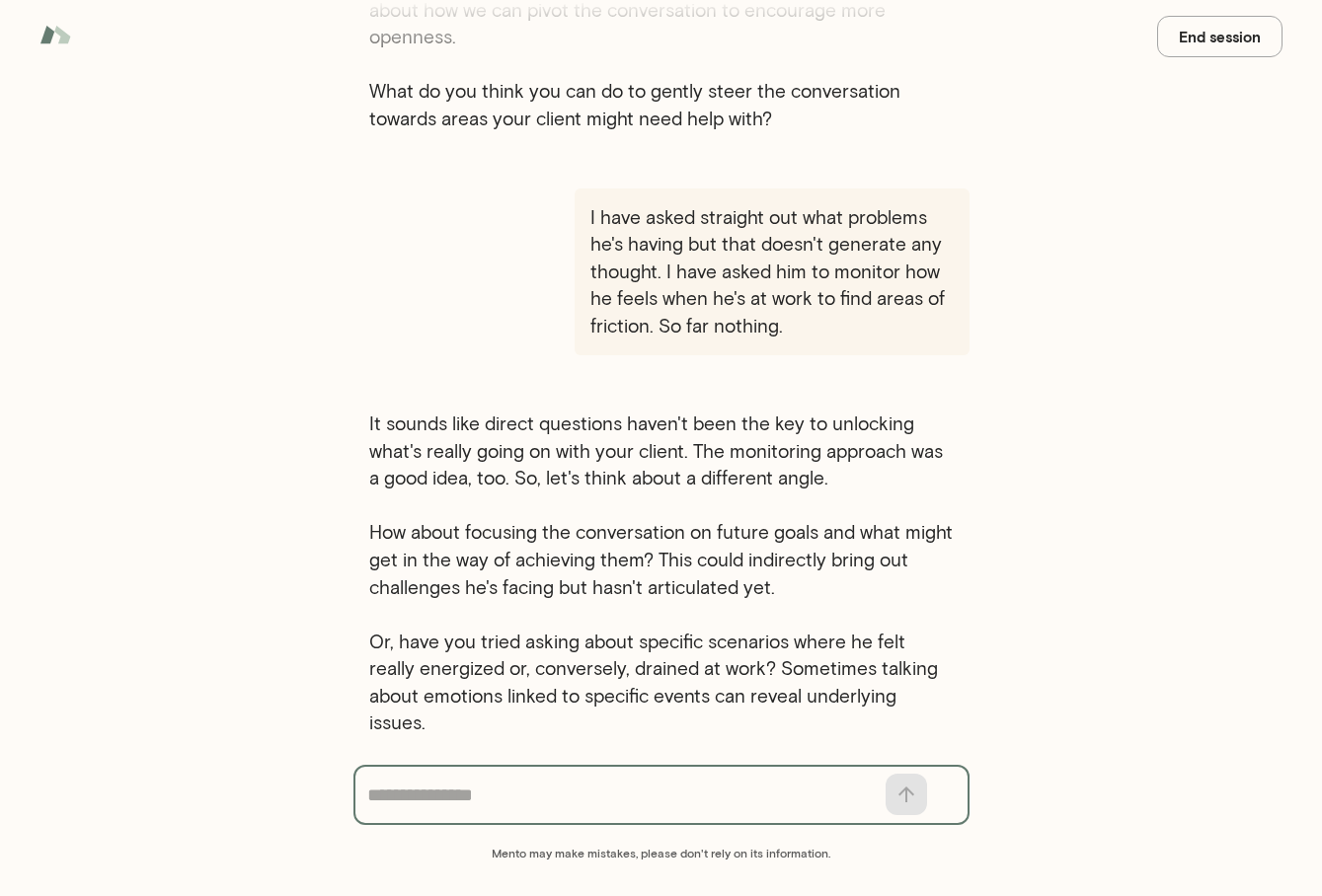 click at bounding box center (621, 795) 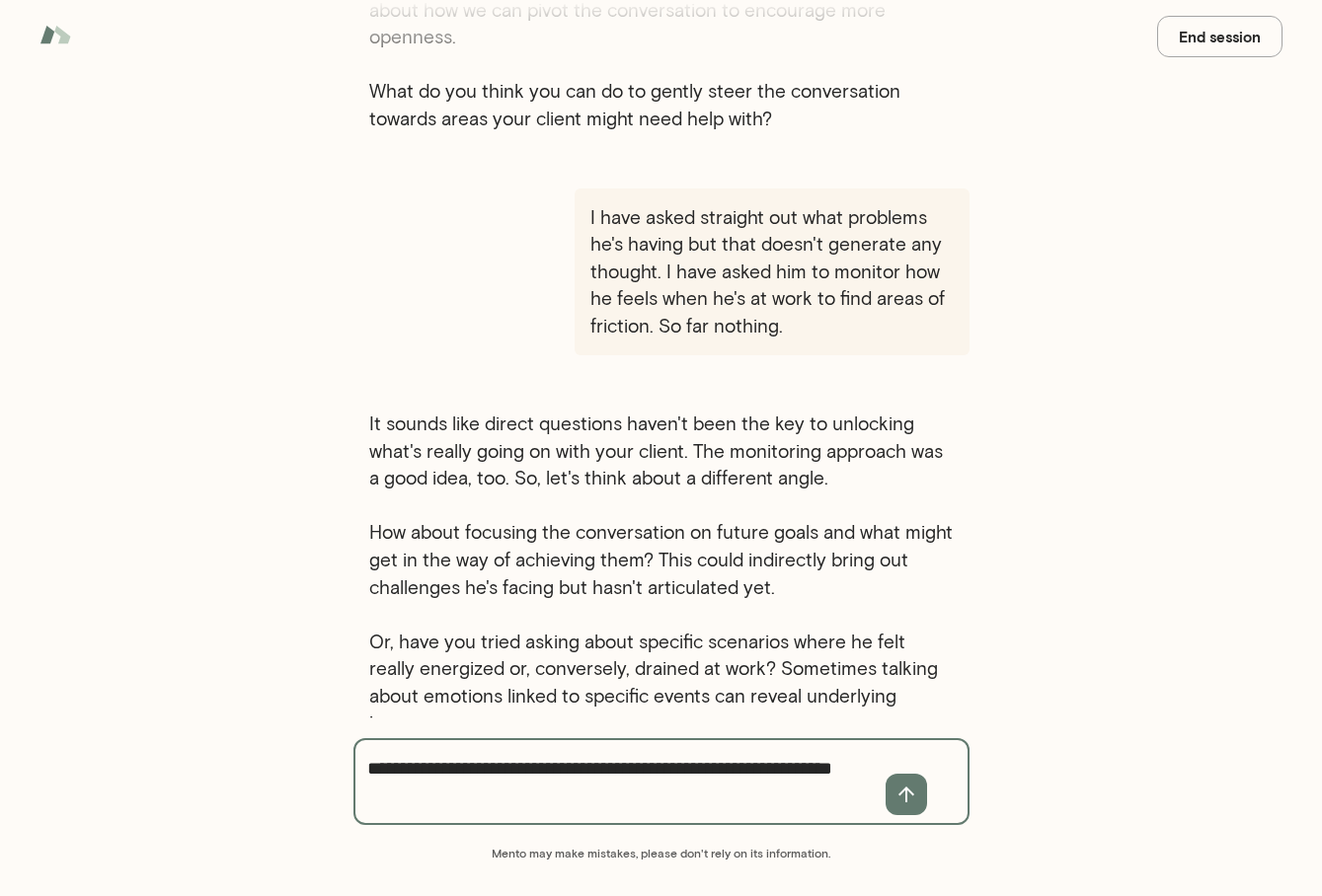 scroll, scrollTop: 428, scrollLeft: 0, axis: vertical 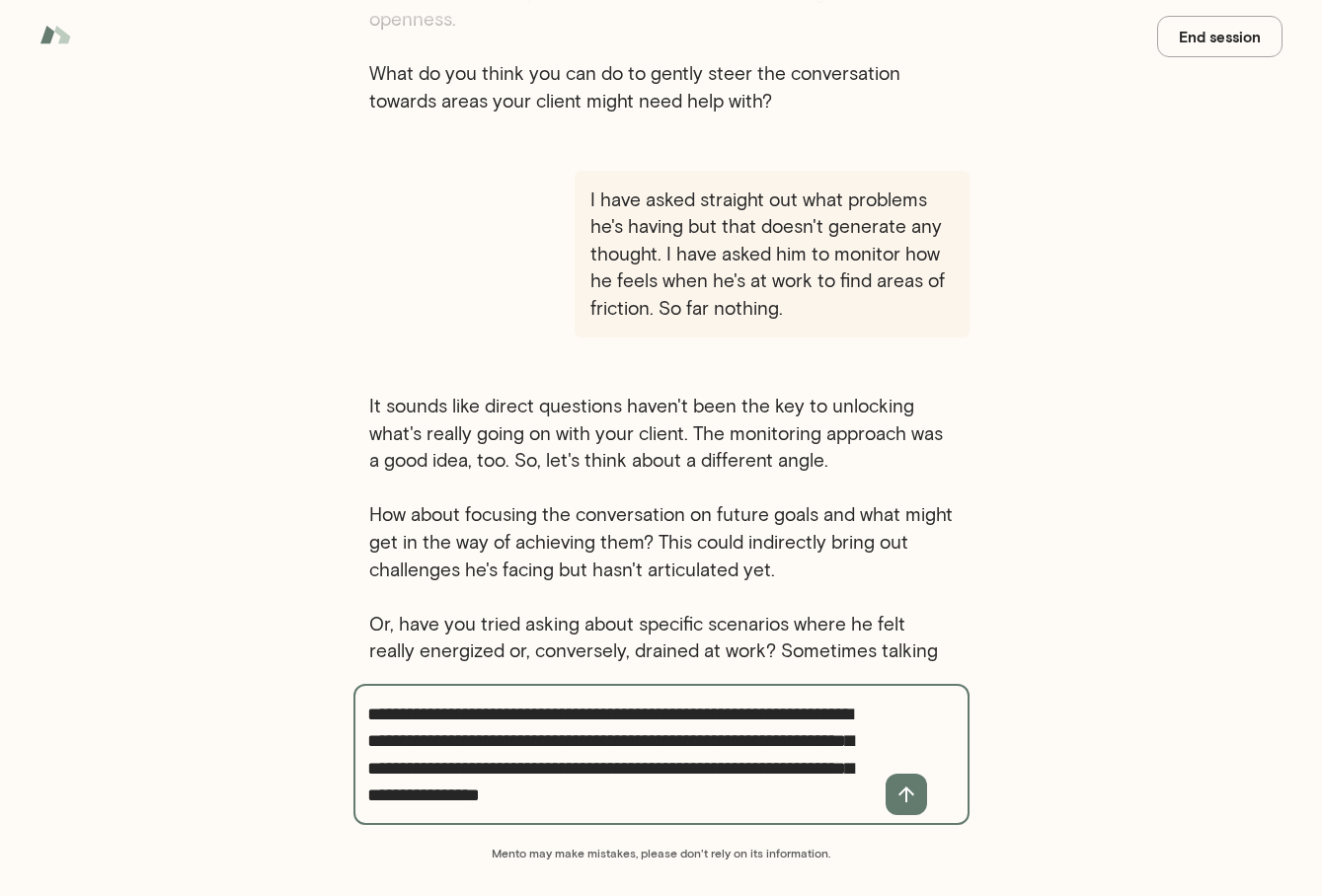type on "**********" 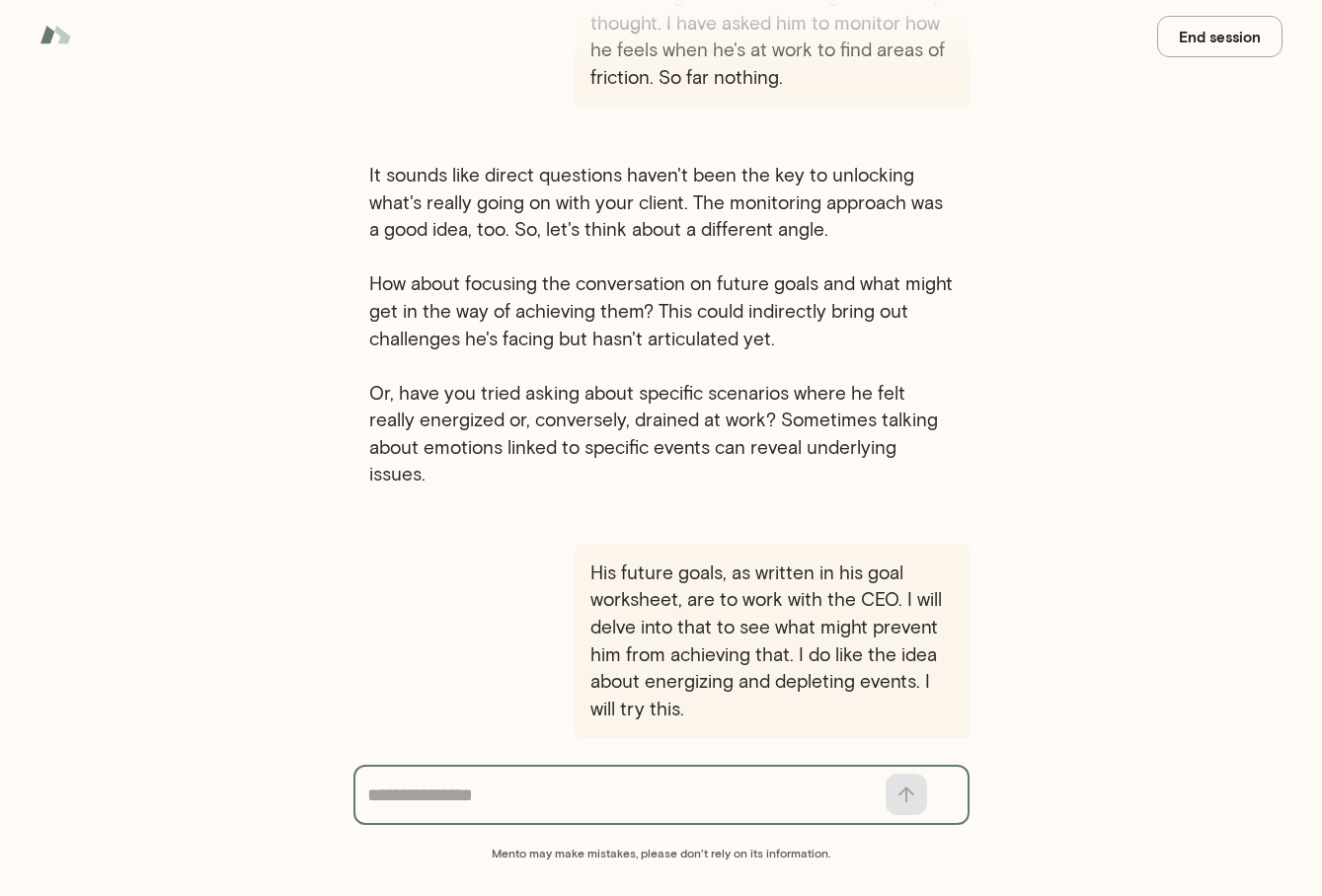 scroll, scrollTop: 644, scrollLeft: 0, axis: vertical 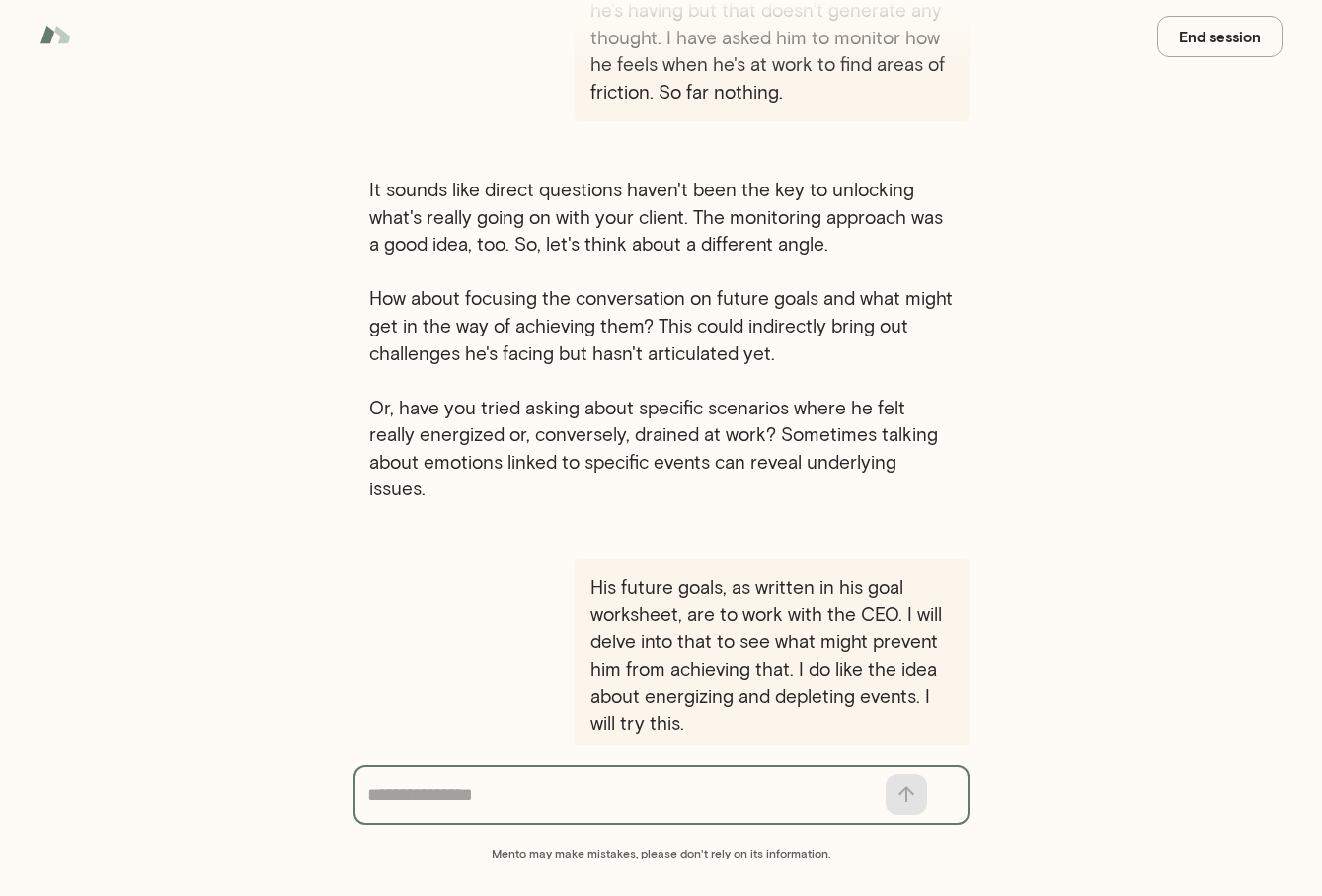 click on "It sounds like direct questions haven't been the key to unlocking what's really going on with your client. The monitoring approach was a good idea, too. So, let's think about a different angle.
How about focusing the conversation on future goals and what might get in the way of achieving them? This could indirectly bring out challenges he's facing but hasn't articulated yet.
Or, have you tried asking about specific scenarios where he felt really energized or, conversely, drained at work? Sometimes talking about emotions linked to specific events can reveal underlying issues." at bounding box center (661, 339) 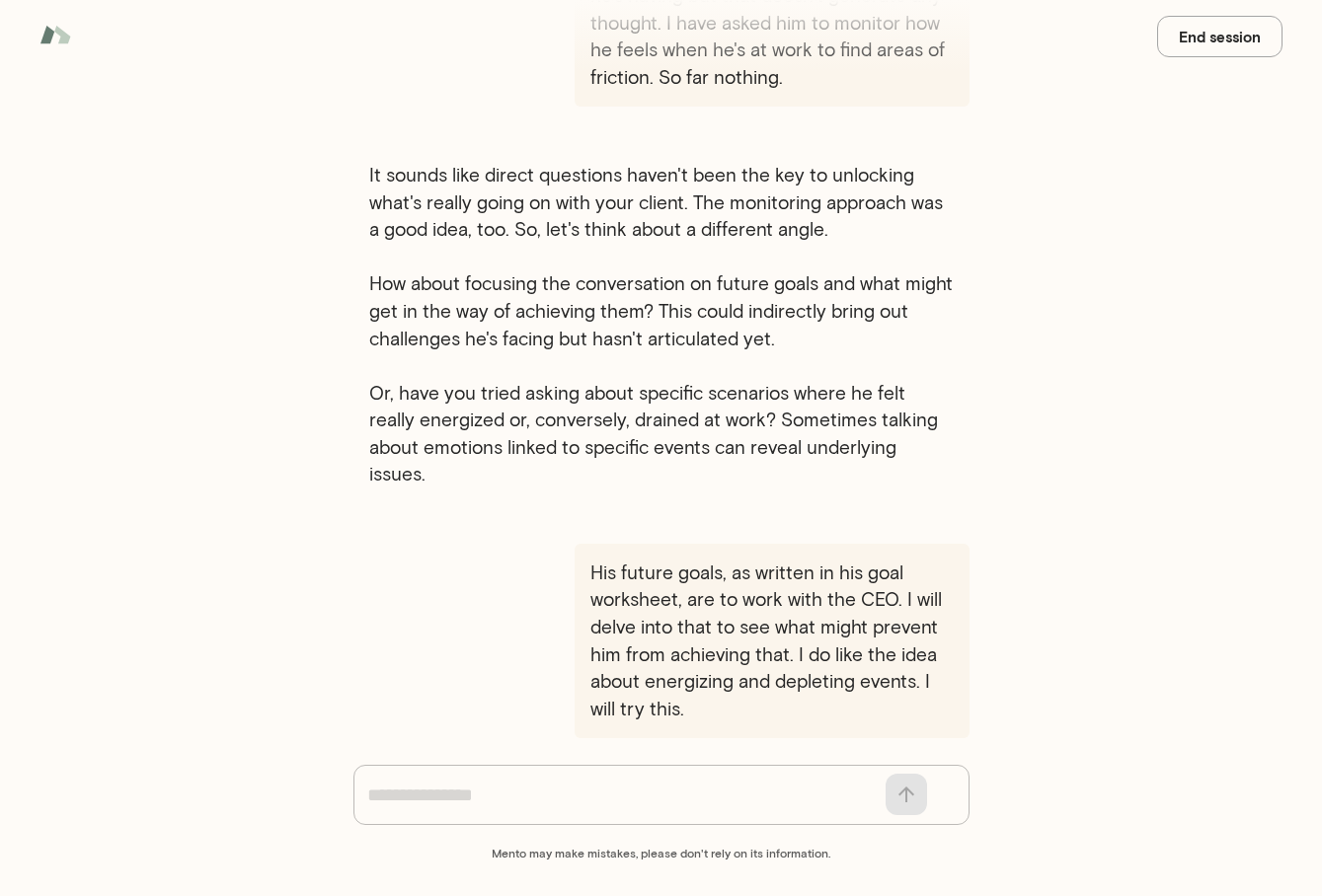 scroll, scrollTop: 644, scrollLeft: 0, axis: vertical 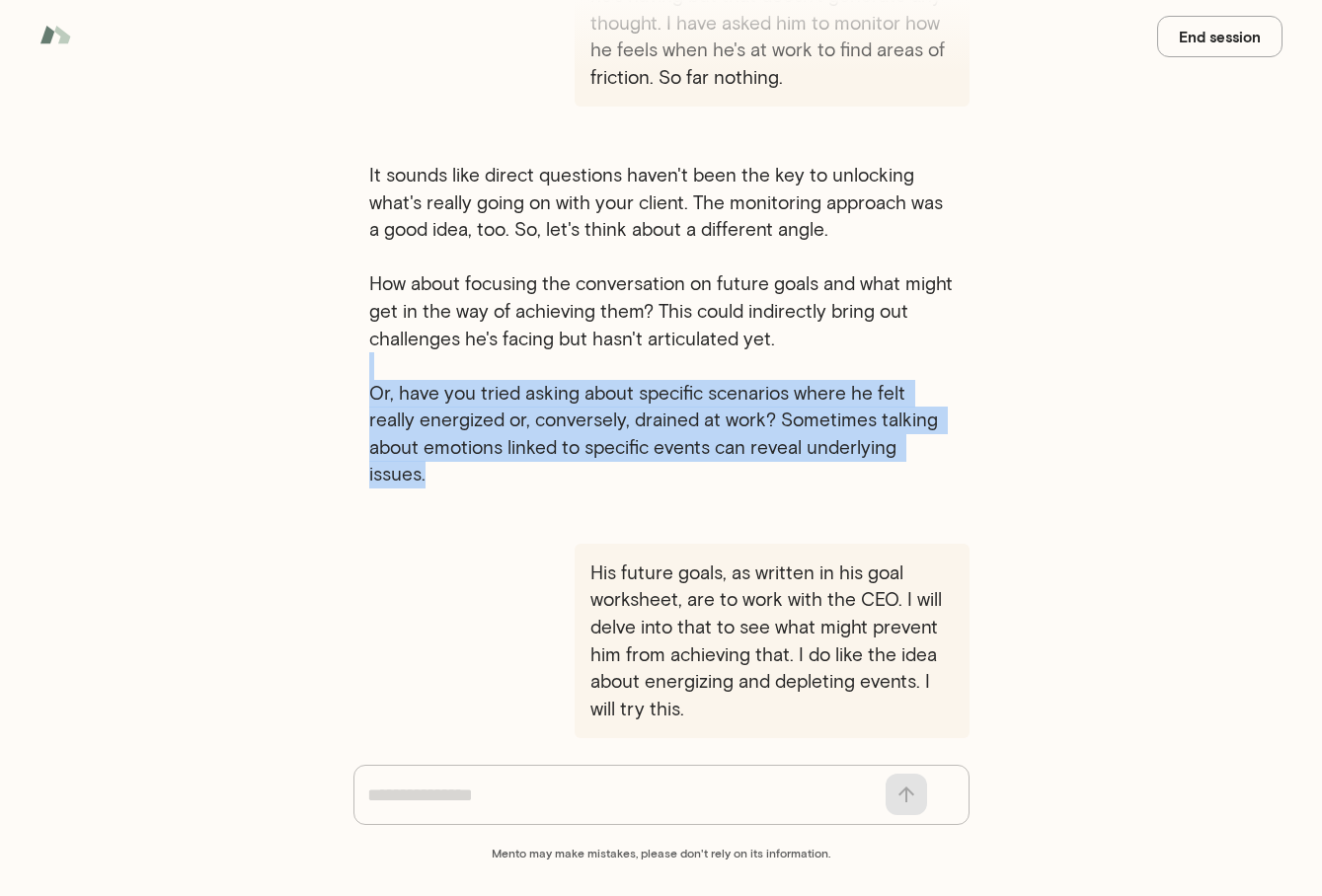 drag, startPoint x: 798, startPoint y: 361, endPoint x: 815, endPoint y: 434, distance: 74.9533 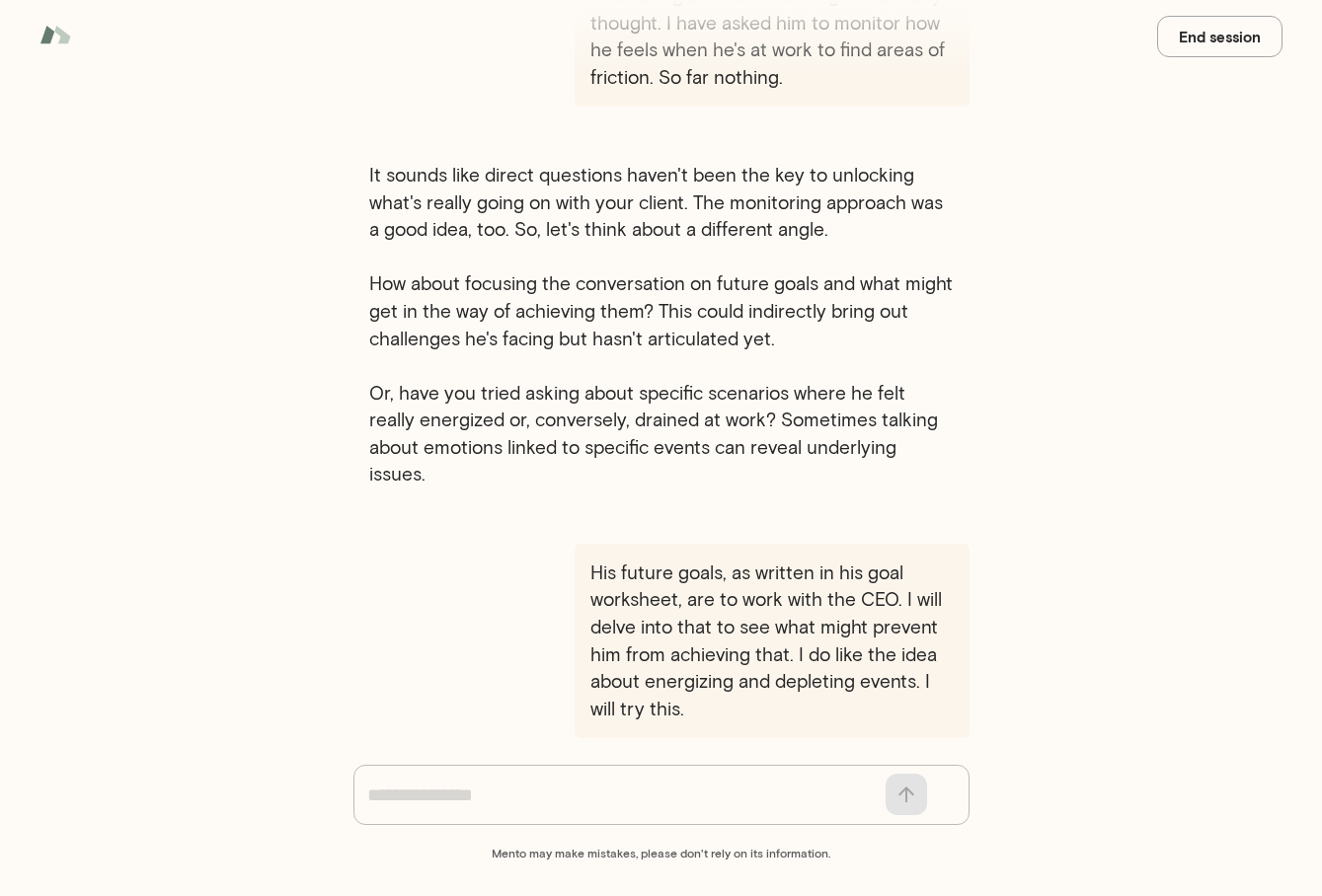 scroll, scrollTop: 644, scrollLeft: 0, axis: vertical 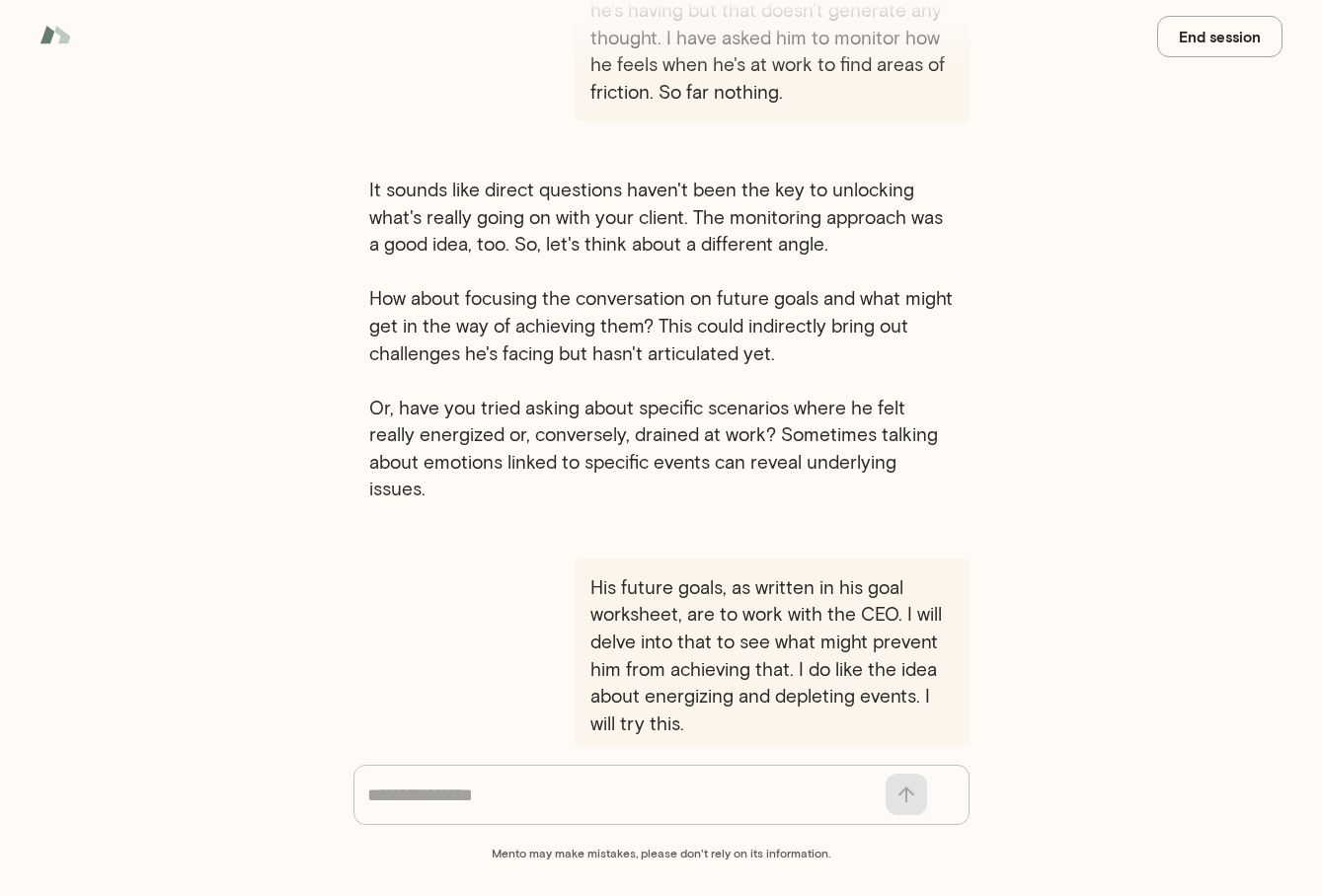 click on "It sounds like direct questions haven't been the key to unlocking what's really going on with your client. The monitoring approach was a good idea, too. So, let's think about a different angle.
How about focusing the conversation on future goals and what might get in the way of achieving them? This could indirectly bring out challenges he's facing but hasn't articulated yet.
Or, have you tried asking about specific scenarios where he felt really energized or, conversely, drained at work? Sometimes talking about emotions linked to specific events can reveal underlying issues." at bounding box center (661, 339) 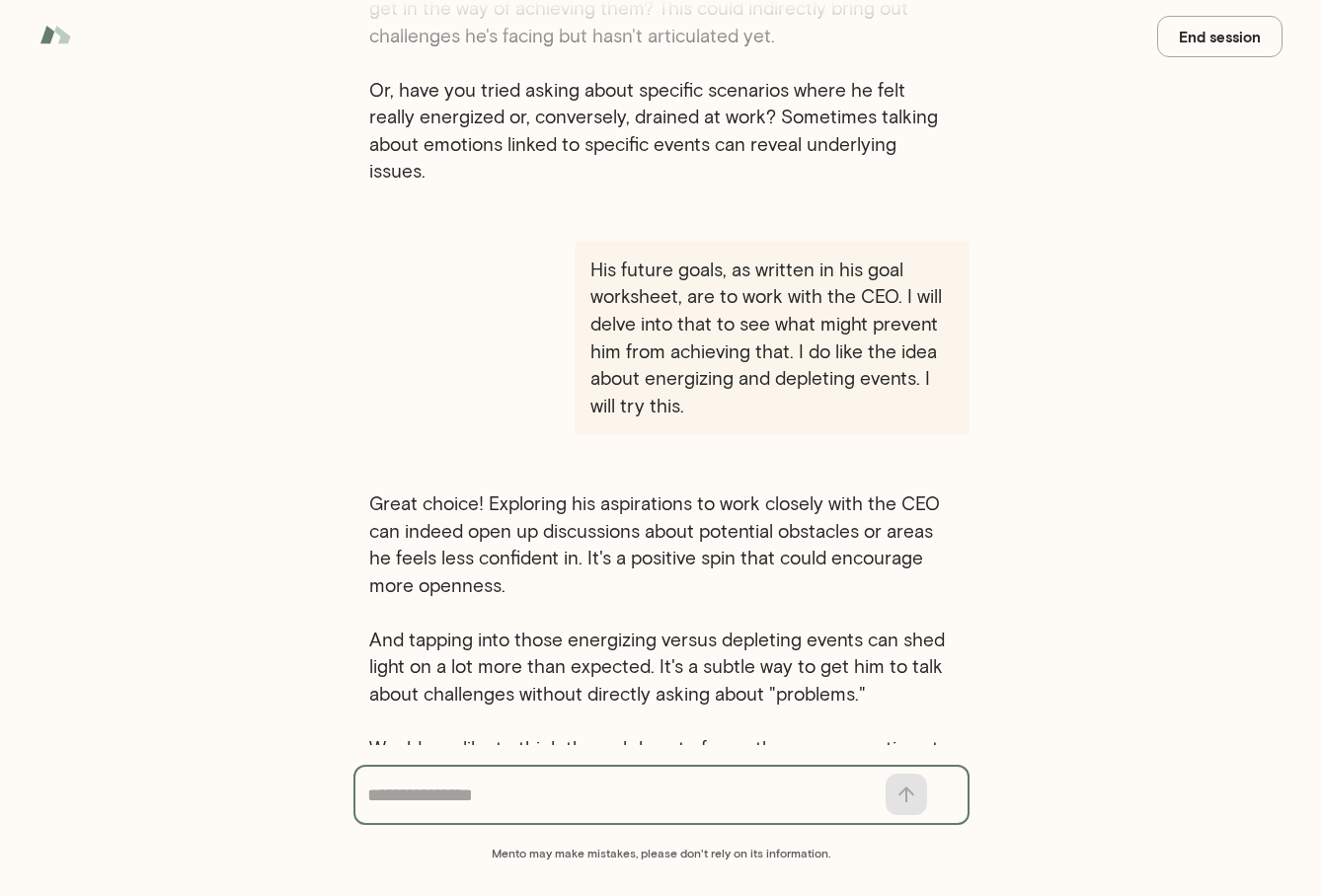 scroll, scrollTop: 943, scrollLeft: 0, axis: vertical 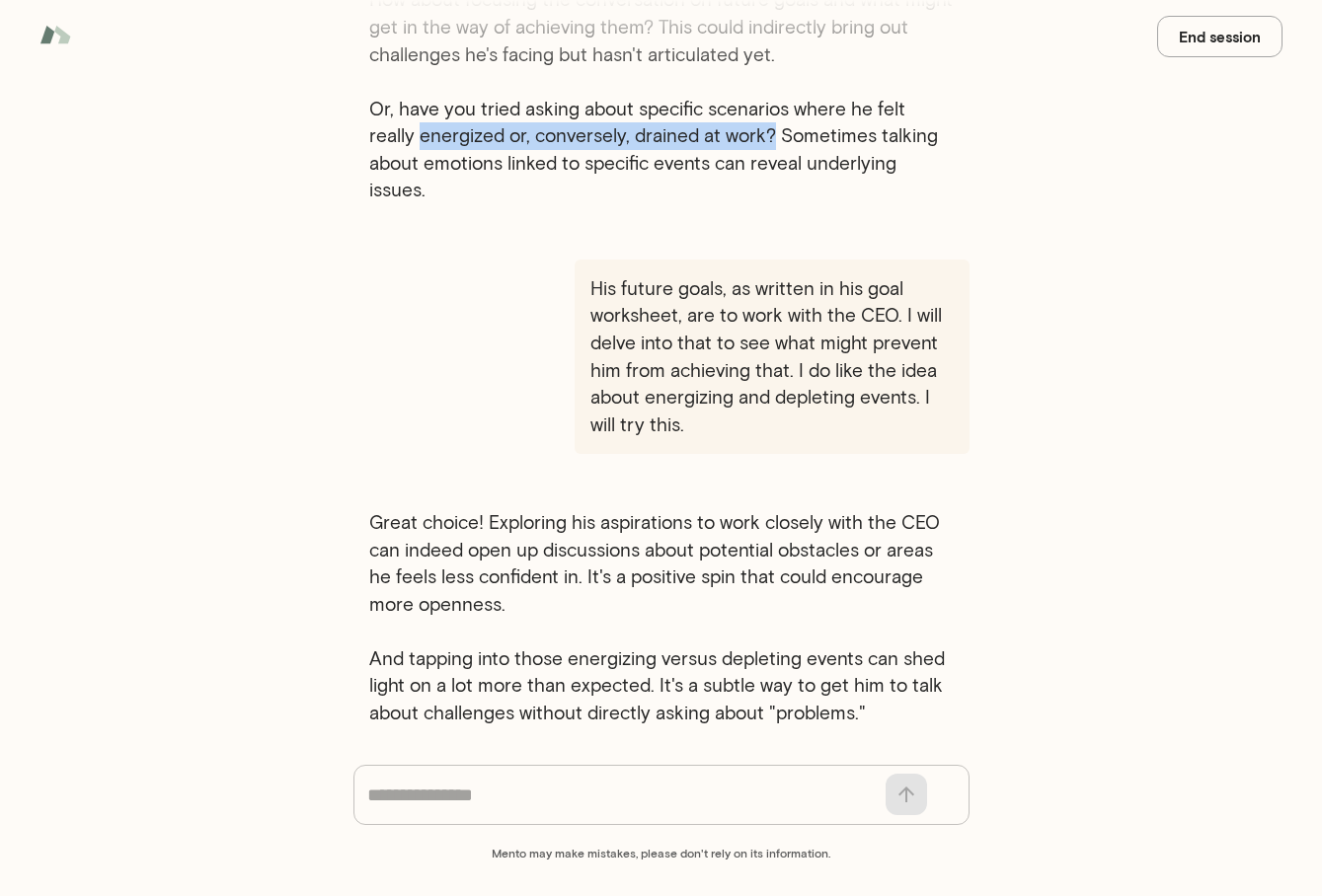 drag, startPoint x: 420, startPoint y: 109, endPoint x: 771, endPoint y: 111, distance: 351.0057 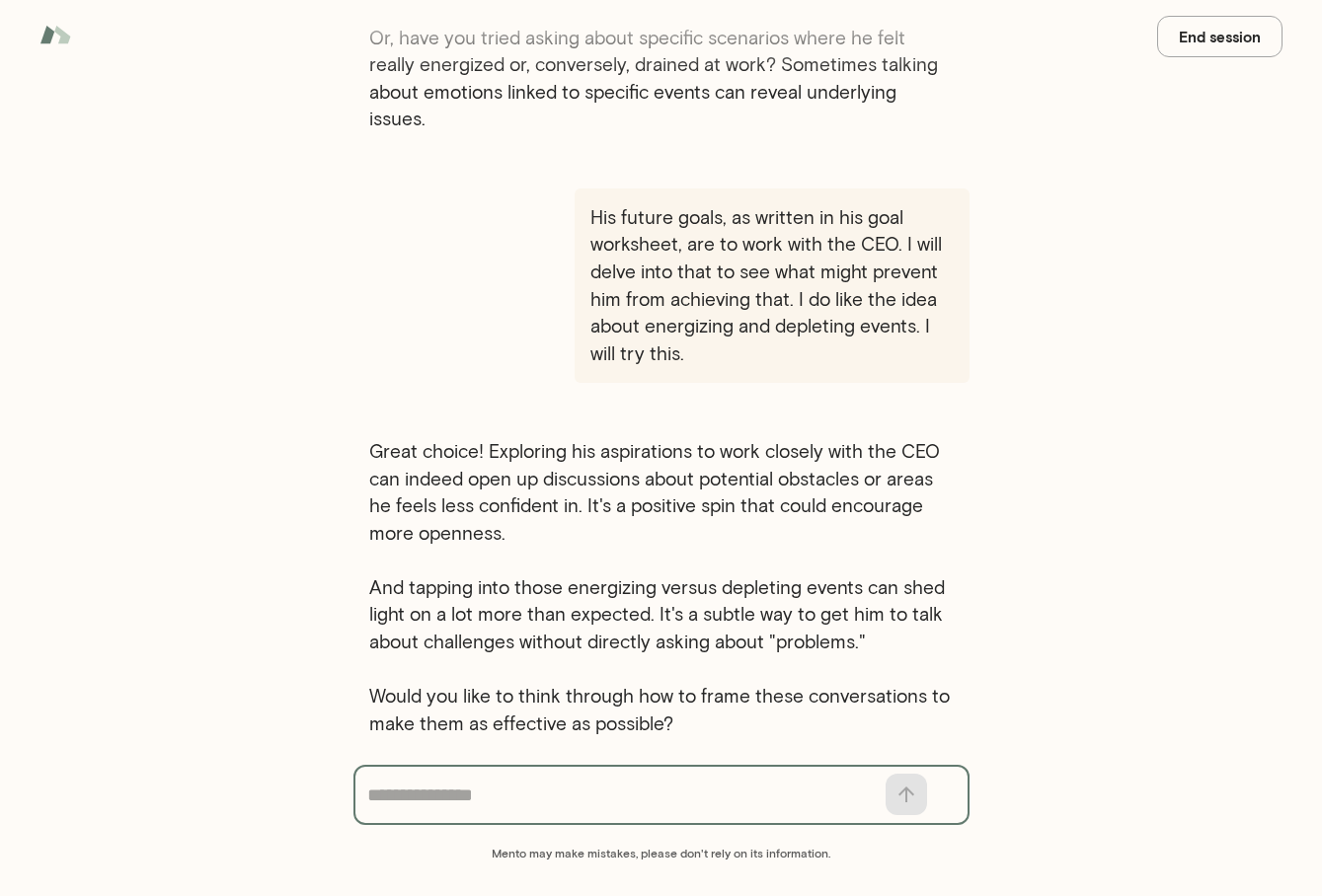 click at bounding box center [621, 795] 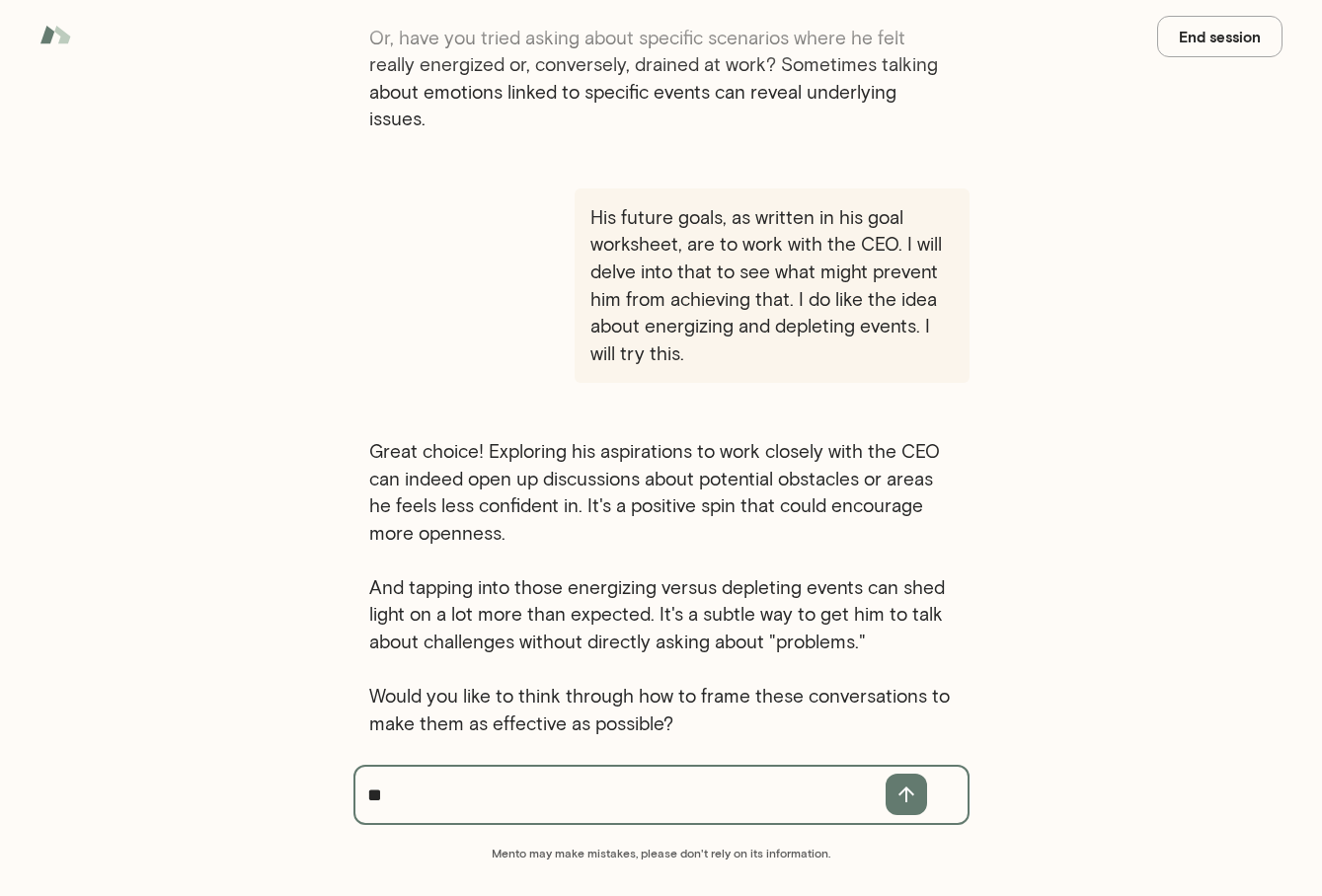 type on "***" 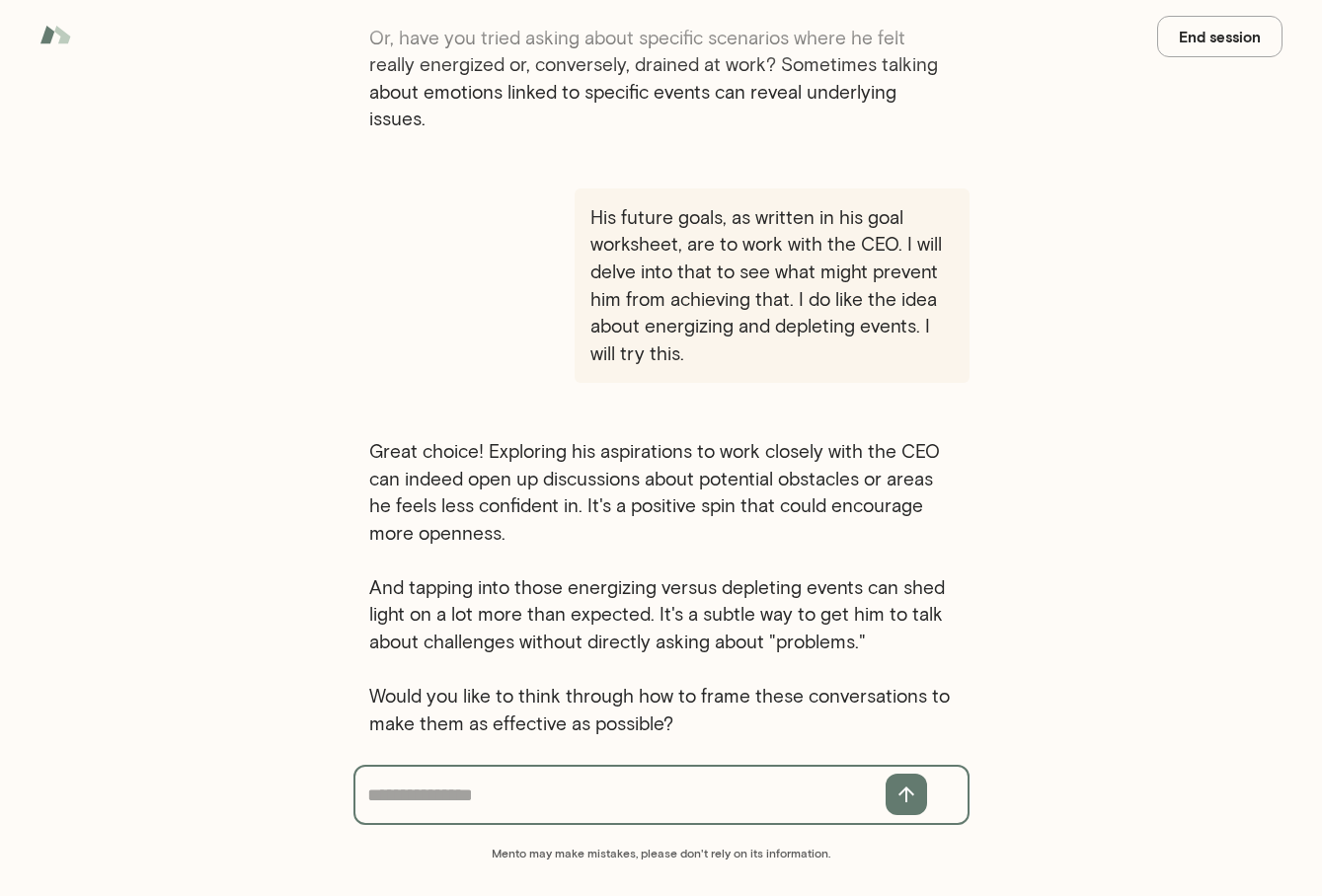 scroll, scrollTop: 1113, scrollLeft: 0, axis: vertical 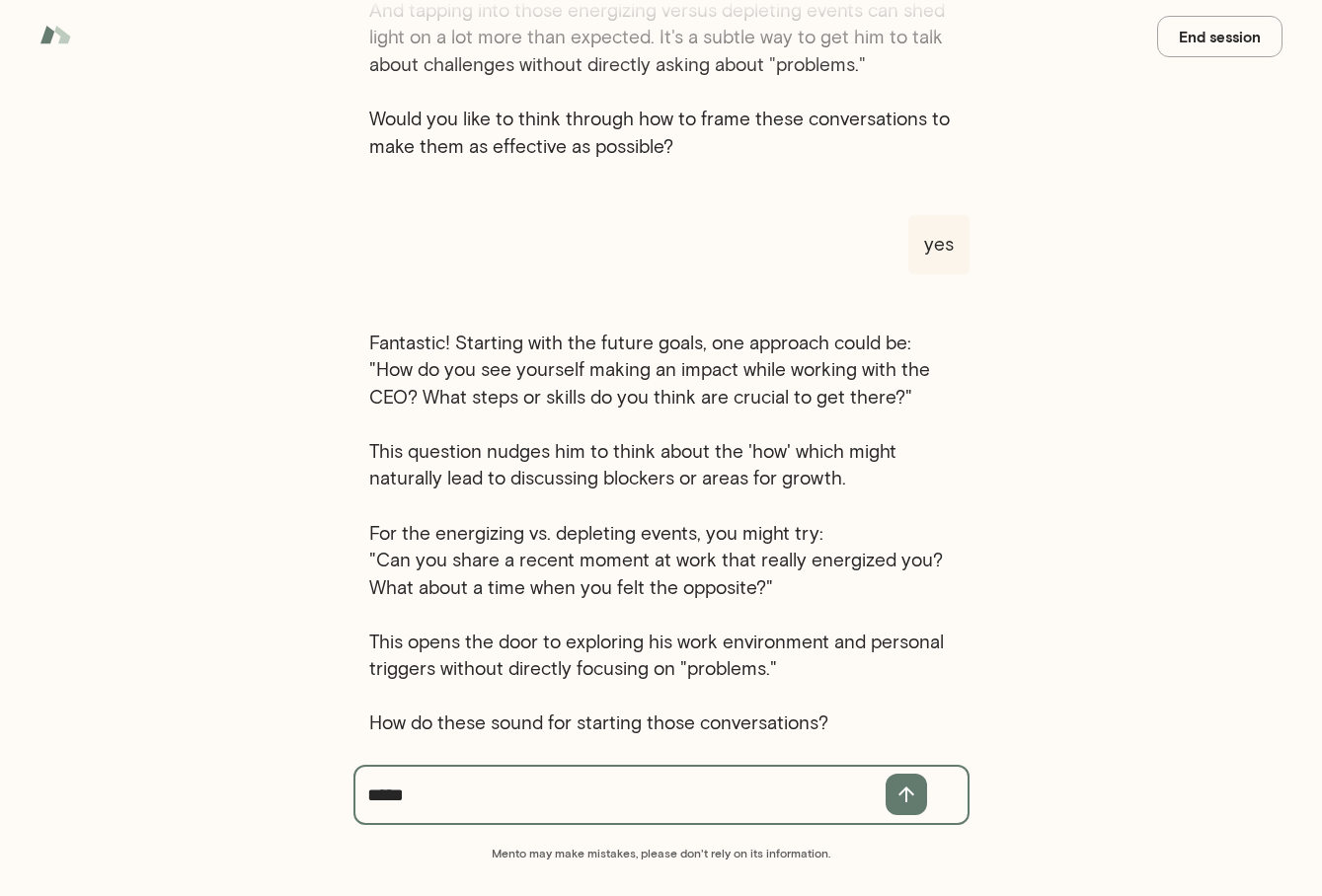 type on "******" 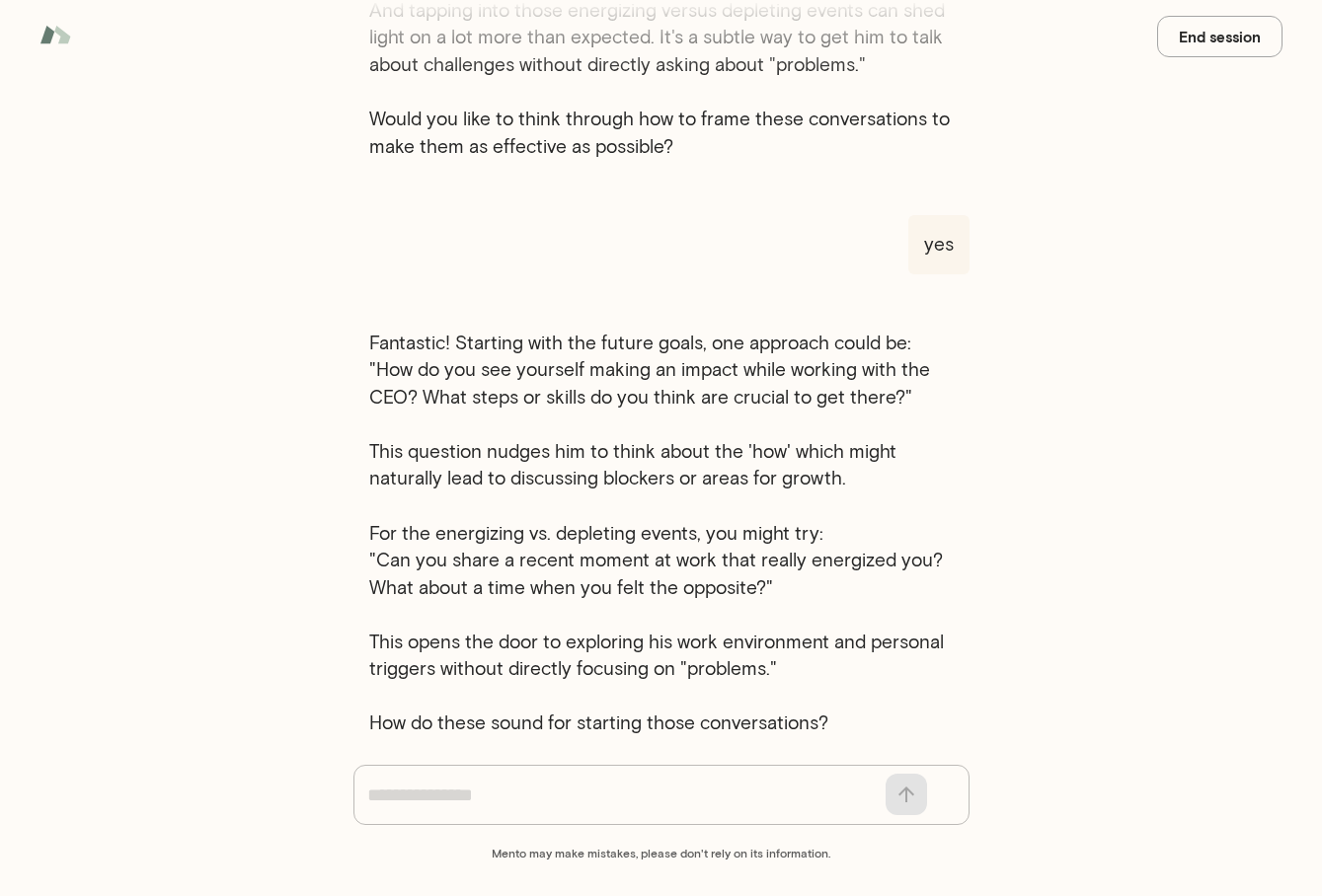 scroll, scrollTop: 1705, scrollLeft: 0, axis: vertical 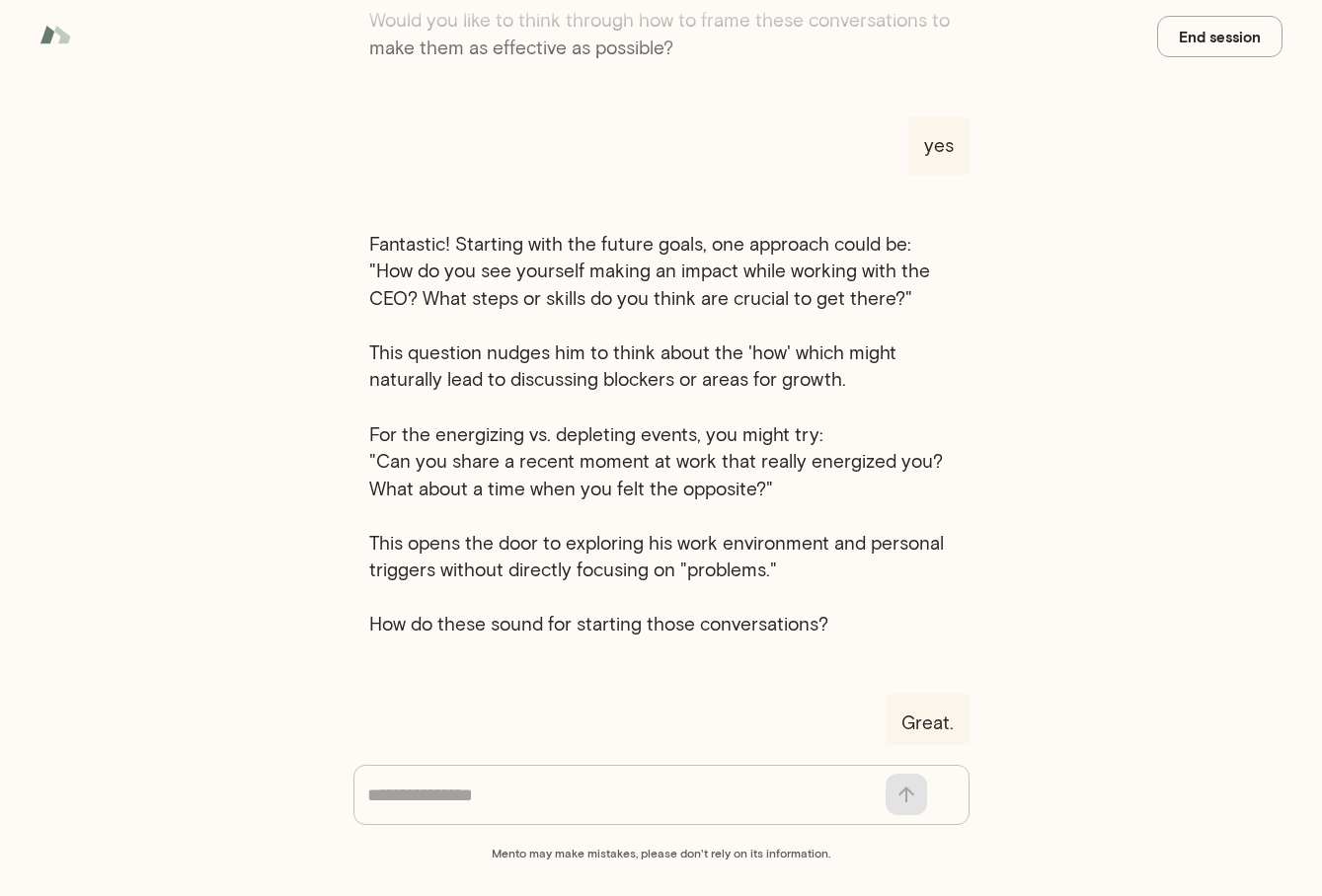 click on "Fantastic! Starting with the future goals, one approach could be:
"How do you see yourself making an impact while working with the CEO? What steps or skills do you think are crucial to get there?"
This question nudges him to think about the 'how' which might naturally lead to discussing blockers or areas for growth.
For the energizing vs. depleting events, you might try:
"Can you share a recent moment at work that really energized you? What about a time when you felt the opposite?"
This opens the door to exploring his work environment and personal triggers without directly focusing on "problems."
How do these sound for starting those conversations?" at bounding box center (661, 434) 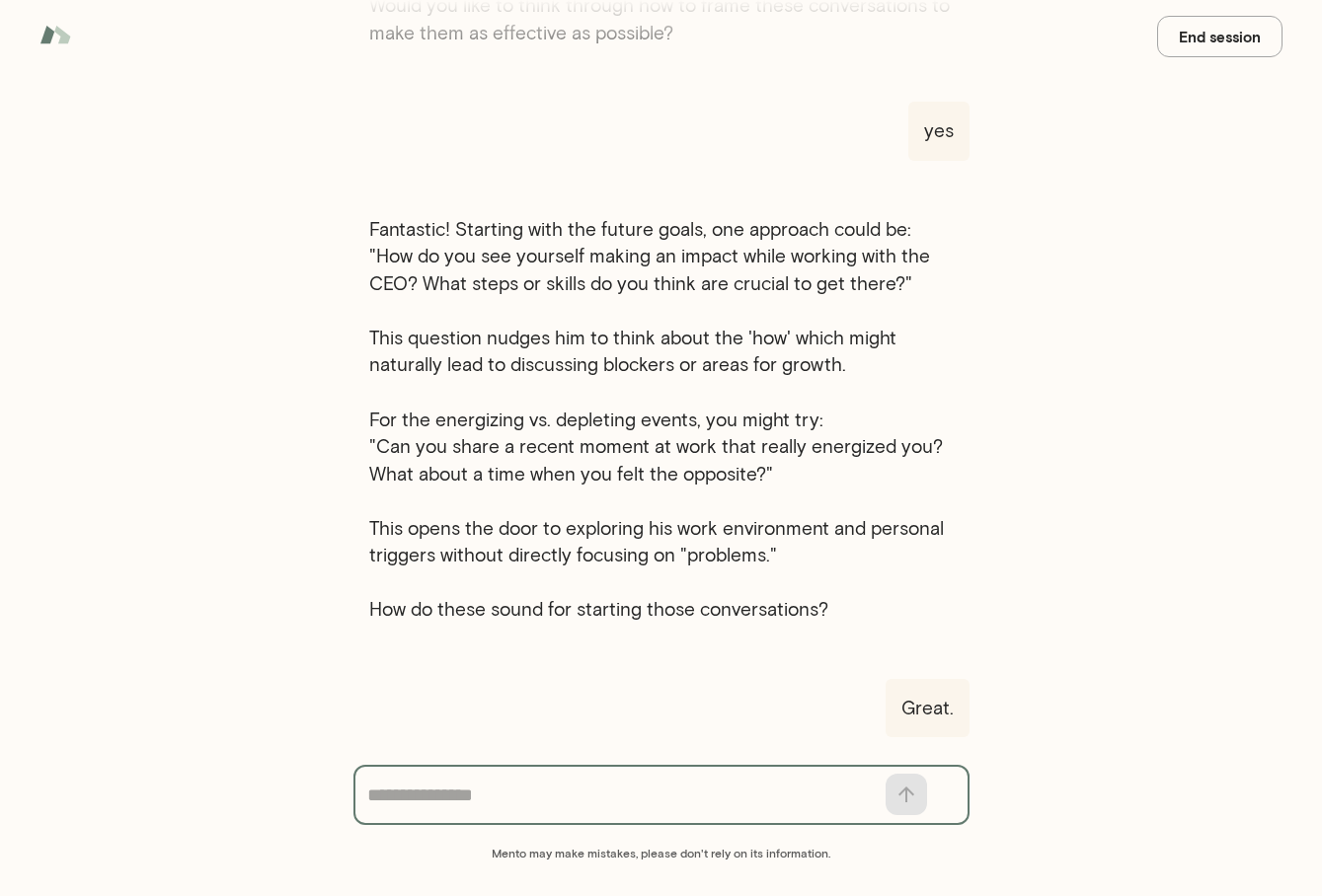 scroll, scrollTop: 1690, scrollLeft: 0, axis: vertical 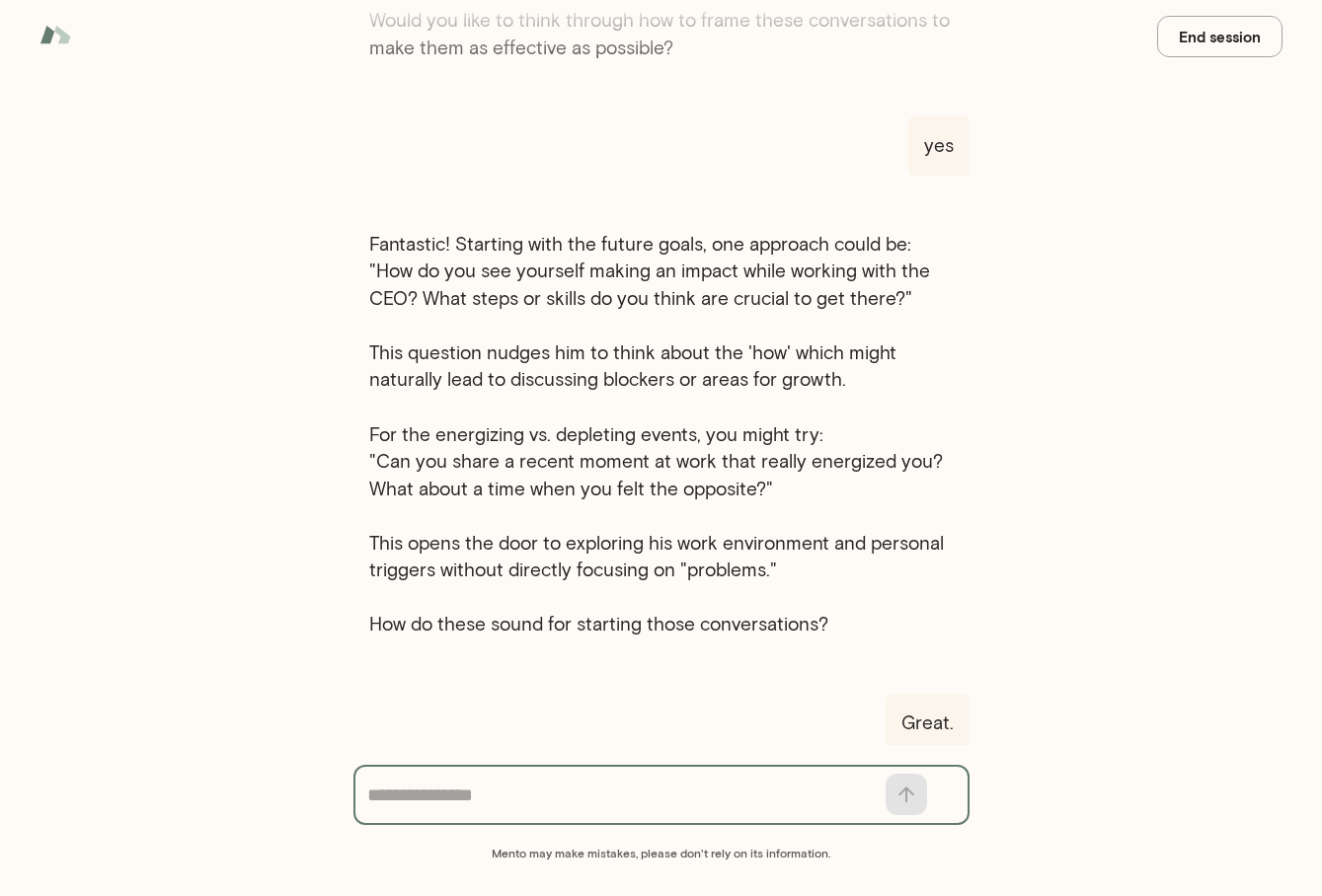 drag, startPoint x: 357, startPoint y: 243, endPoint x: 458, endPoint y: 291, distance: 111.82576 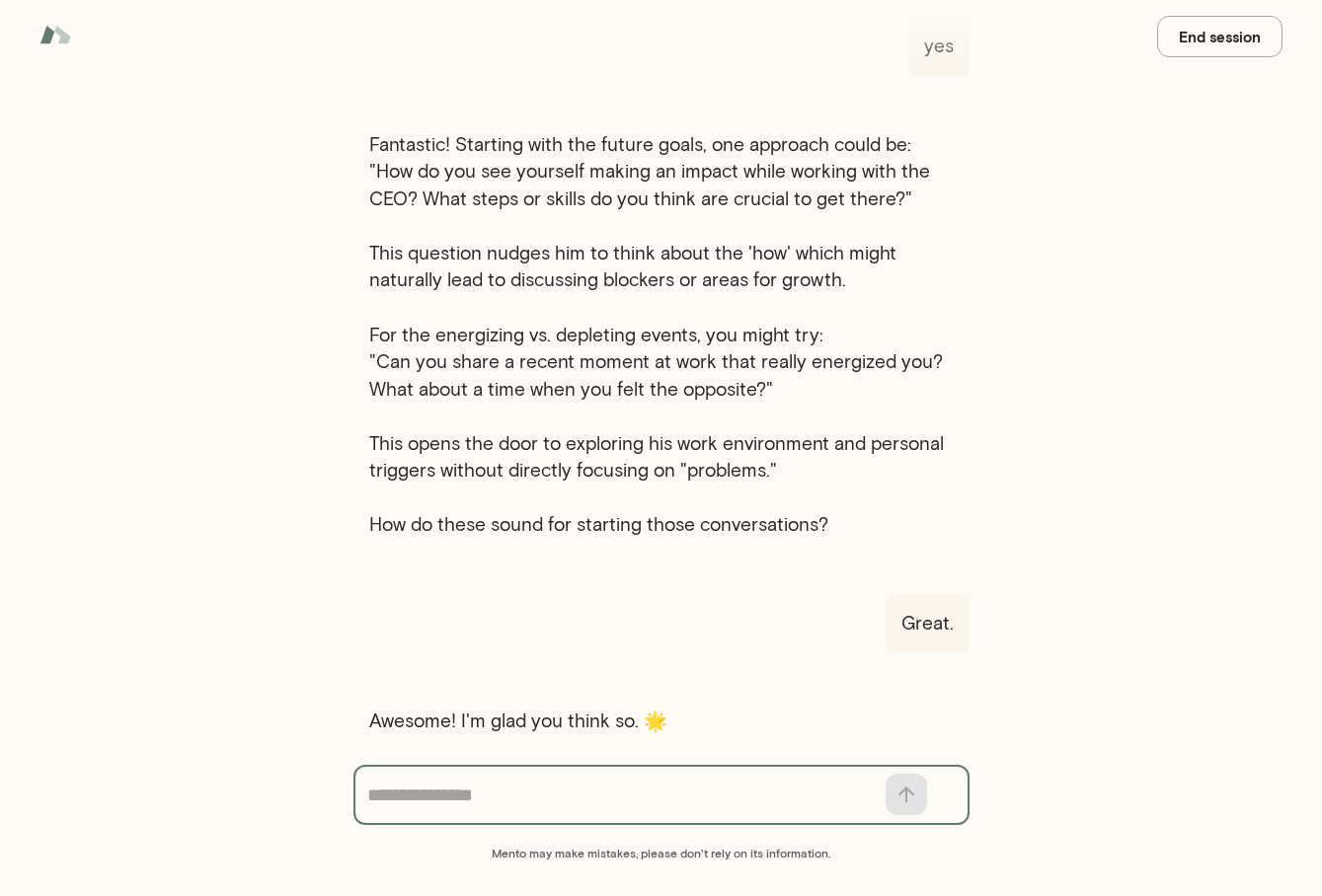 scroll, scrollTop: 1782, scrollLeft: 0, axis: vertical 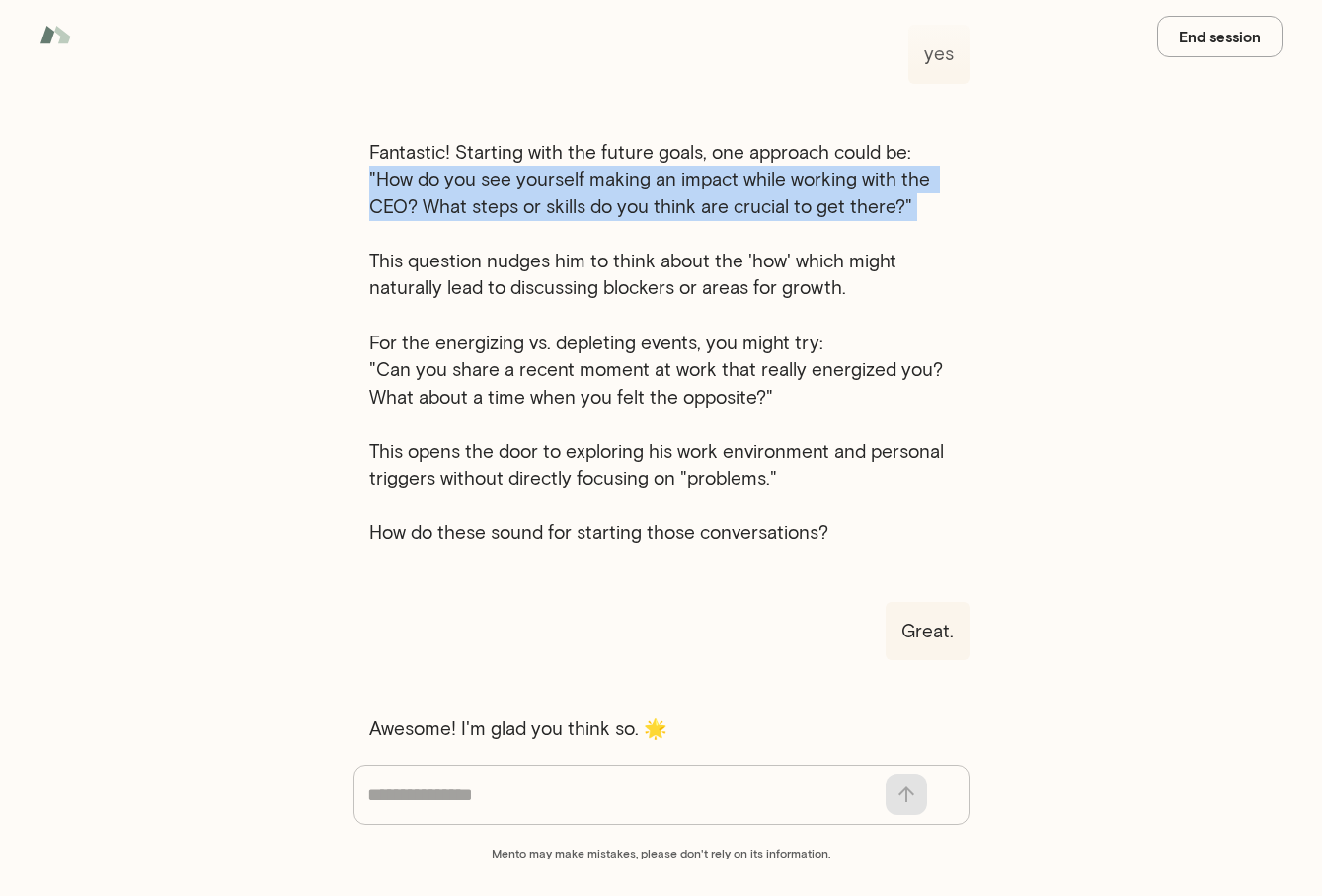 drag, startPoint x: 369, startPoint y: 143, endPoint x: 423, endPoint y: 191, distance: 72.24957 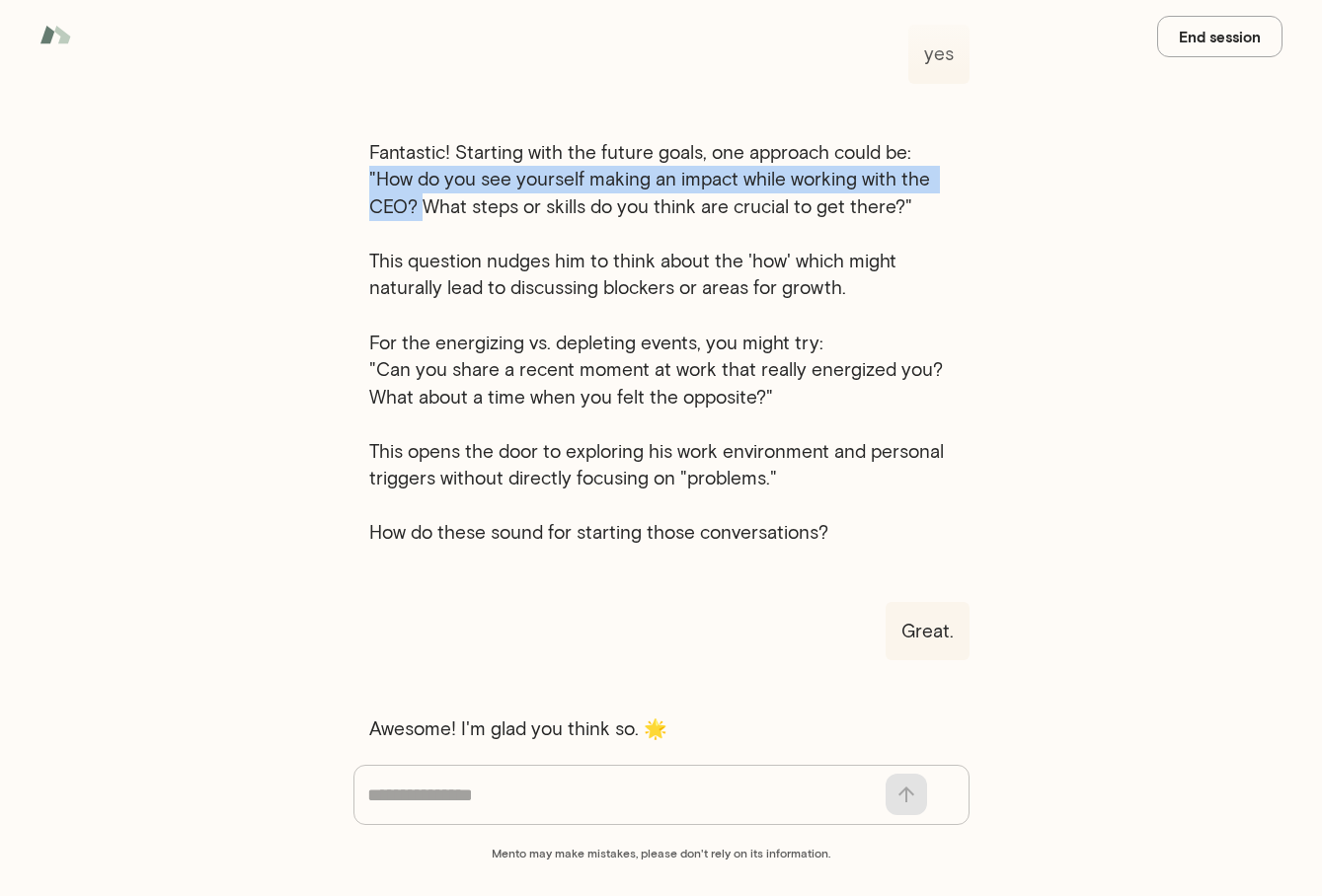 copy on ""How do you see yourself making an impact while working with the CEO?" 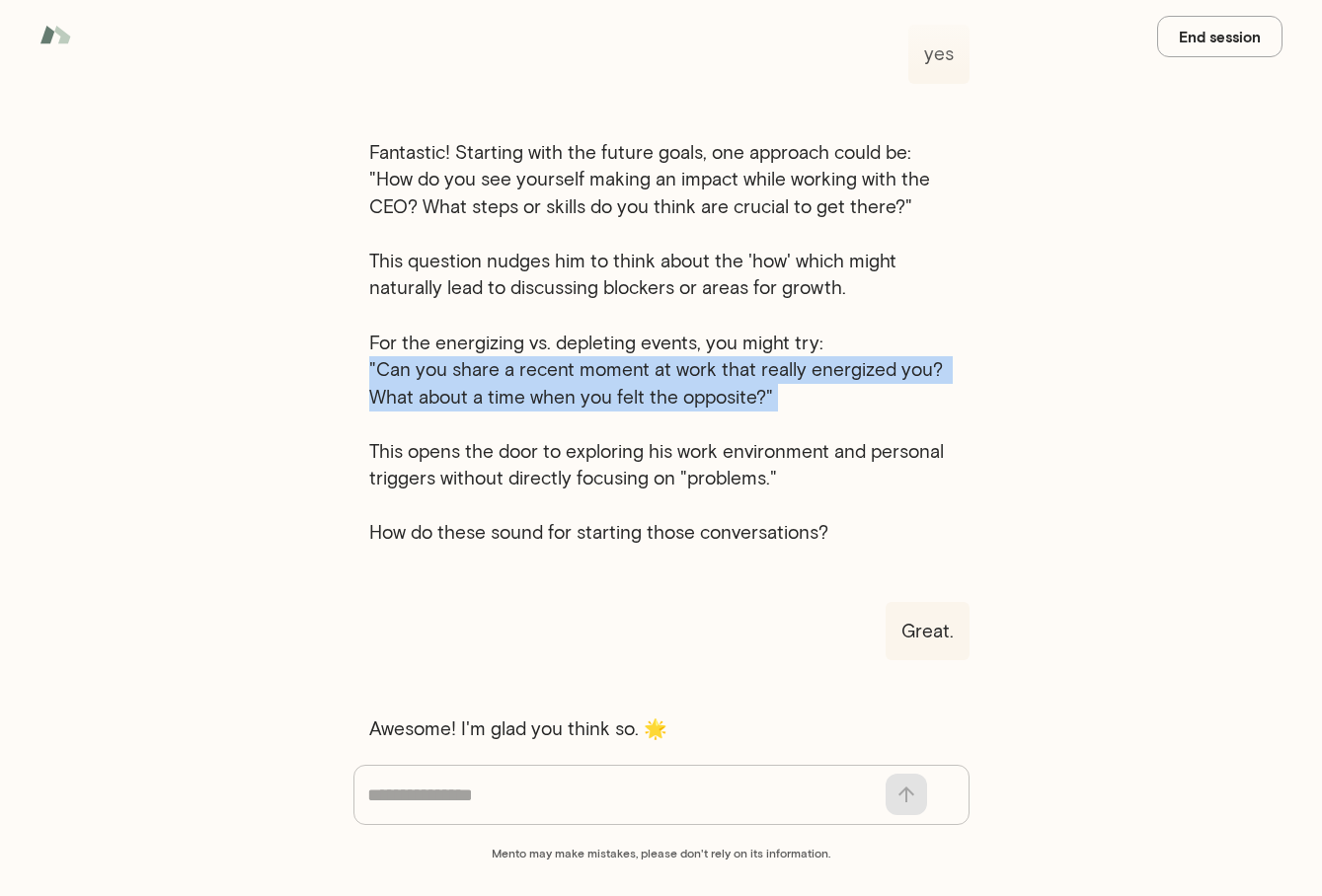 drag, startPoint x: 369, startPoint y: 340, endPoint x: 400, endPoint y: 385, distance: 54.644304 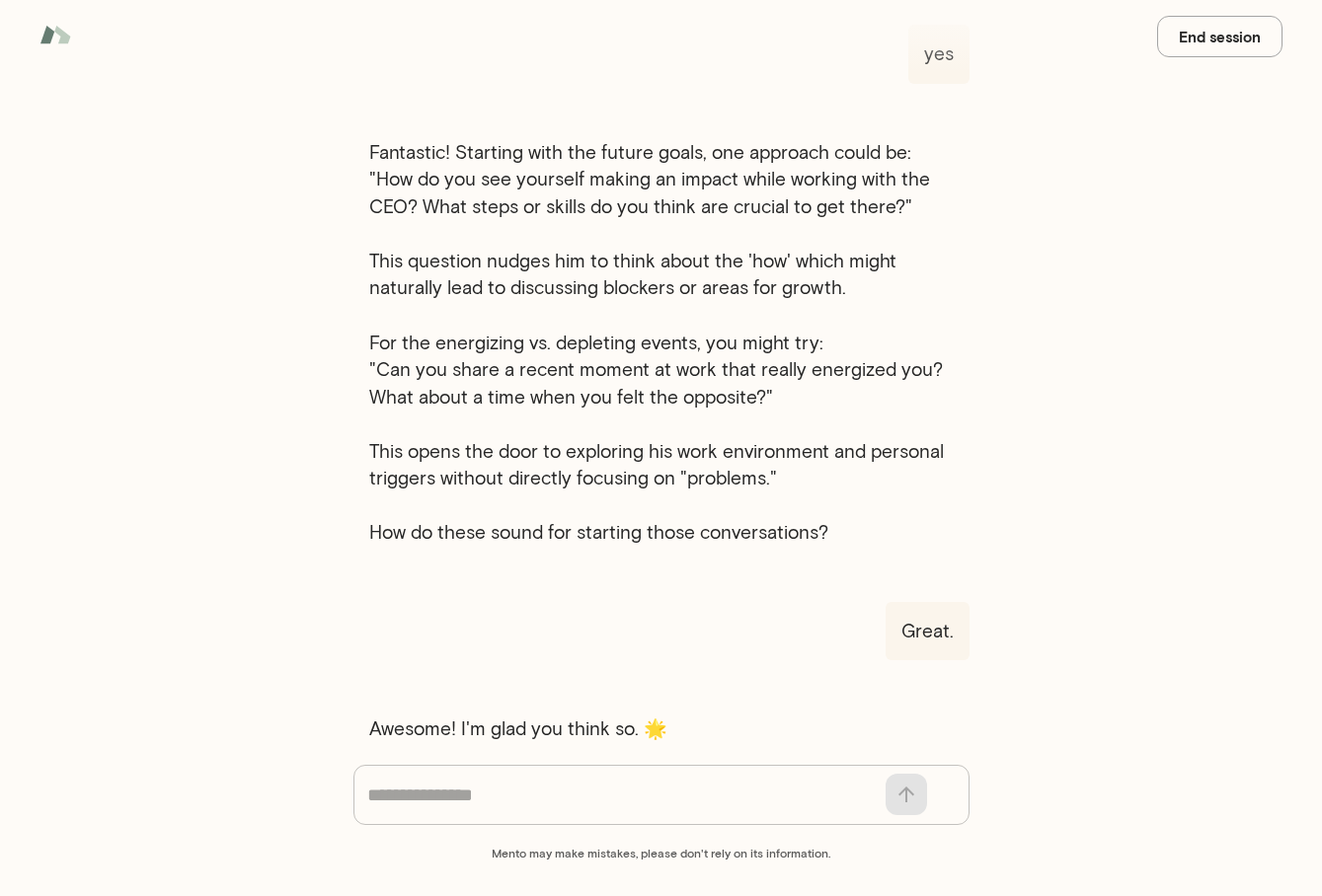 click at bounding box center [621, 795] 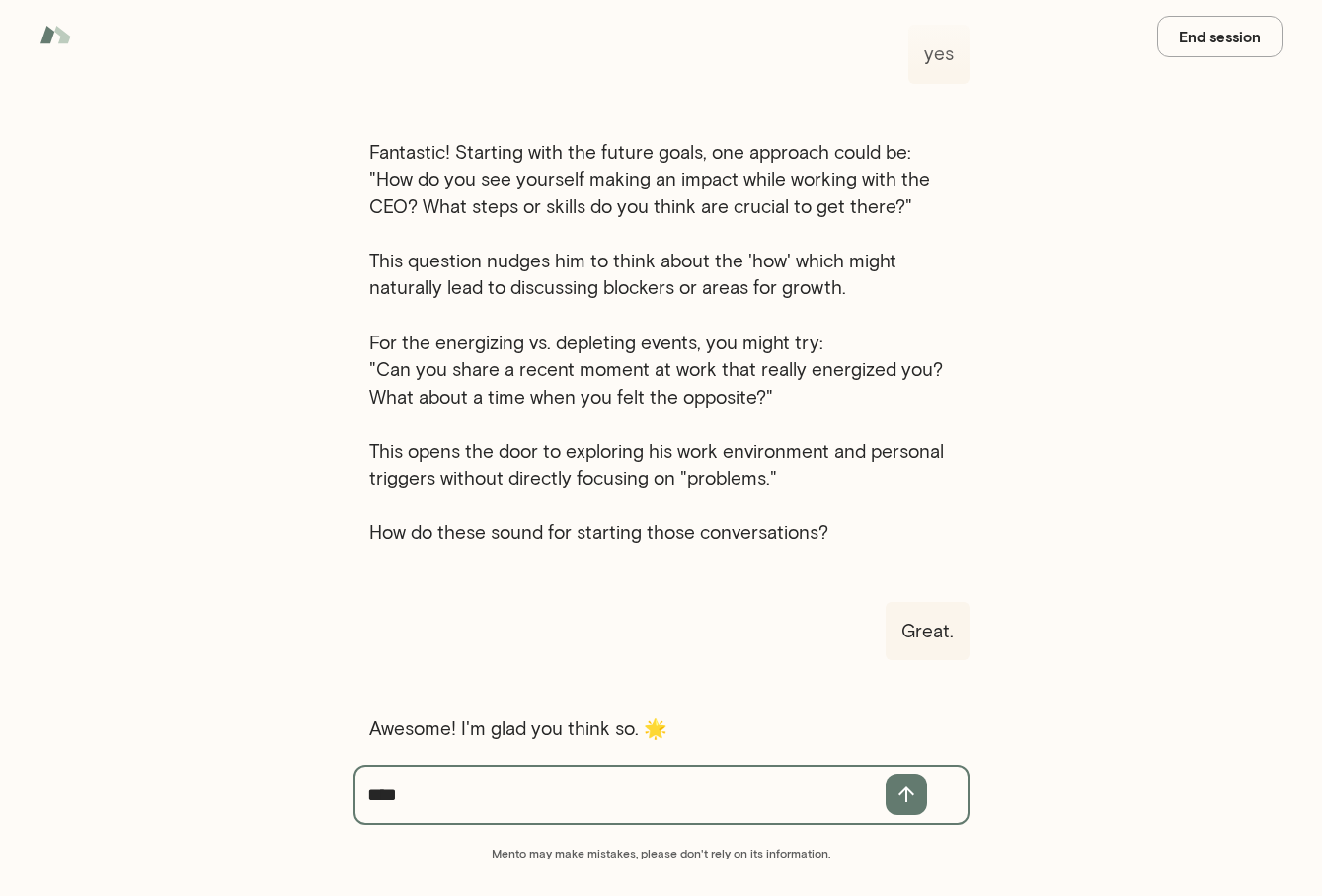 scroll, scrollTop: 2087, scrollLeft: 0, axis: vertical 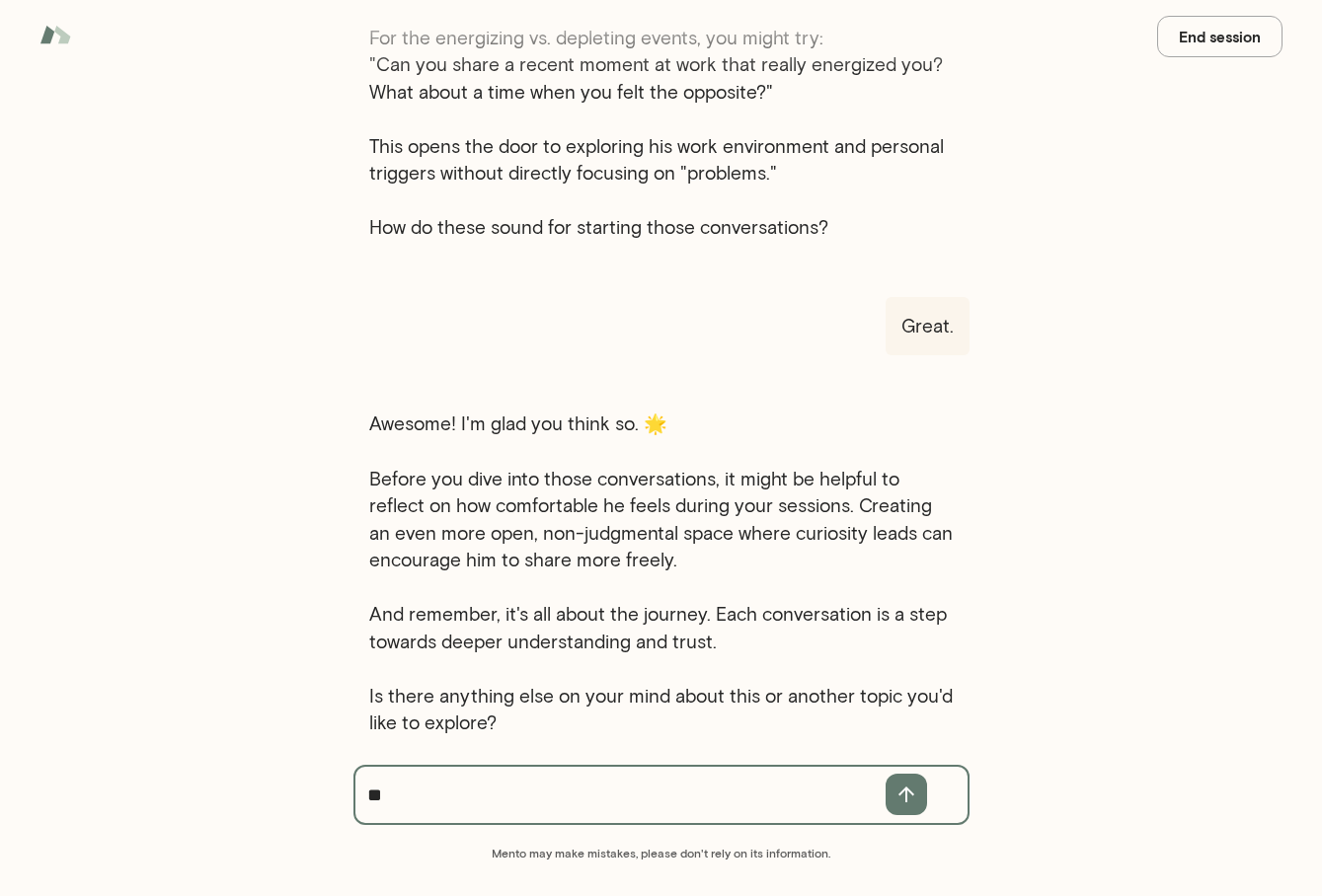 type on "*" 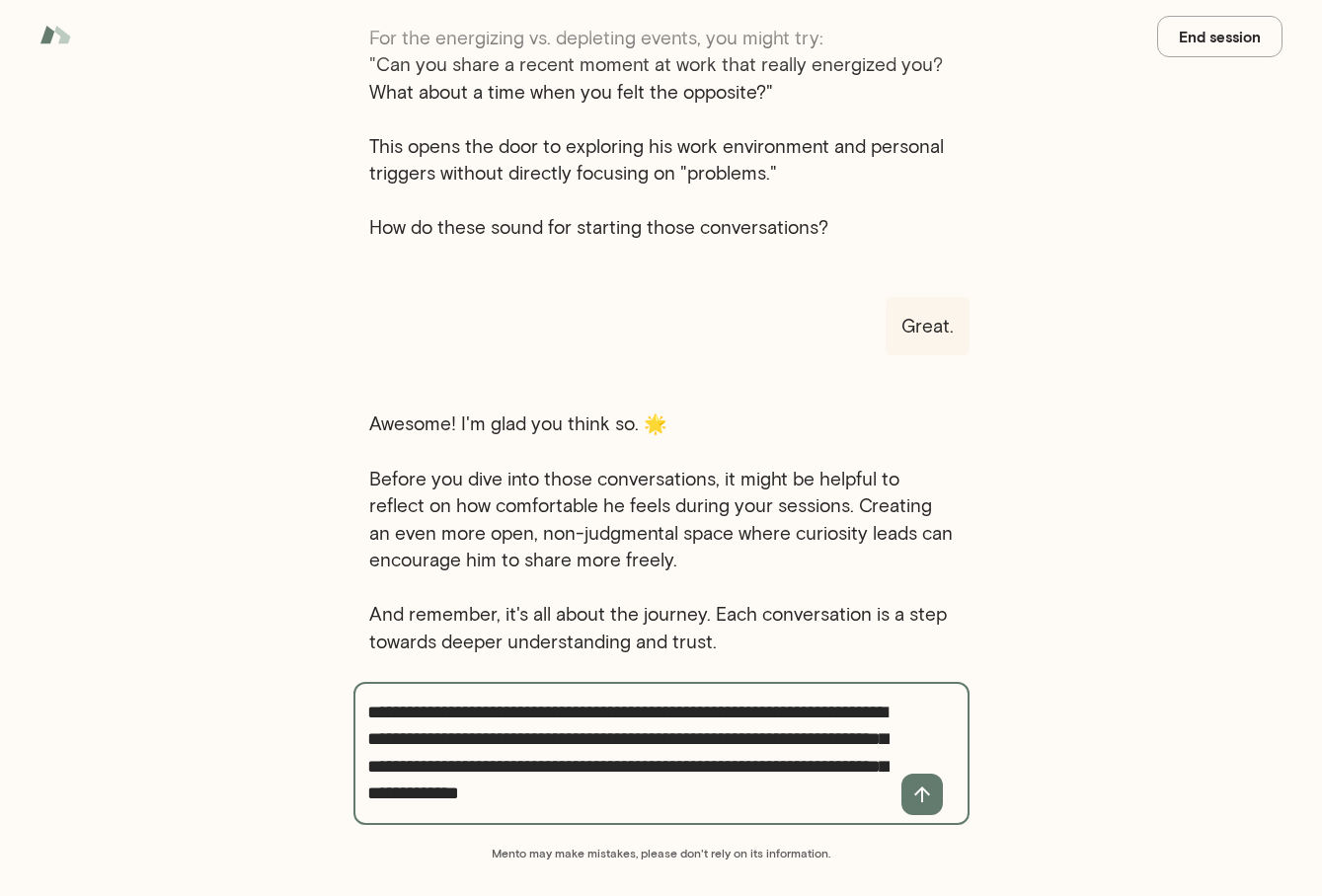scroll, scrollTop: 23, scrollLeft: 0, axis: vertical 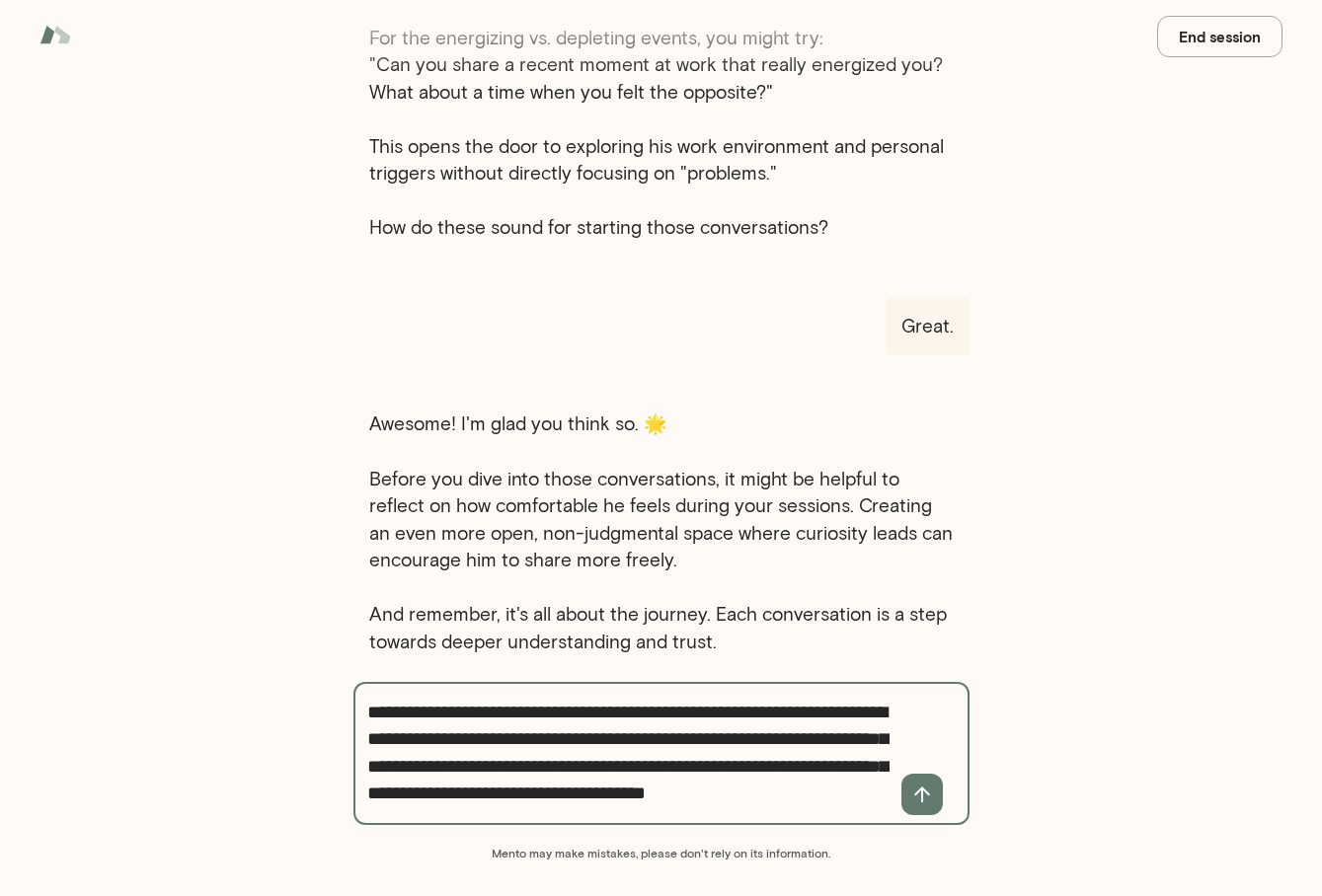 type on "**********" 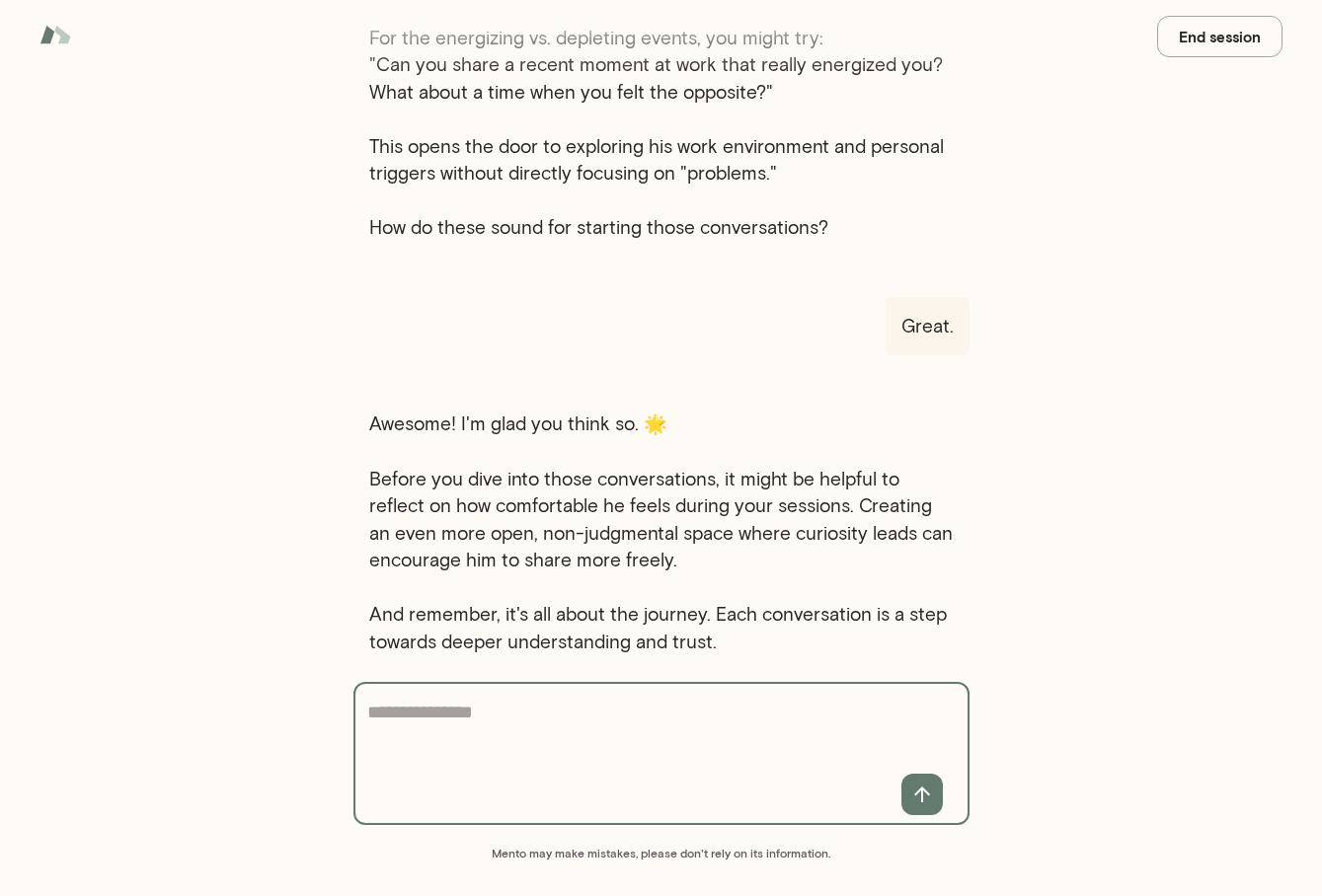 scroll, scrollTop: 0, scrollLeft: 0, axis: both 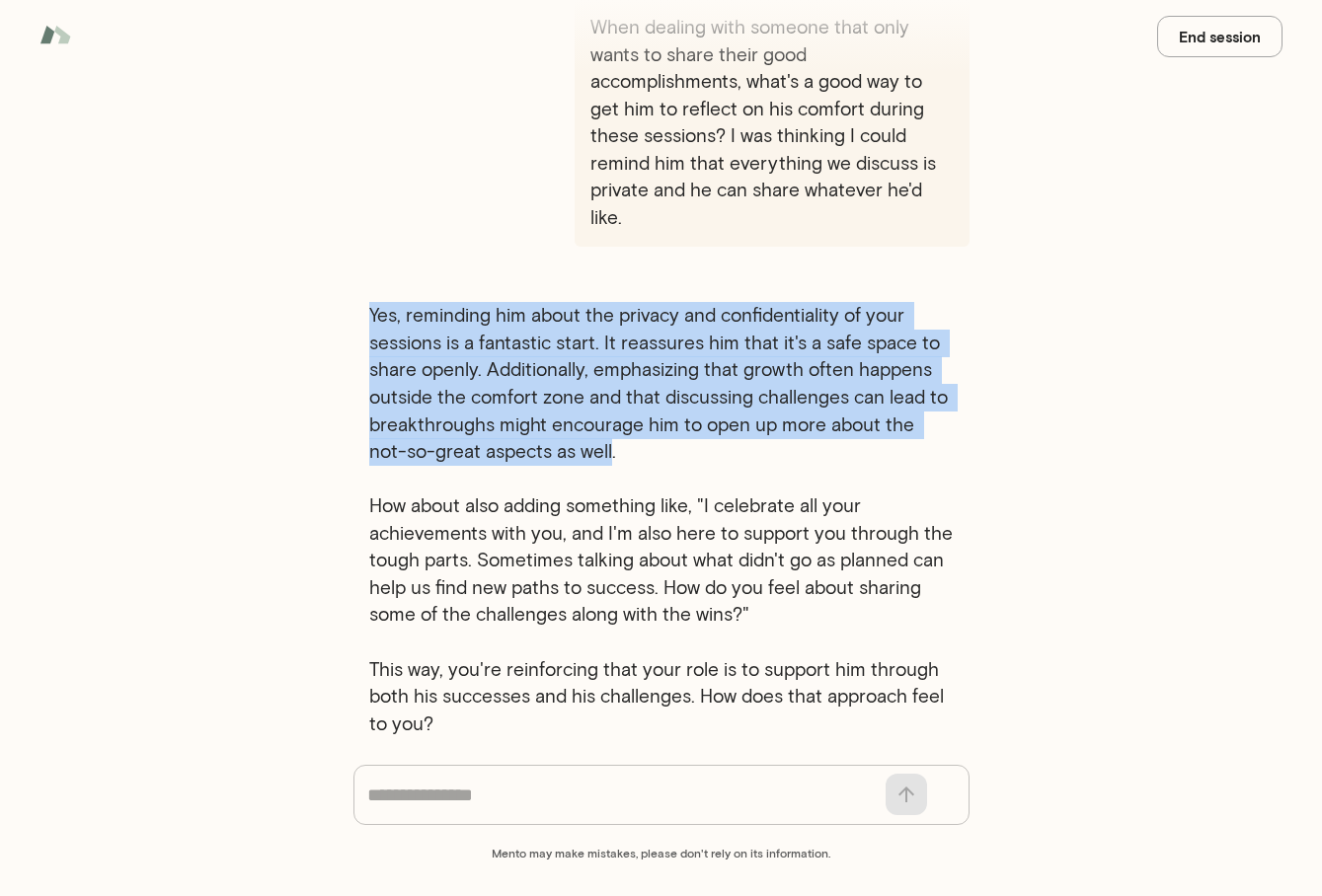 drag, startPoint x: 366, startPoint y: 284, endPoint x: 574, endPoint y: 417, distance: 246.88661 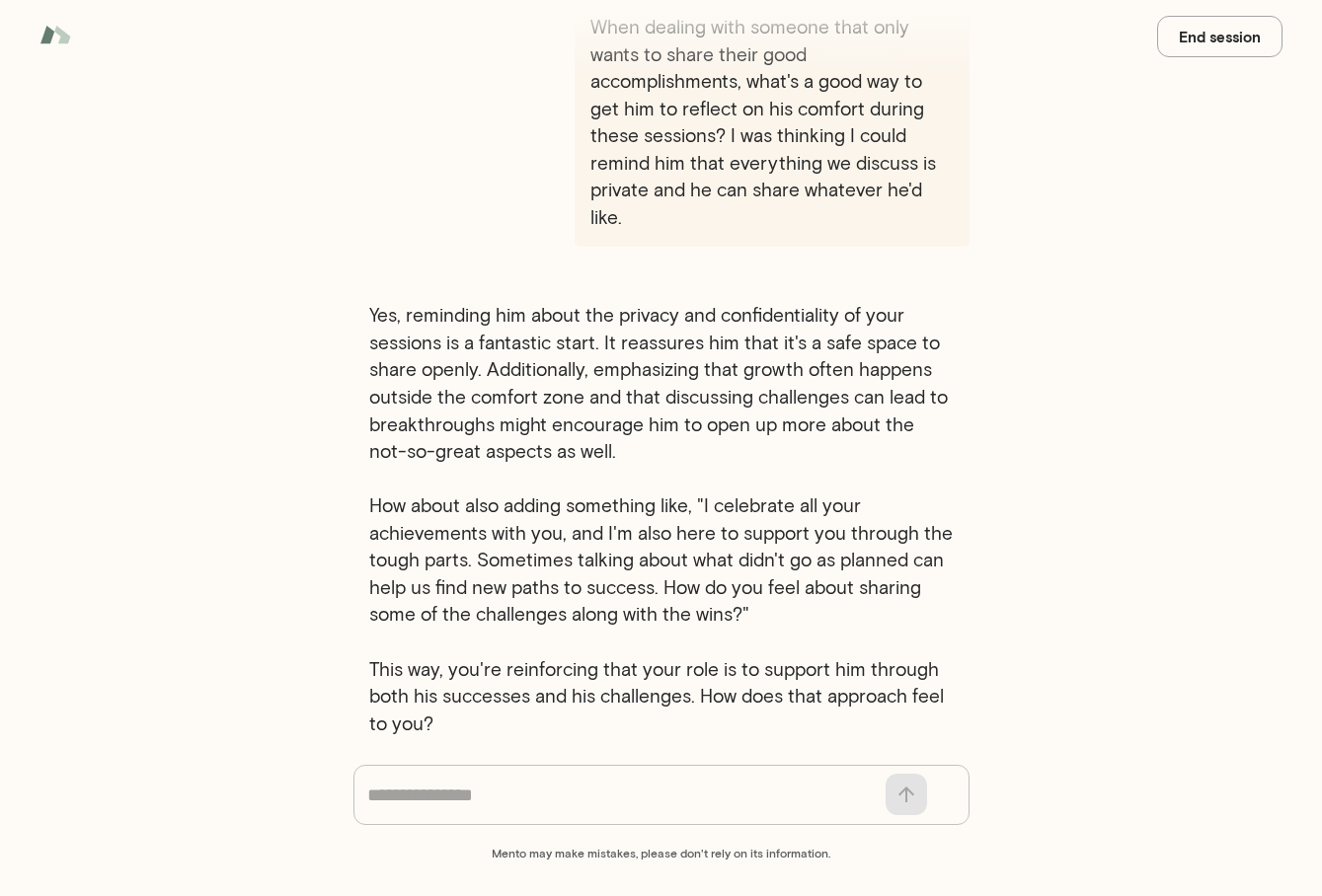 click on "I need help getting my client to open up about problems. He spends too much time telling me a status of all the things he's accomplished. I need help getting my client to open up about problems. He spends too much time telling me a status of all the things he's accomplished. Hey there! It sounds like we're aiming to create a space where your client feels comfortable diving deeper into the challenges rather than just highlighting achievements. That's a great goal! Let's think about how we can pivot the conversation to encourage more openness.
What do you think you can do to gently steer the conversation towards areas your client might need help with? I have asked straight out what problems he's having but that doesn't generate any thought. I have asked him to monitor how he feels when he's at work to find areas of friction. So far nothing. yes yes Great. Great." at bounding box center (661, 372) 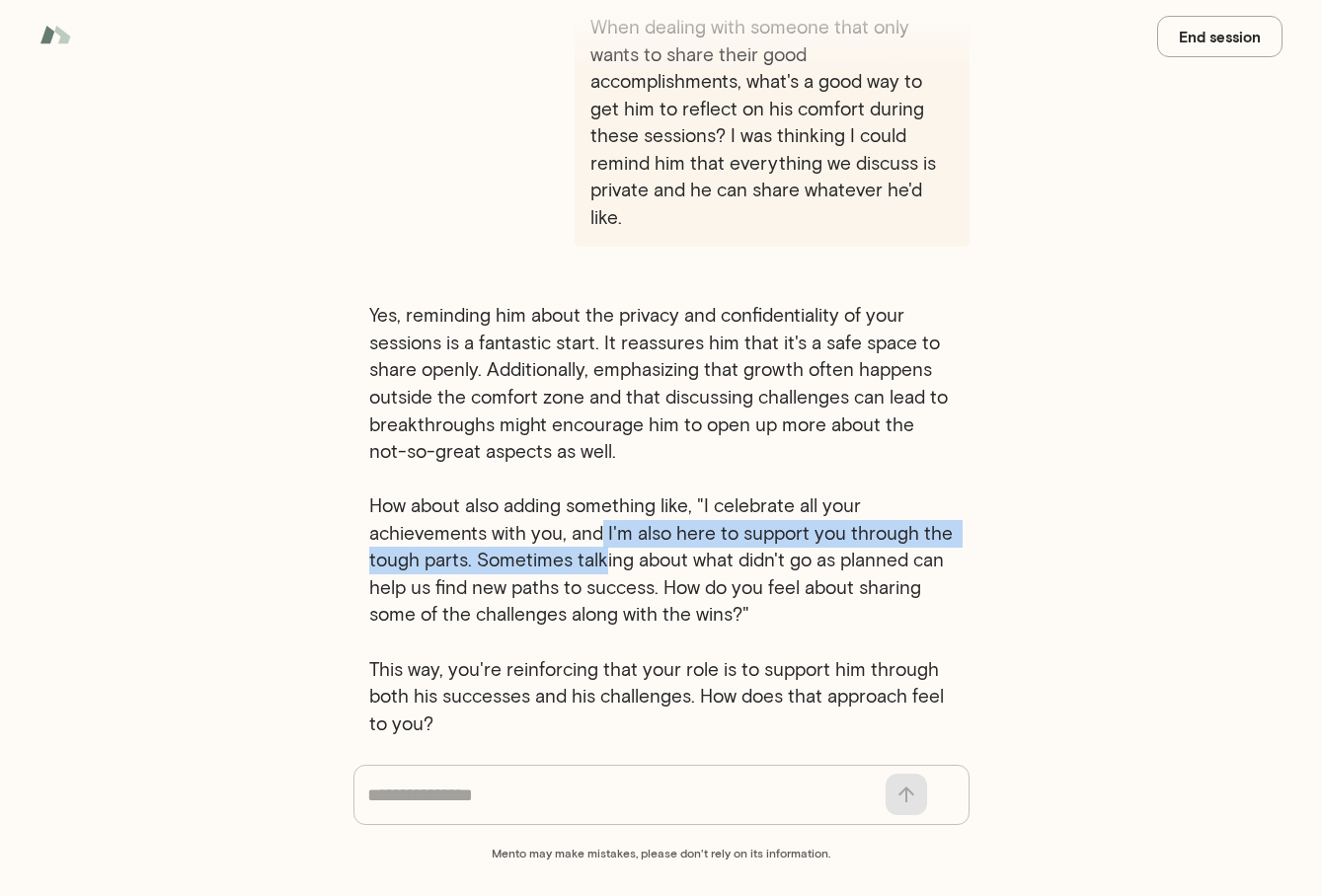 drag, startPoint x: 596, startPoint y: 503, endPoint x: 601, endPoint y: 525, distance: 22.561028 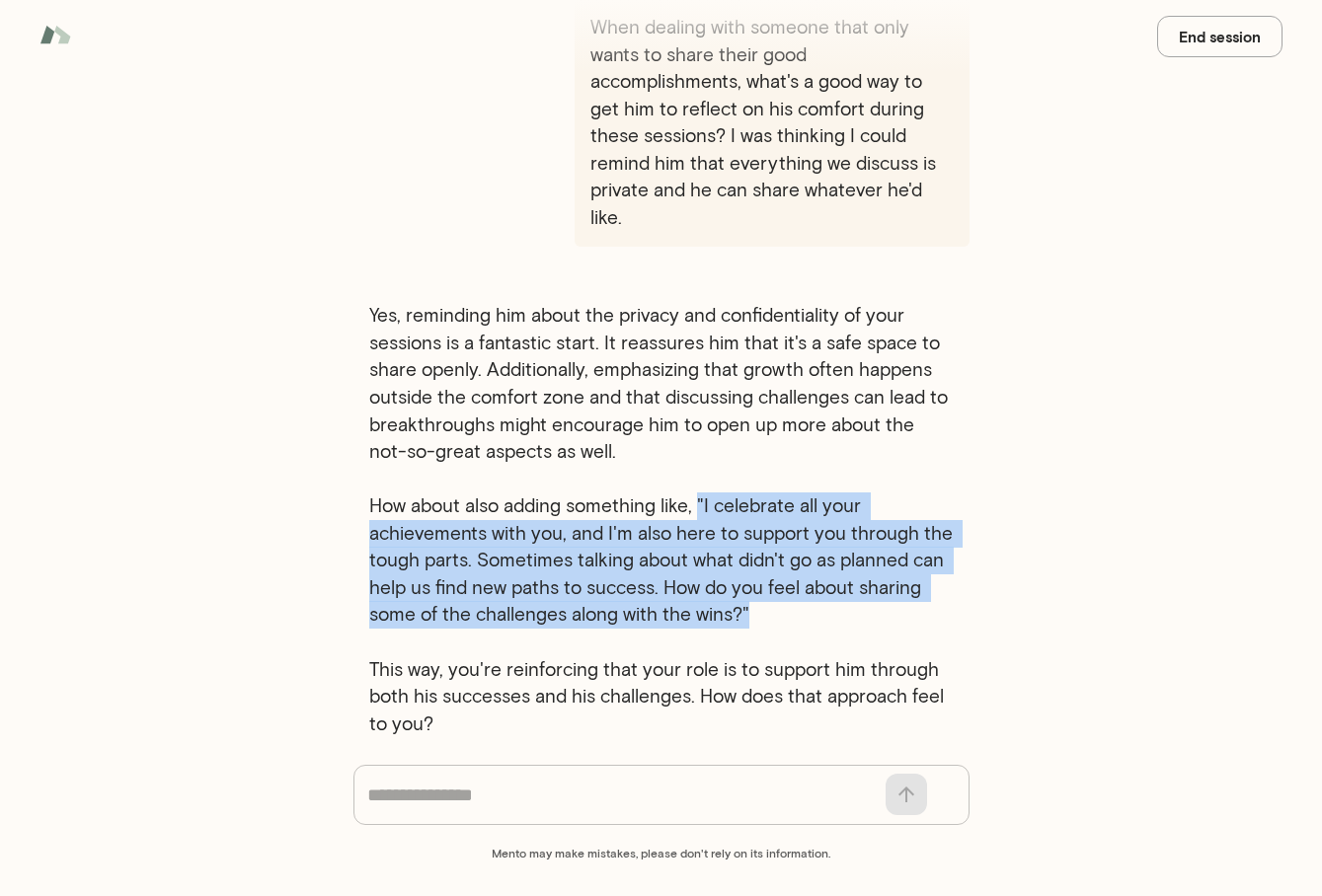drag, startPoint x: 699, startPoint y: 476, endPoint x: 752, endPoint y: 598, distance: 133.01504 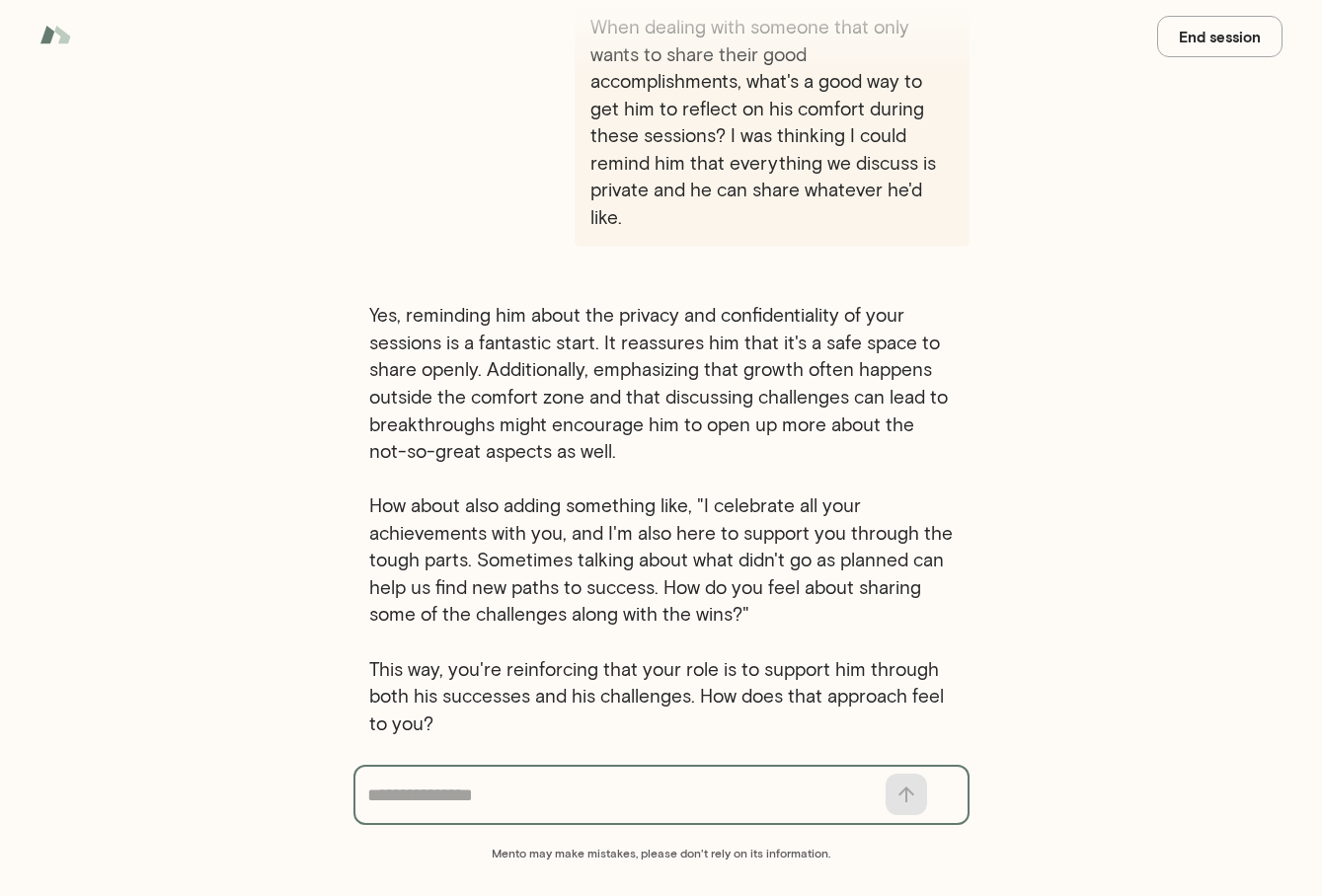 click at bounding box center (621, 795) 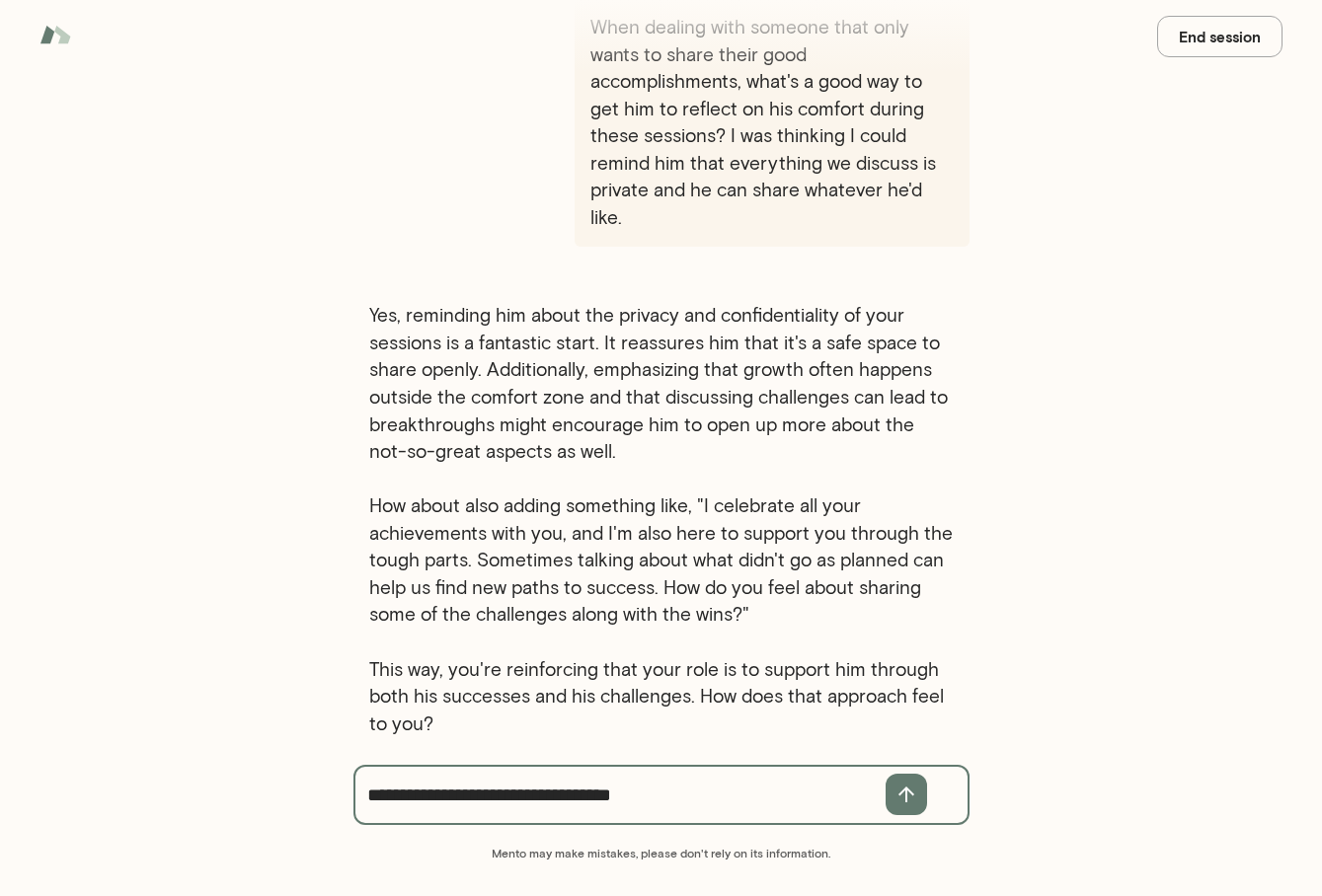 type on "**********" 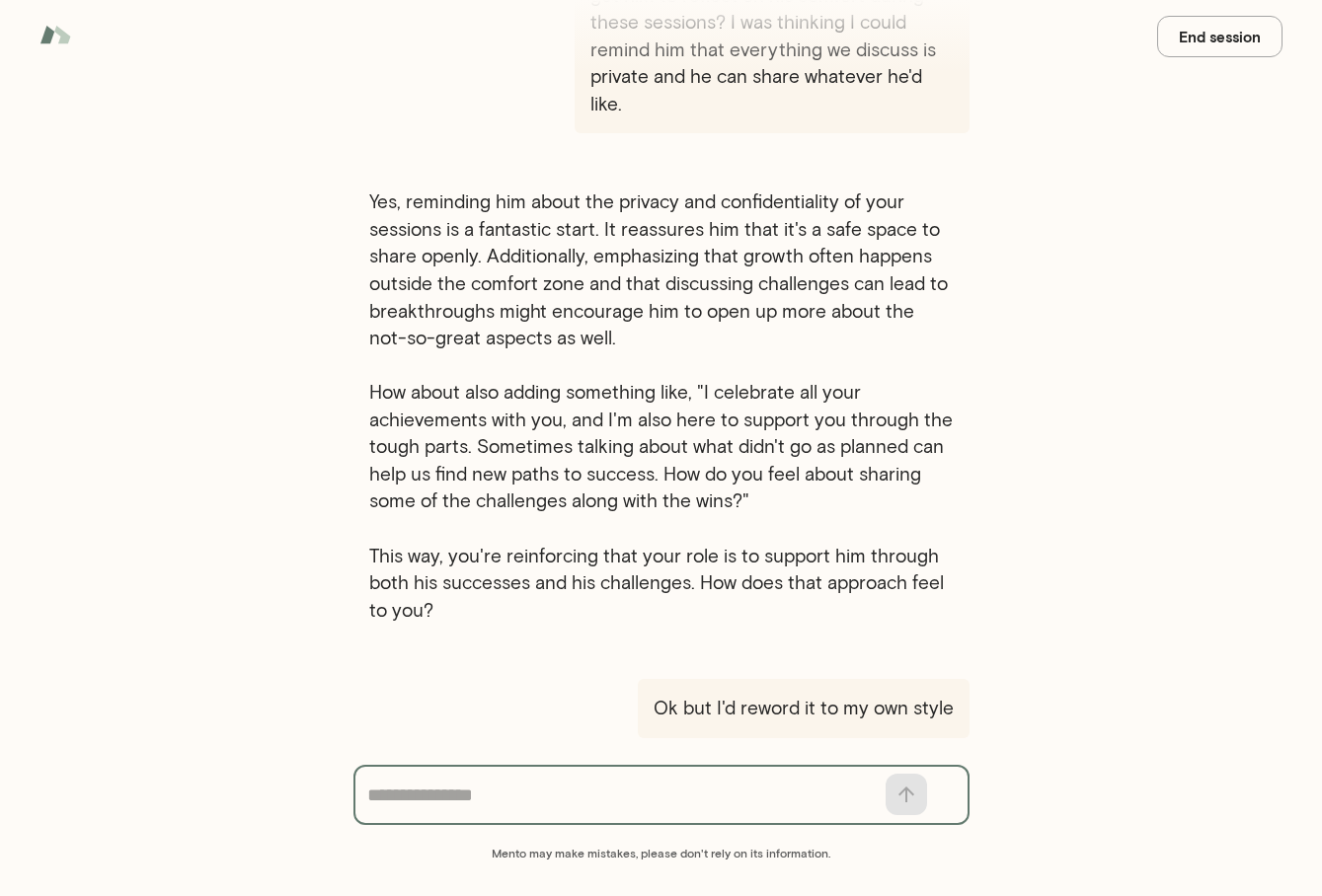 scroll, scrollTop: 2980, scrollLeft: 0, axis: vertical 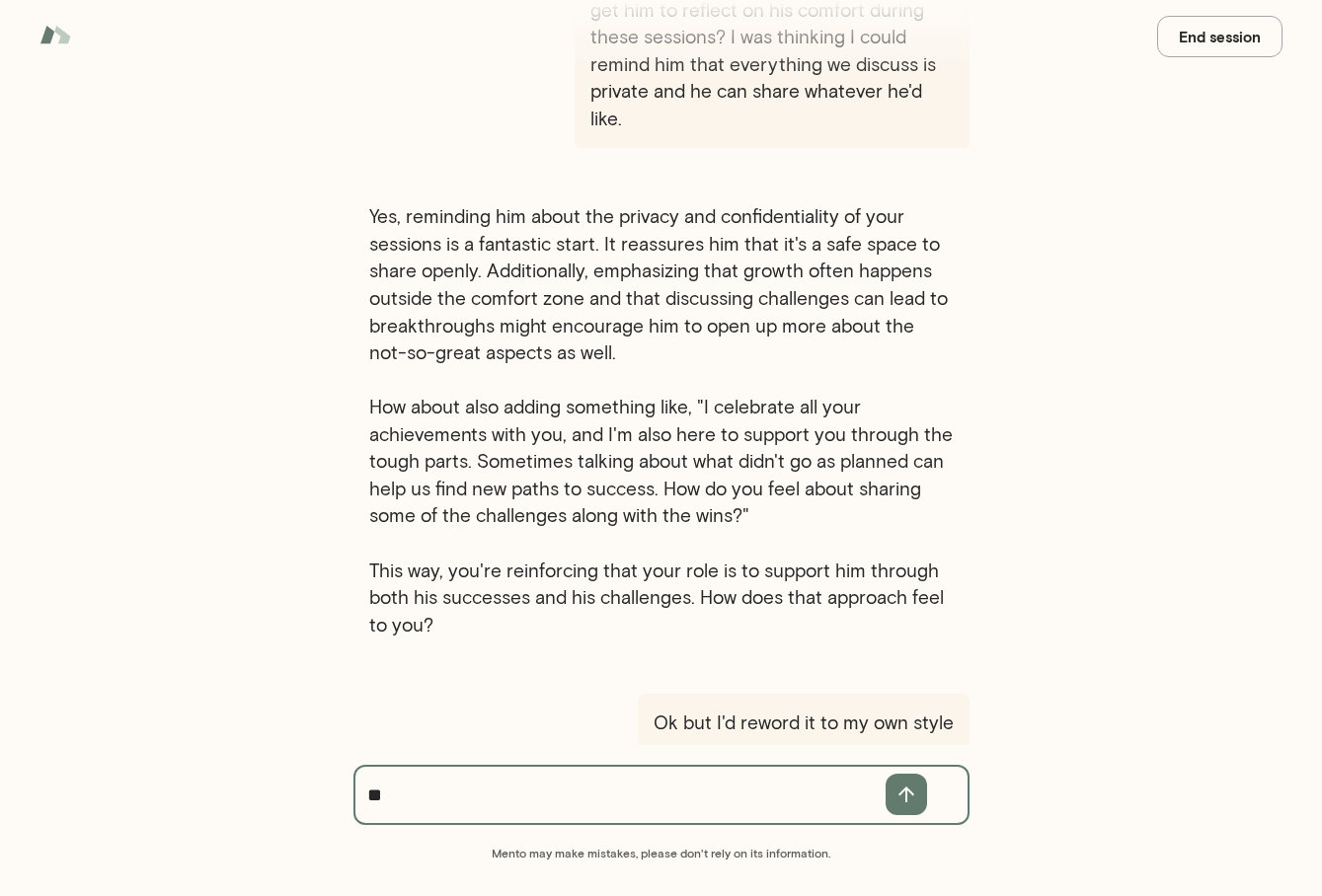 type on "*" 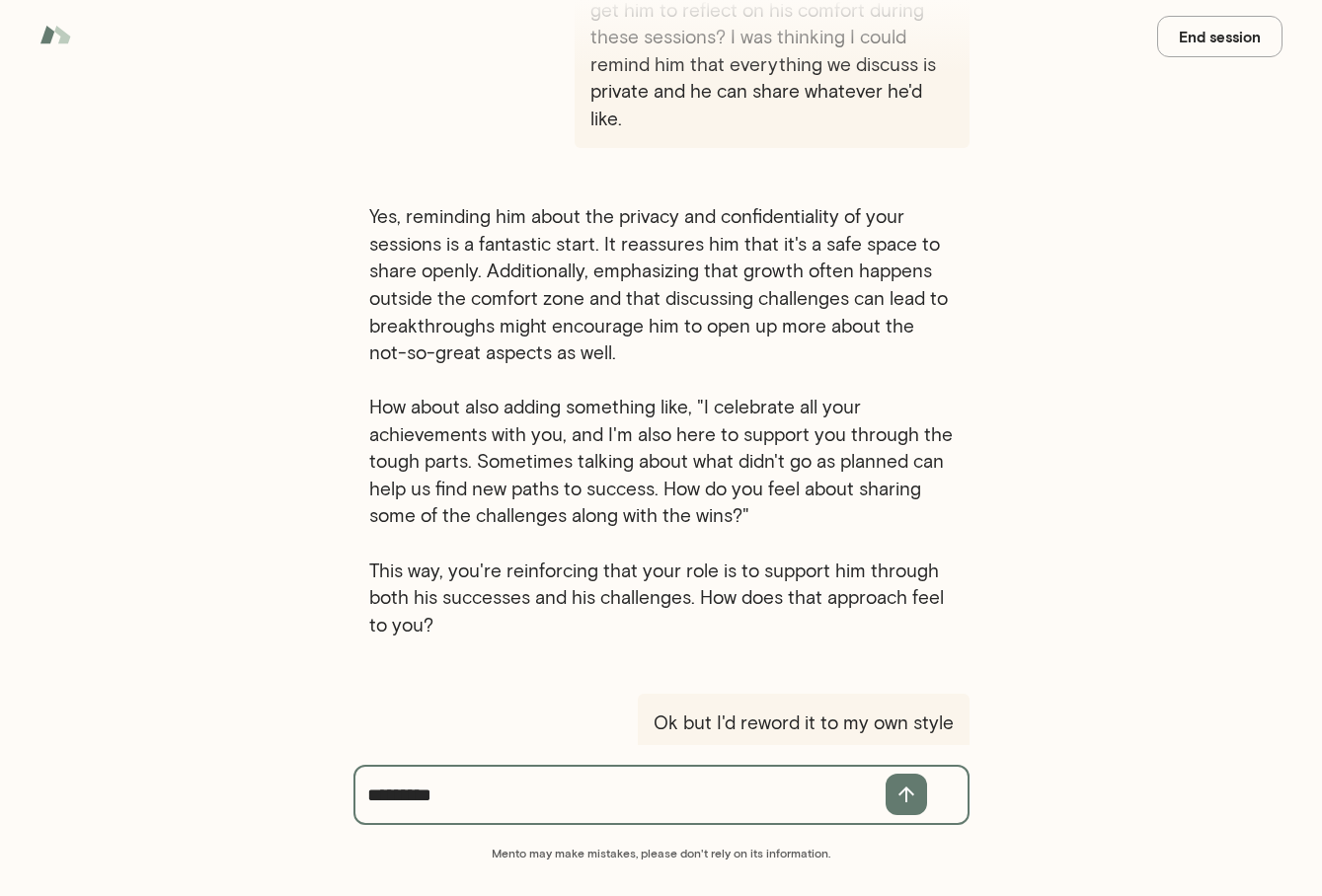 type on "*********" 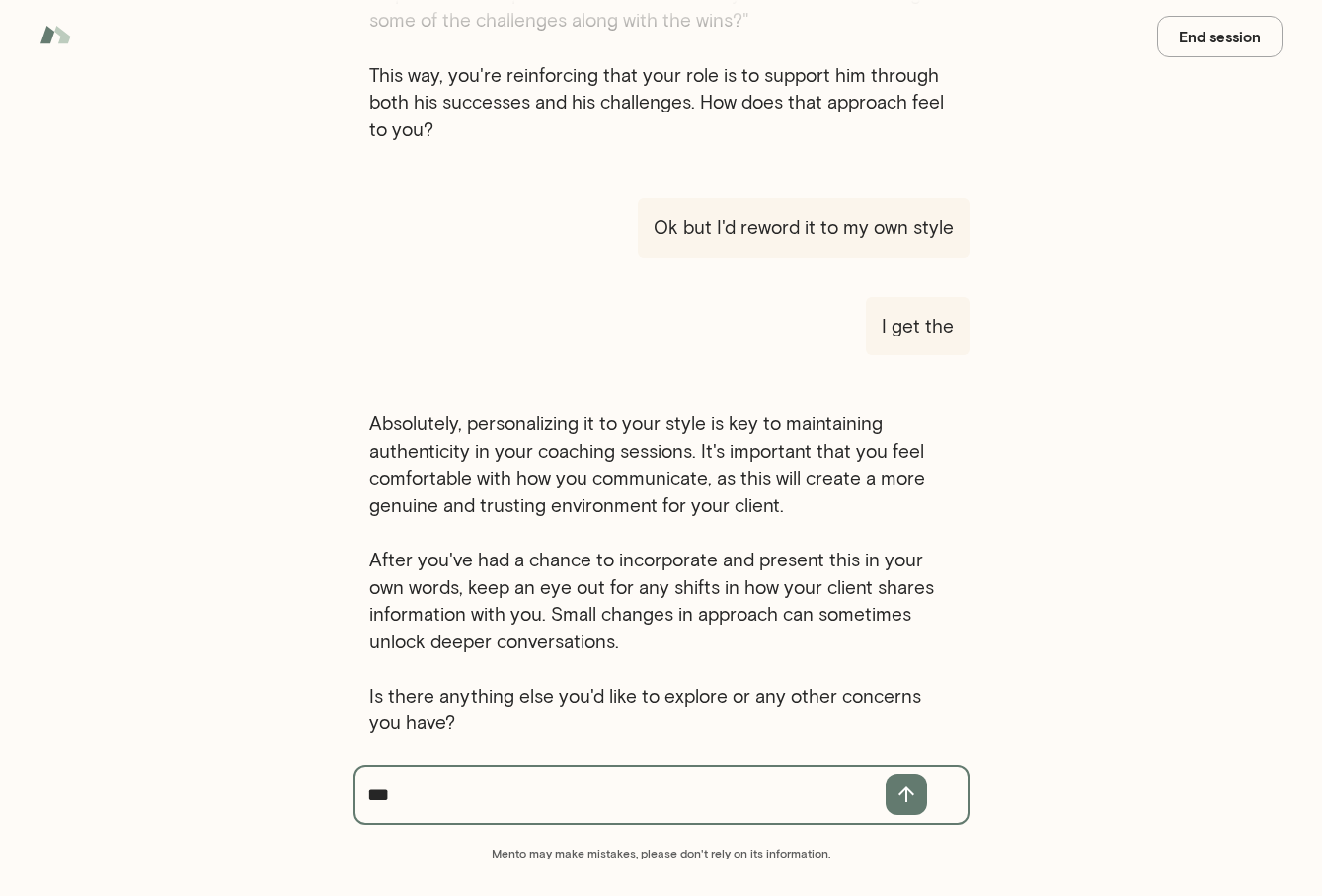 type on "****" 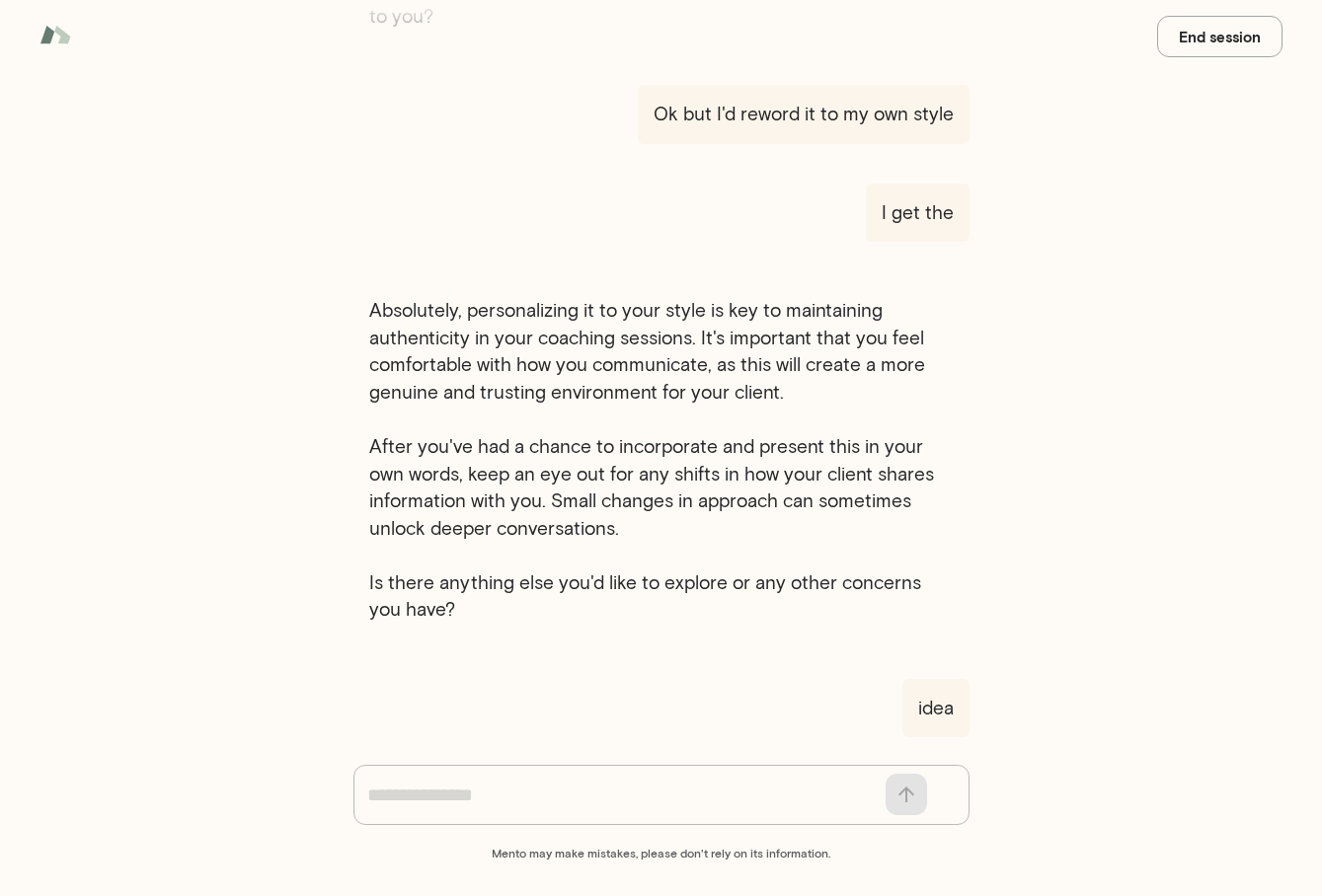 scroll, scrollTop: 3574, scrollLeft: 0, axis: vertical 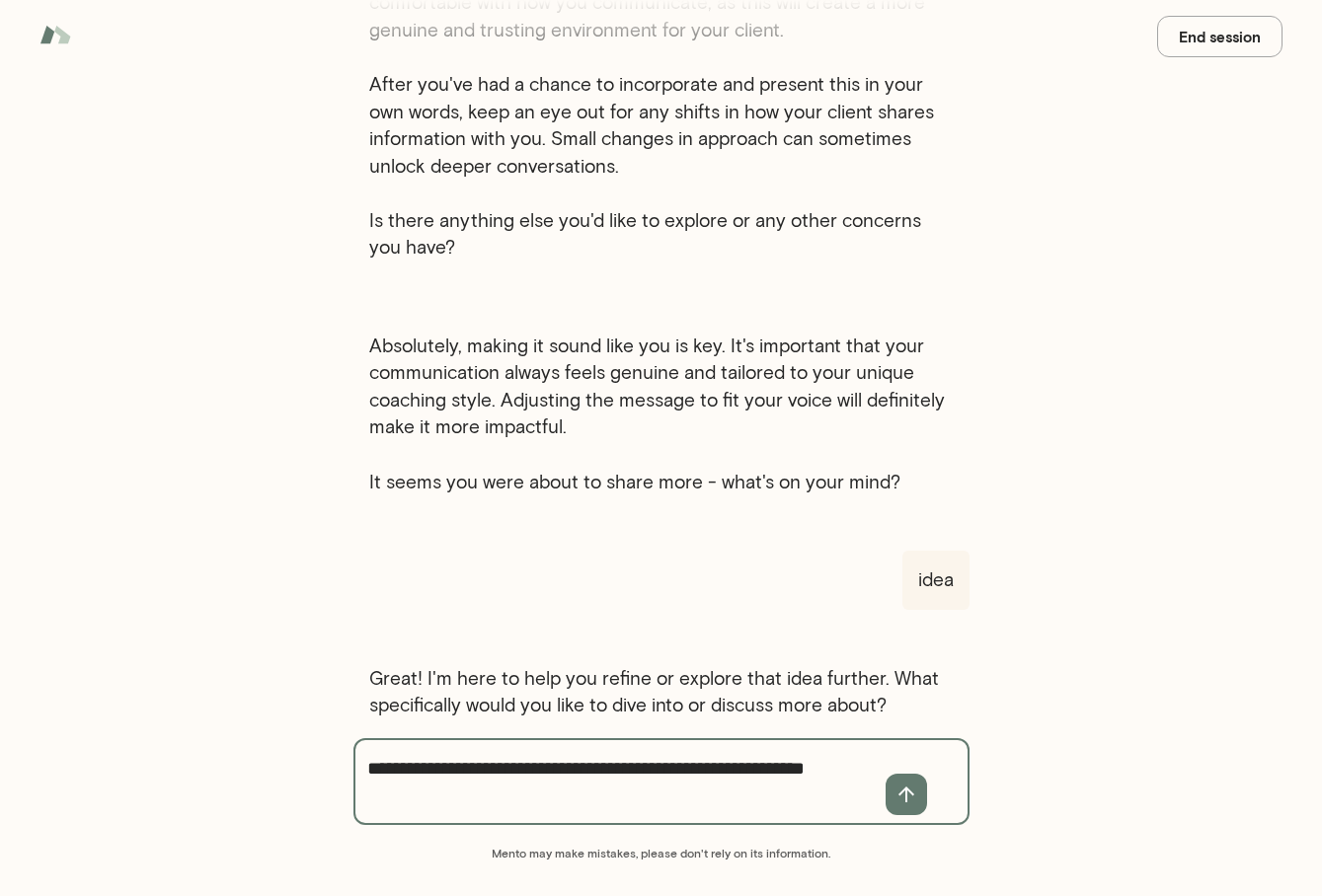 type on "**********" 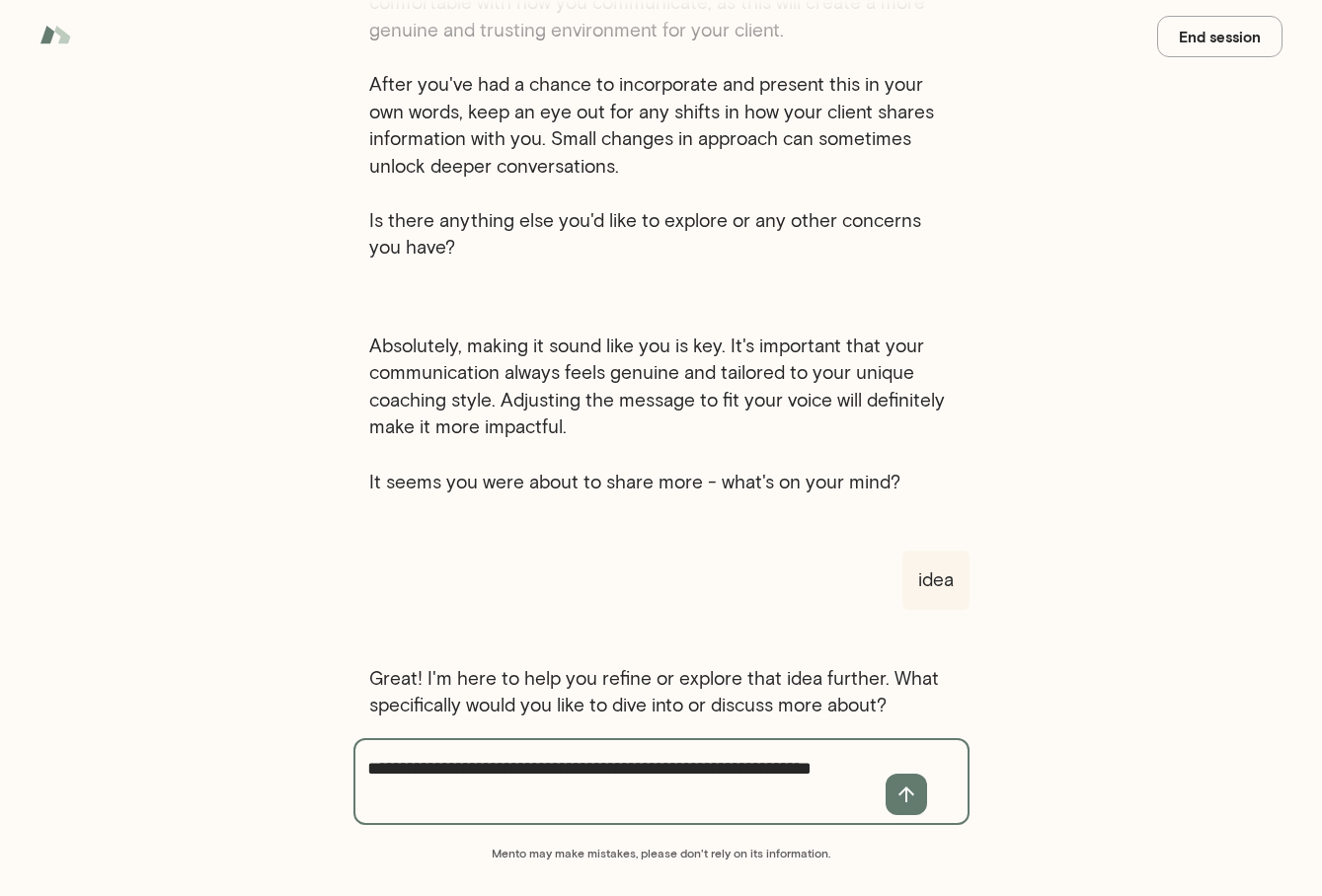 type 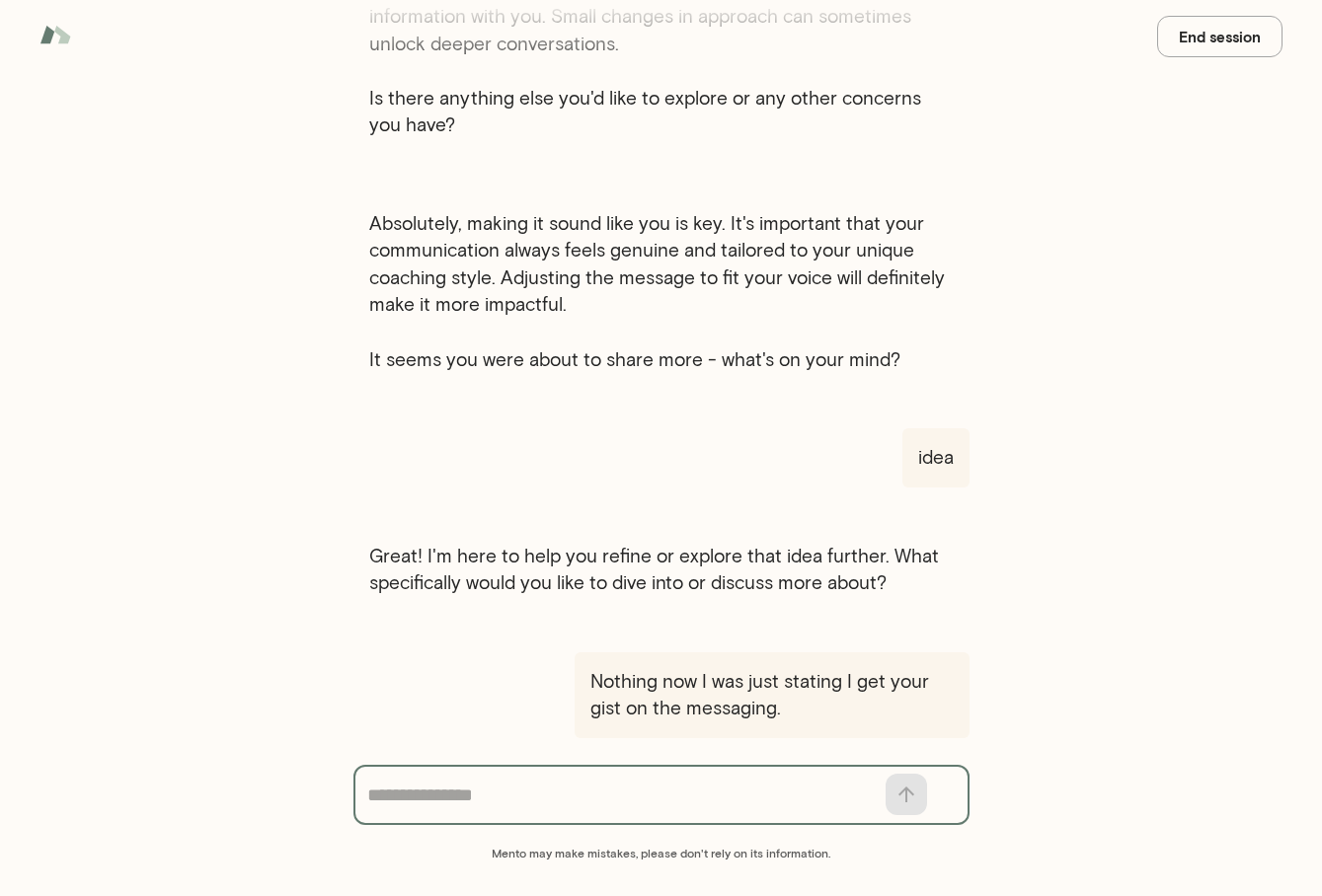 scroll, scrollTop: 4059, scrollLeft: 0, axis: vertical 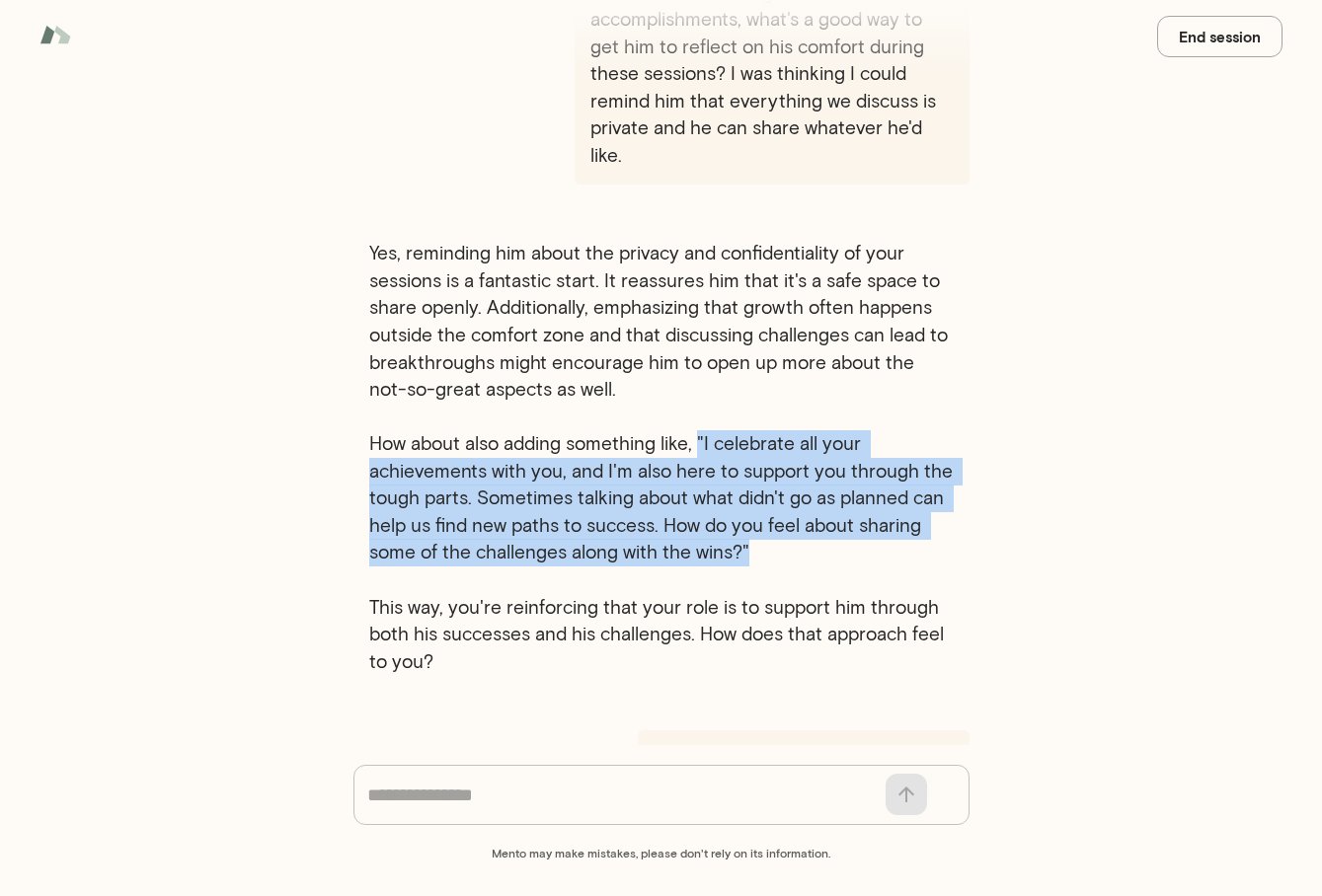drag, startPoint x: 700, startPoint y: 417, endPoint x: 750, endPoint y: 527, distance: 120.83046 